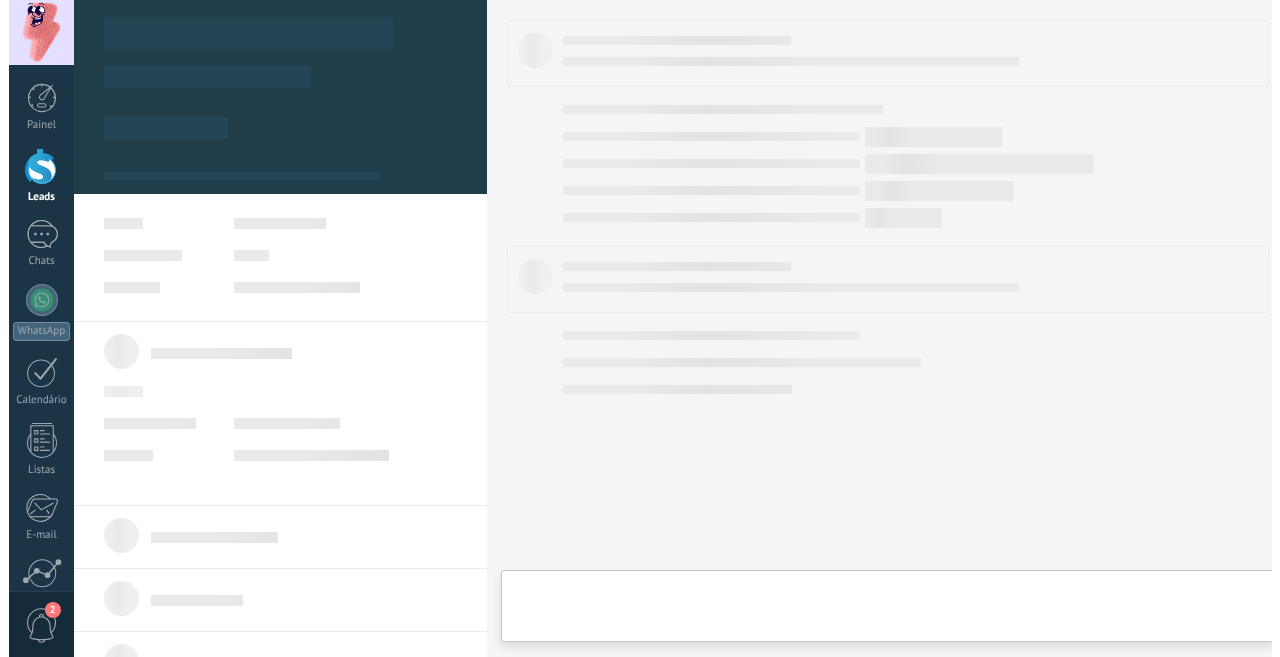 scroll, scrollTop: 0, scrollLeft: 0, axis: both 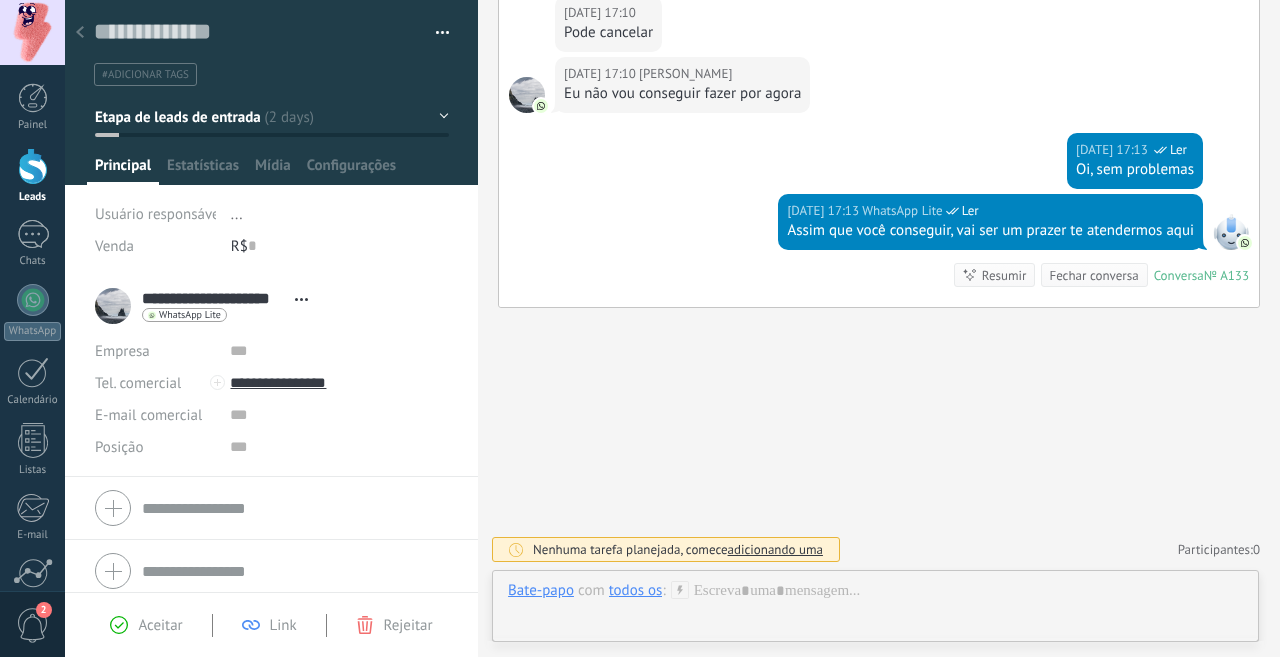 click 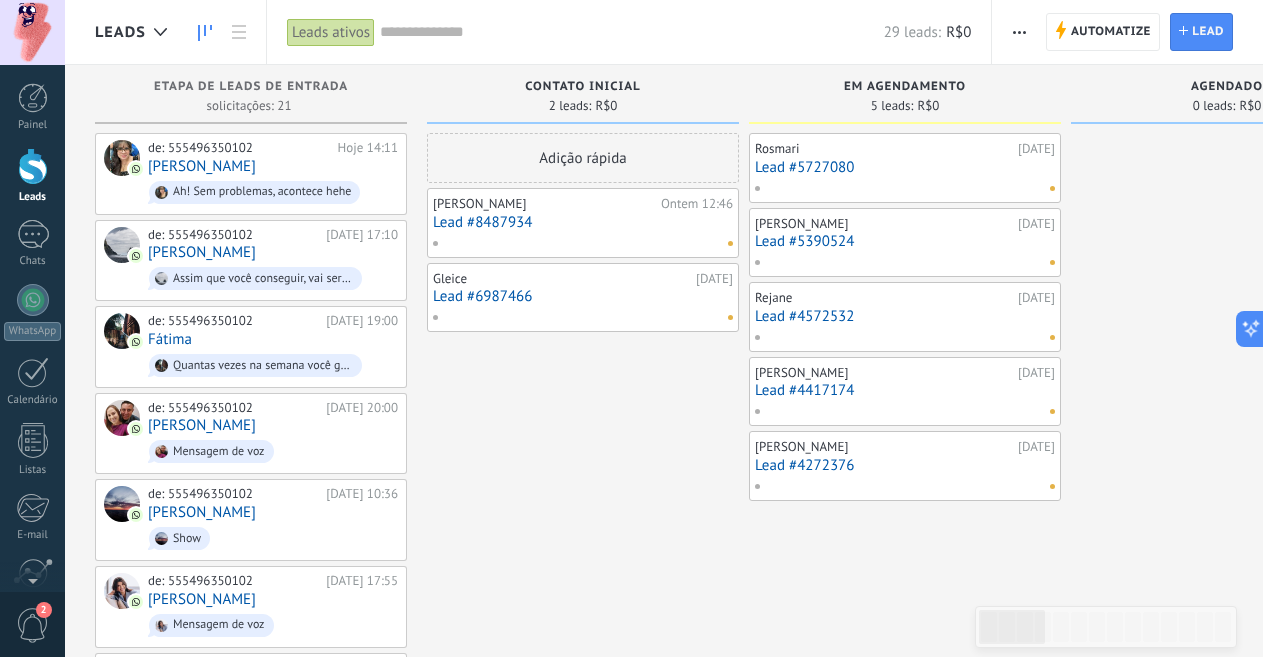 scroll, scrollTop: 0, scrollLeft: 0, axis: both 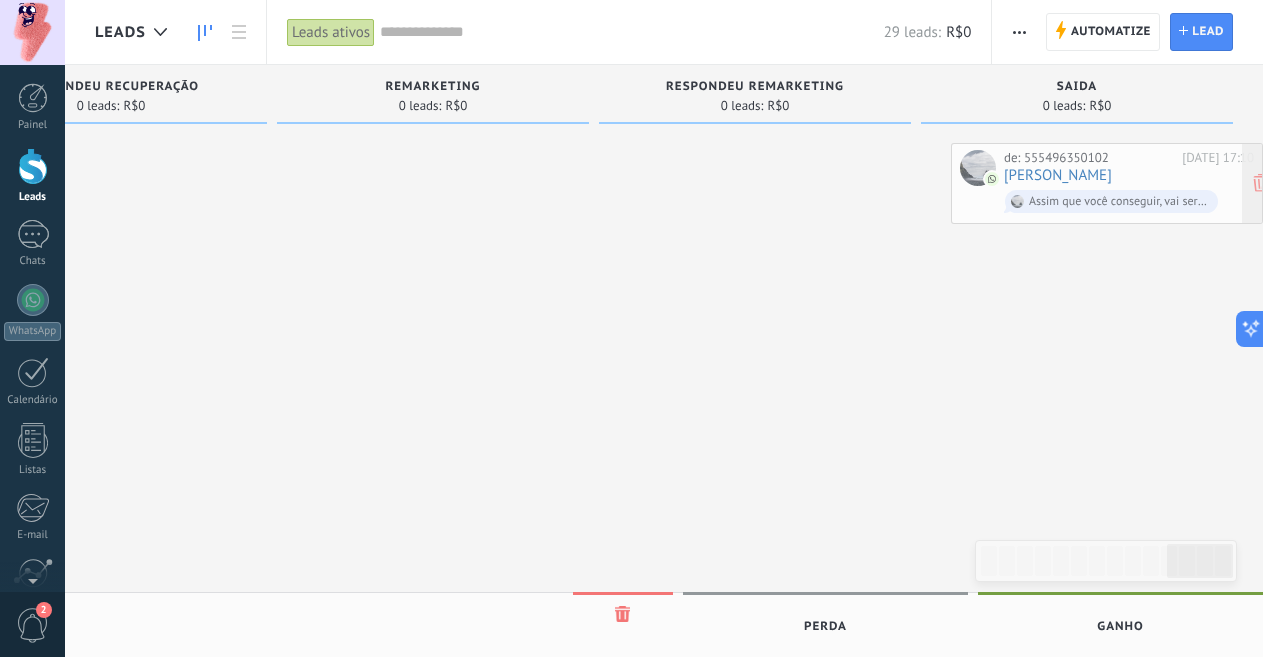 drag, startPoint x: 205, startPoint y: 254, endPoint x: 1159, endPoint y: 178, distance: 957.02246 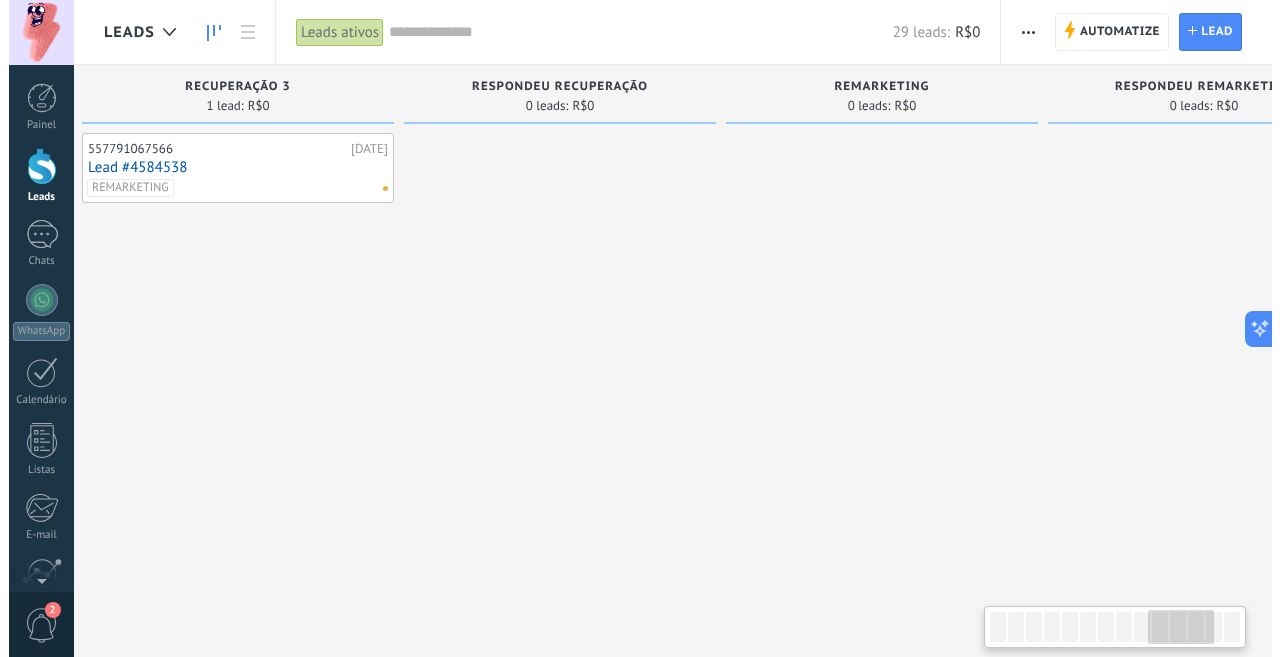 scroll, scrollTop: 0, scrollLeft: 2851, axis: horizontal 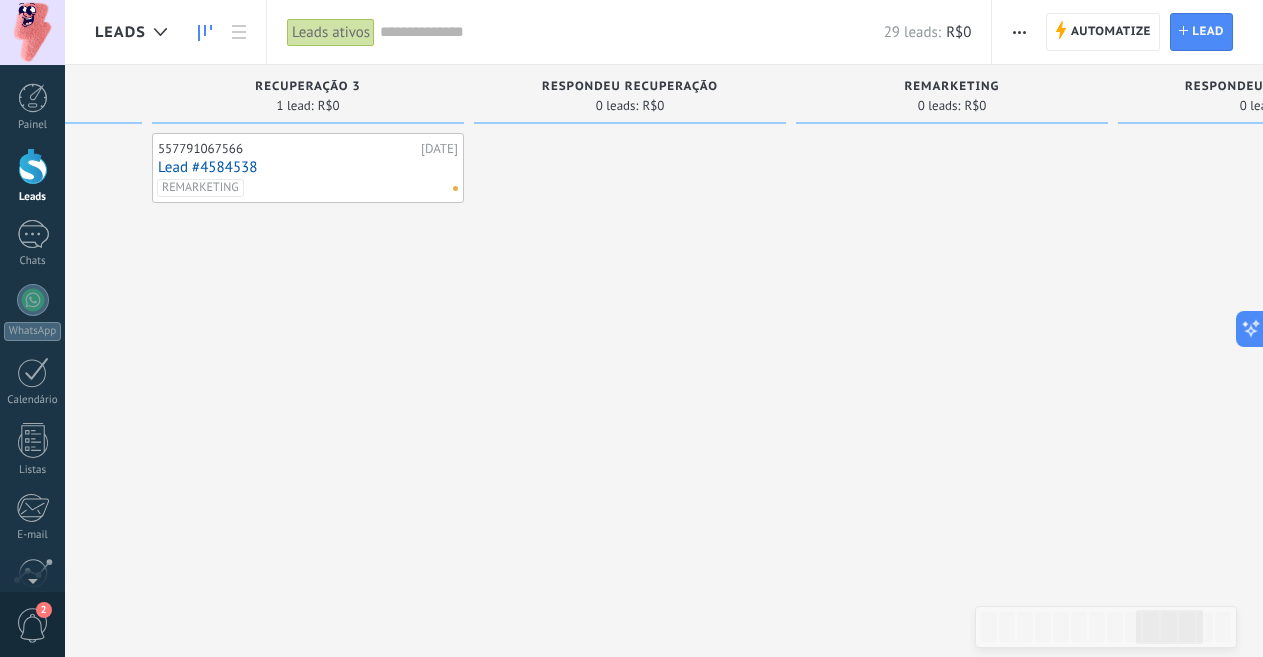 drag, startPoint x: 815, startPoint y: 496, endPoint x: 1279, endPoint y: 519, distance: 464.5697 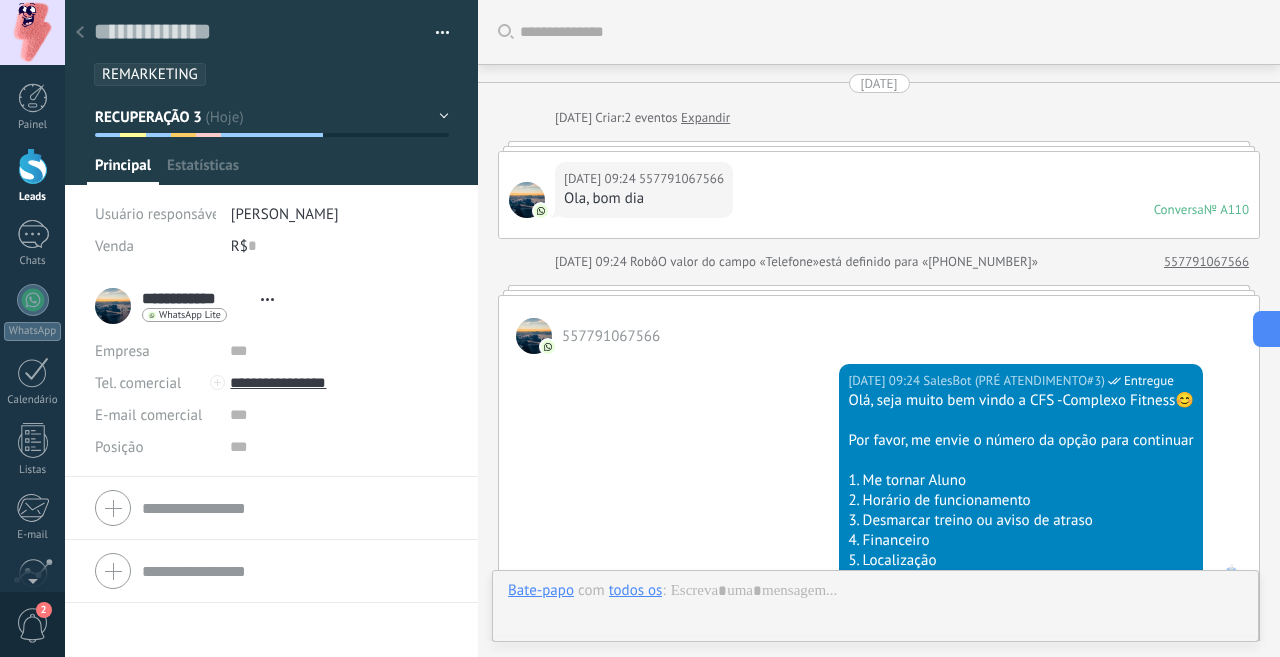 scroll, scrollTop: 3454, scrollLeft: 0, axis: vertical 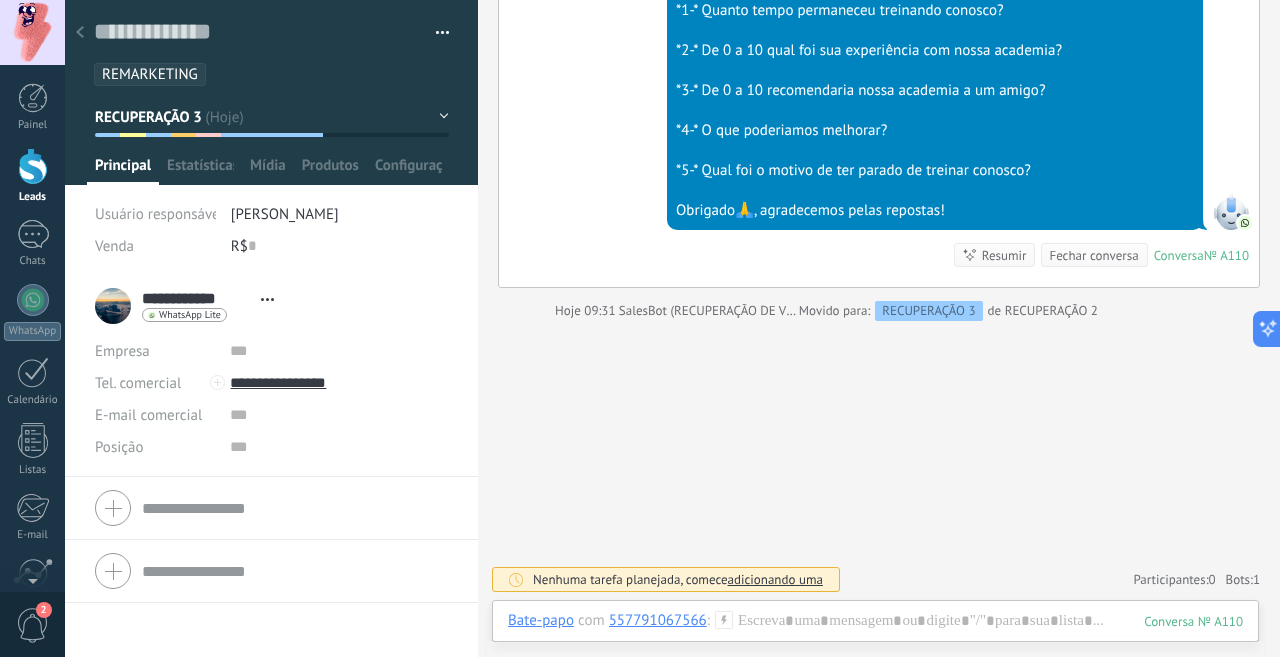 click on "Hoje 09:31 SalesBot (RECUPERAÇÃO DE VENDAS)  Entregue *PESQUISA DE SATISFAÇÃO*   Olá, tudo bem? Queremos entender como foi sua experiência na CFS - Complexo Fitness pode nos responder essas pergutas por favor:   *1-* Quanto tempo permaneceu treinando conosco?   *2-* De 0 a 10 qual foi sua experiência com nossa academia?   *3-* De 0 a 10 recomendaria nossa academia a um amigo?   *4-* O que poderiamos melhorar?   *5-* Qual foi o motivo de ter parado de treinar conosco?   Obrigado🙏, agradecemos pelas repostas! Conversa  № A110 Conversa № A110 Resumir Resumir Fechar conversa" at bounding box center (879, 75) 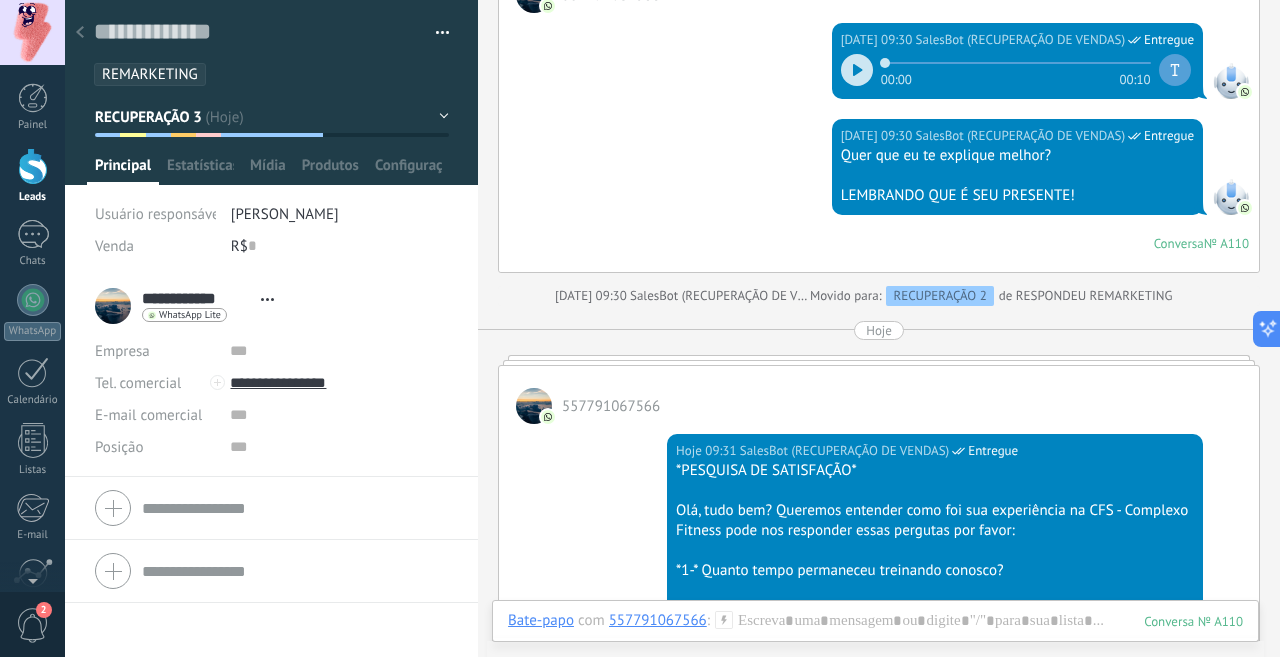 scroll, scrollTop: 2841, scrollLeft: 0, axis: vertical 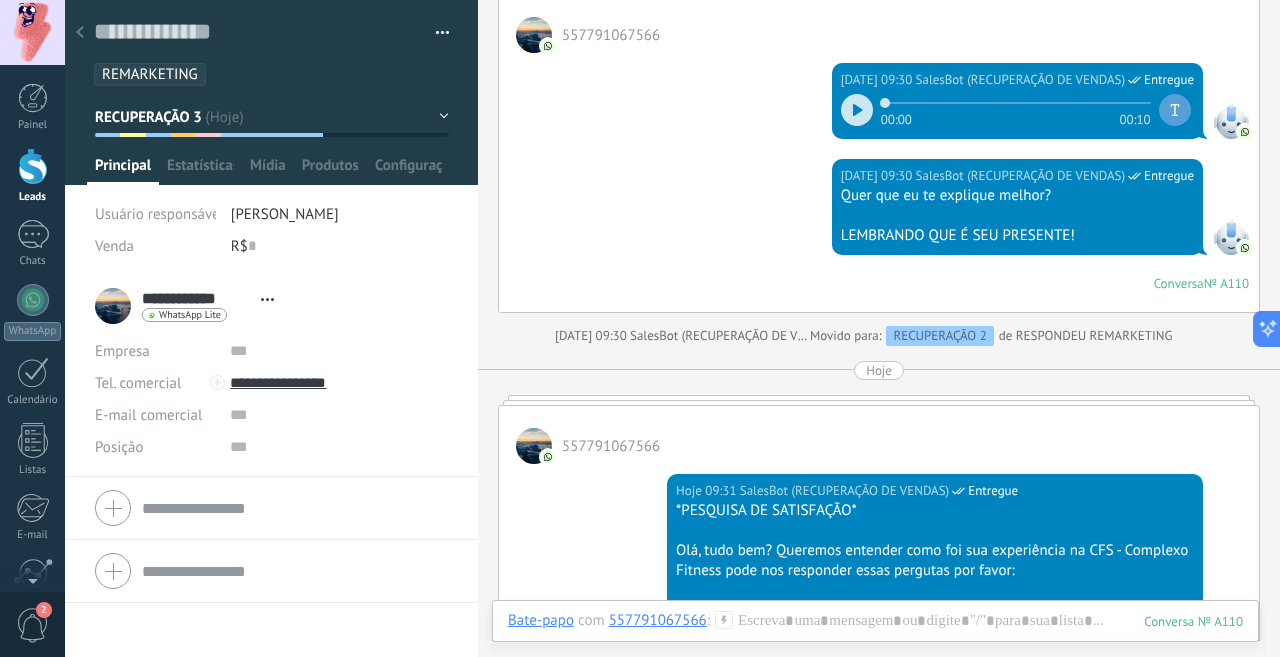 click at bounding box center [879, 400] 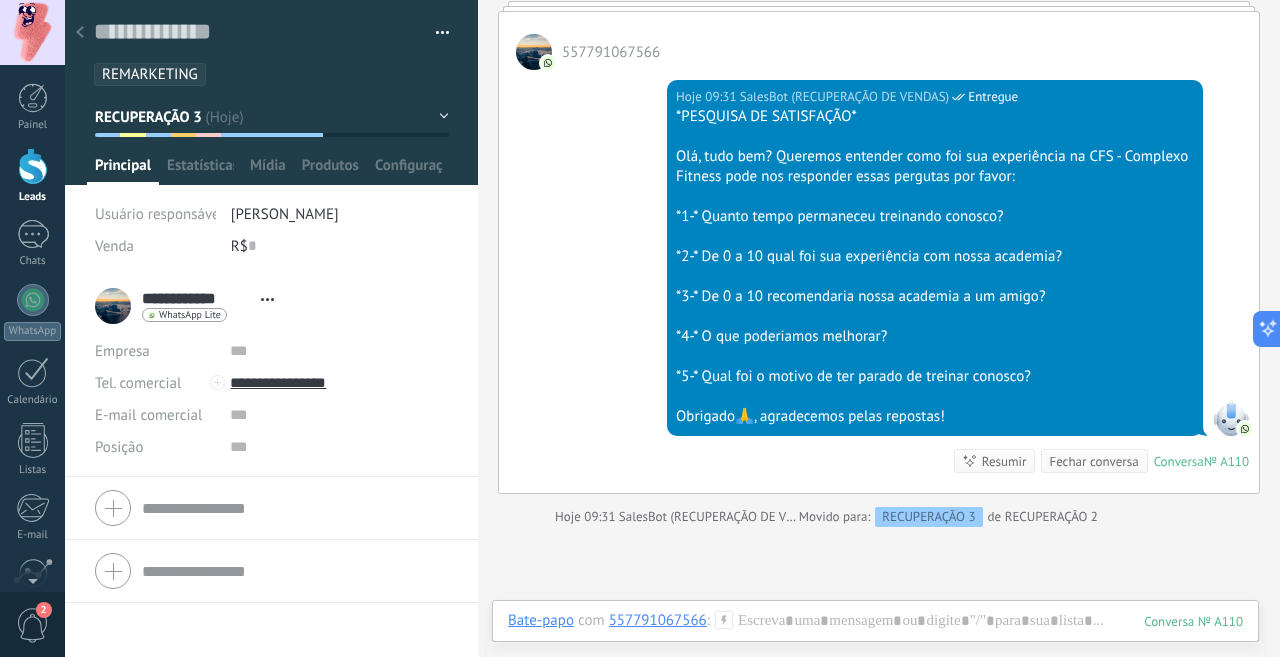 scroll, scrollTop: 3321, scrollLeft: 0, axis: vertical 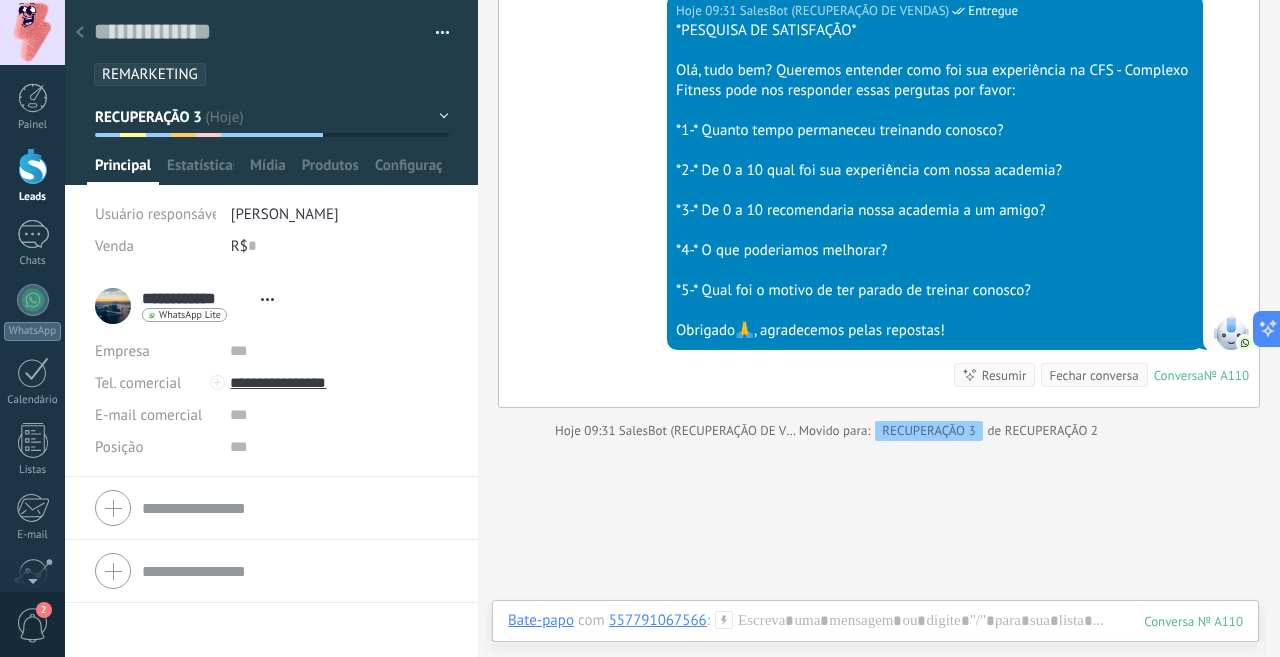 click at bounding box center [935, 151] 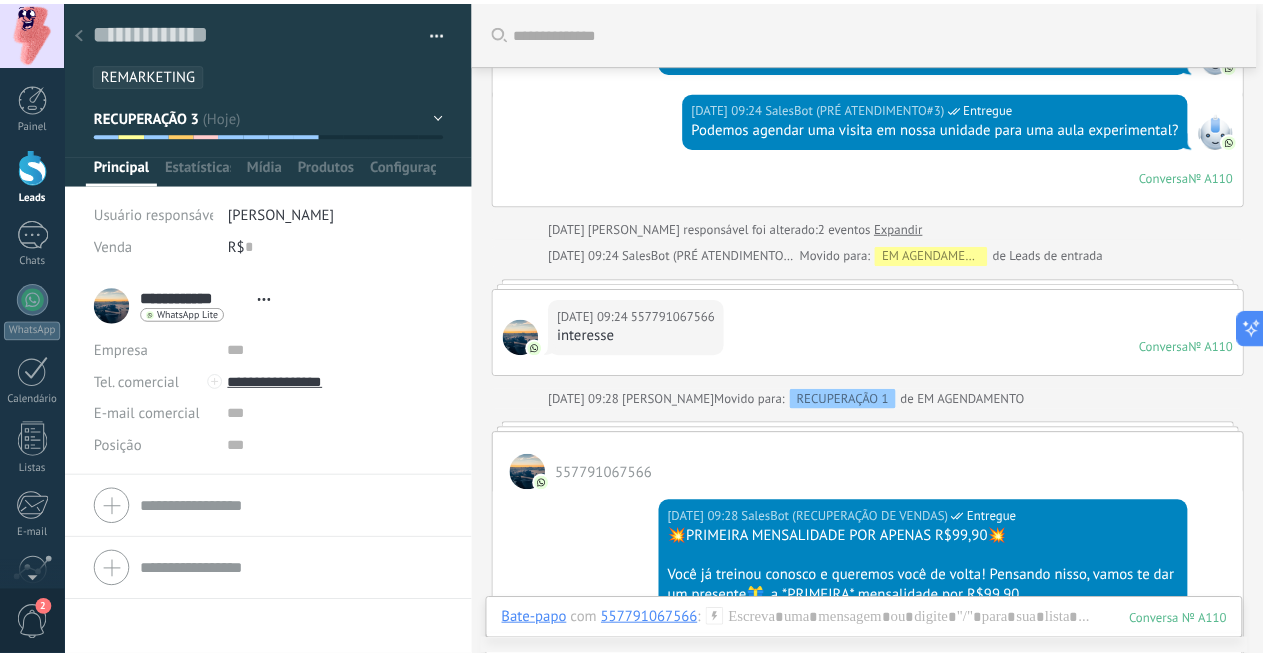 scroll, scrollTop: 560, scrollLeft: 0, axis: vertical 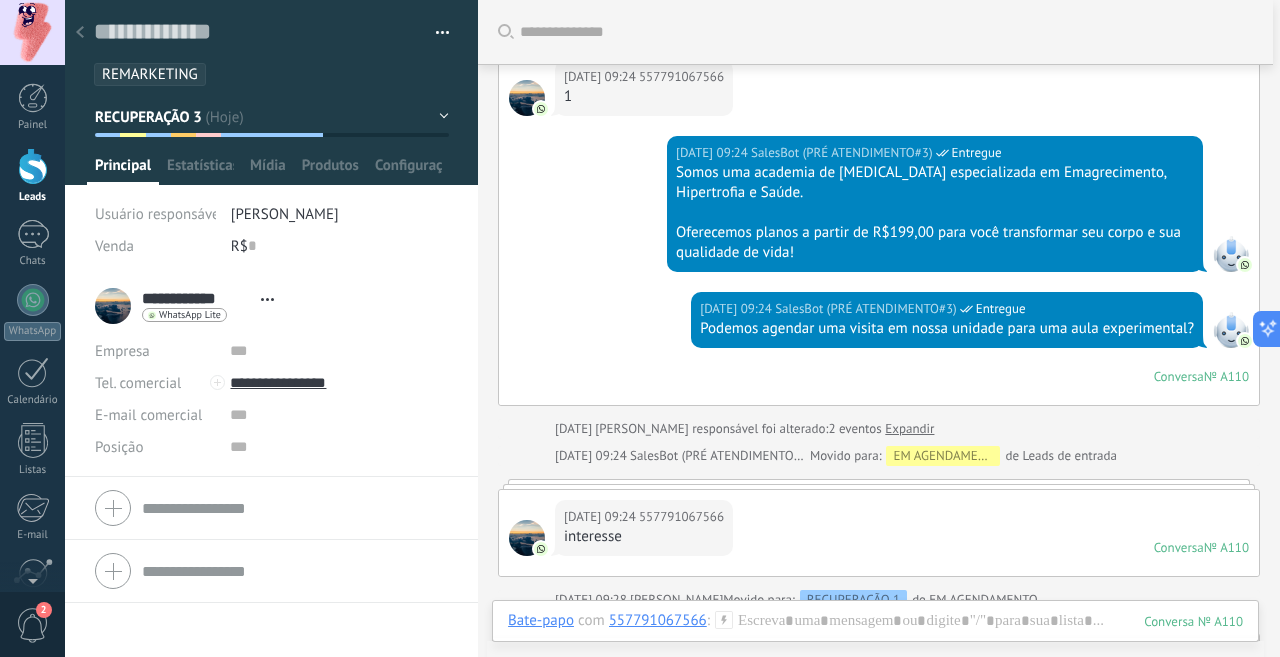 click 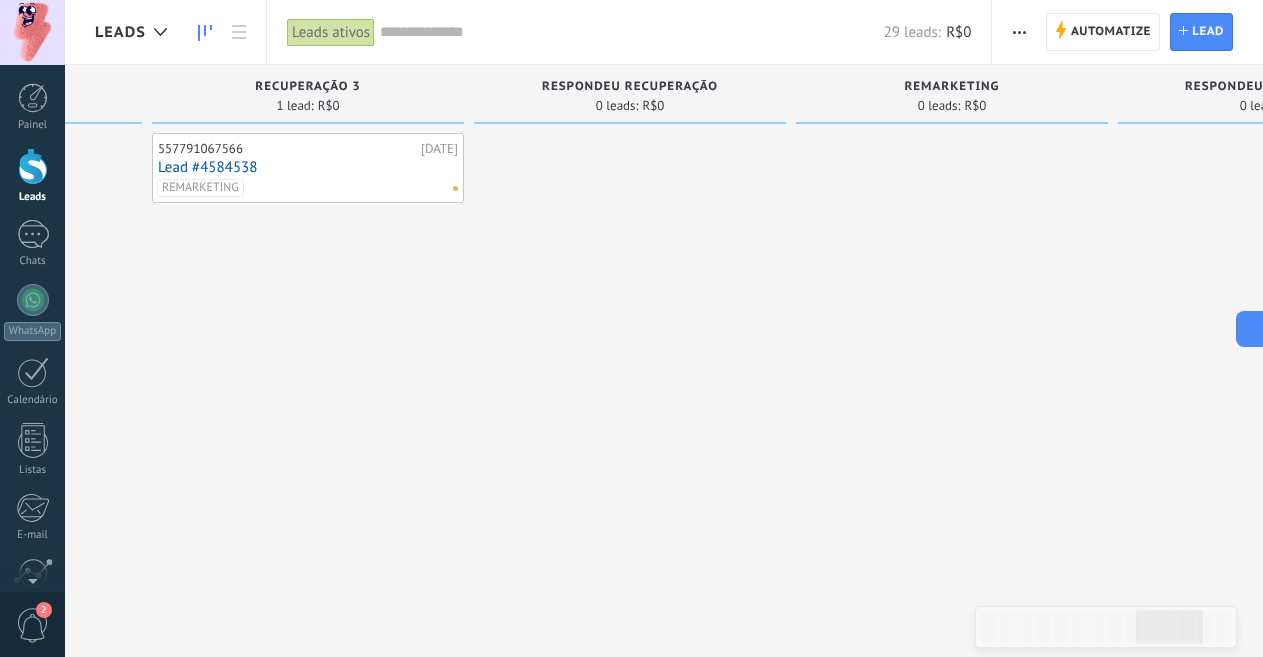 drag, startPoint x: 891, startPoint y: 369, endPoint x: 905, endPoint y: 263, distance: 106.92053 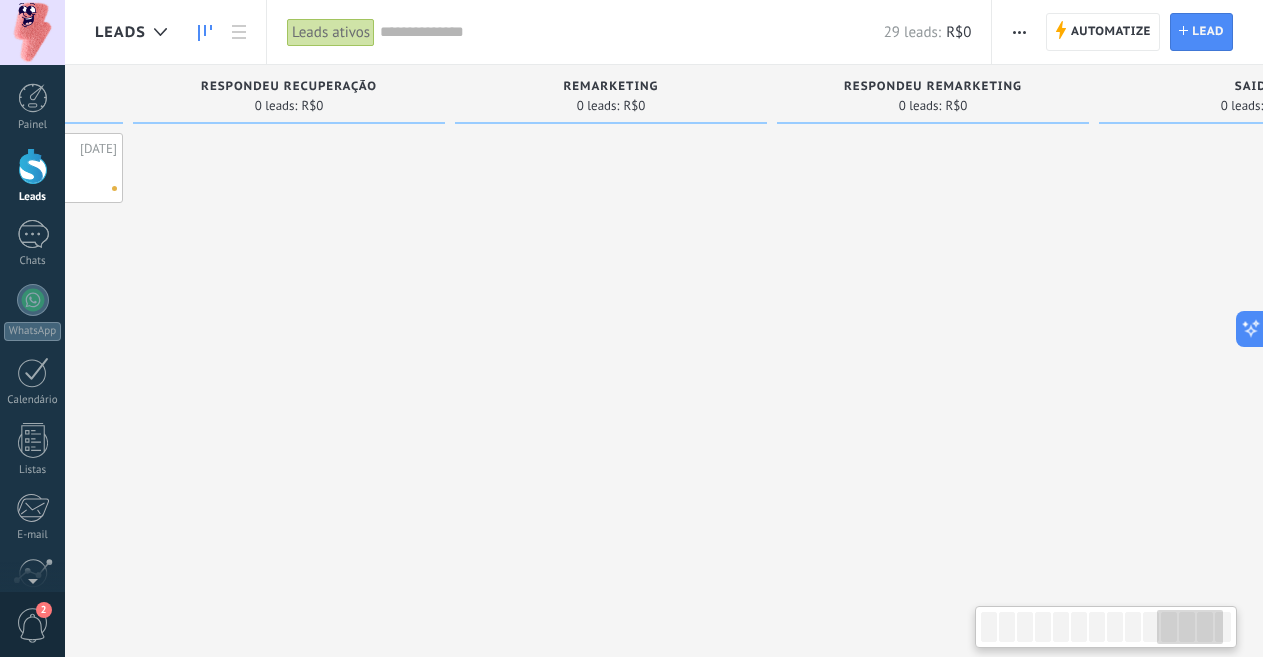 scroll, scrollTop: 0, scrollLeft: 3021, axis: horizontal 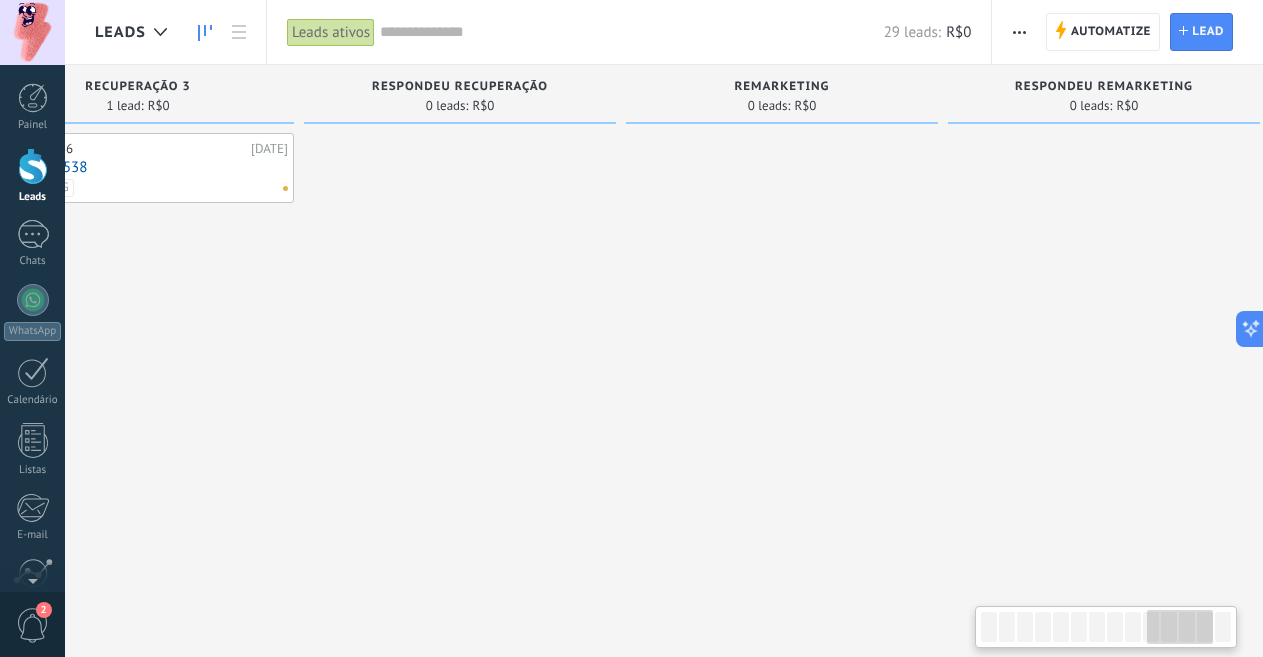 drag, startPoint x: 1055, startPoint y: 243, endPoint x: 1270, endPoint y: 224, distance: 215.8379 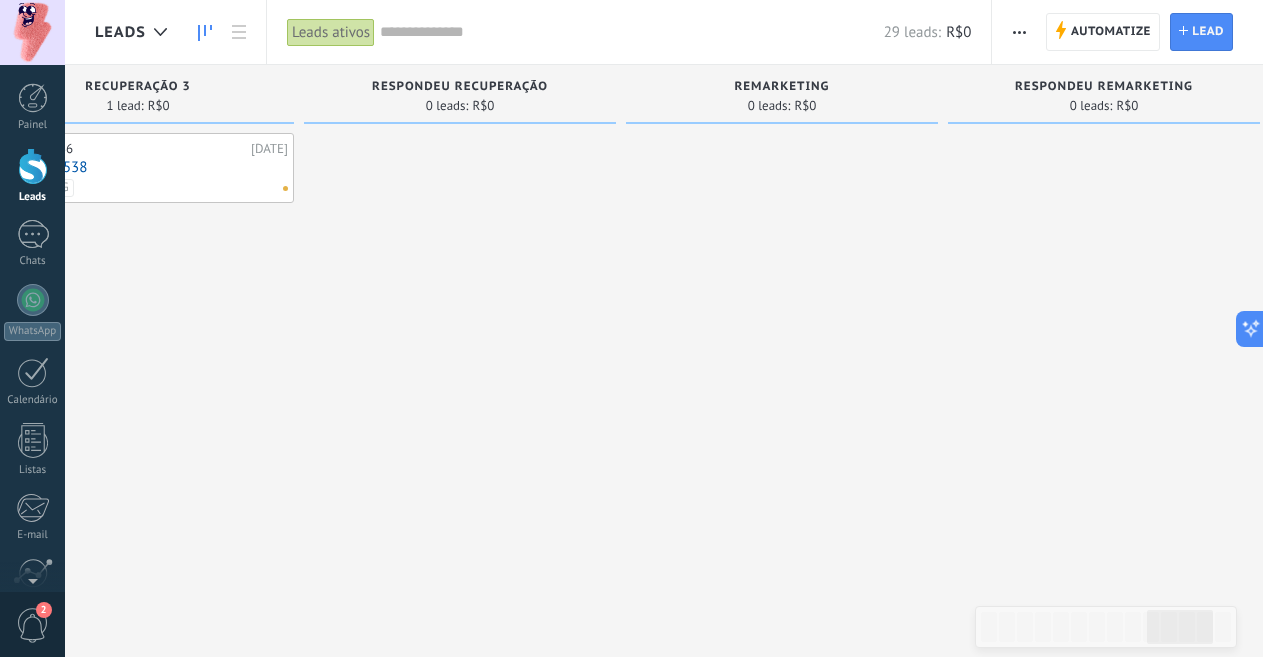 click at bounding box center [782, 953] 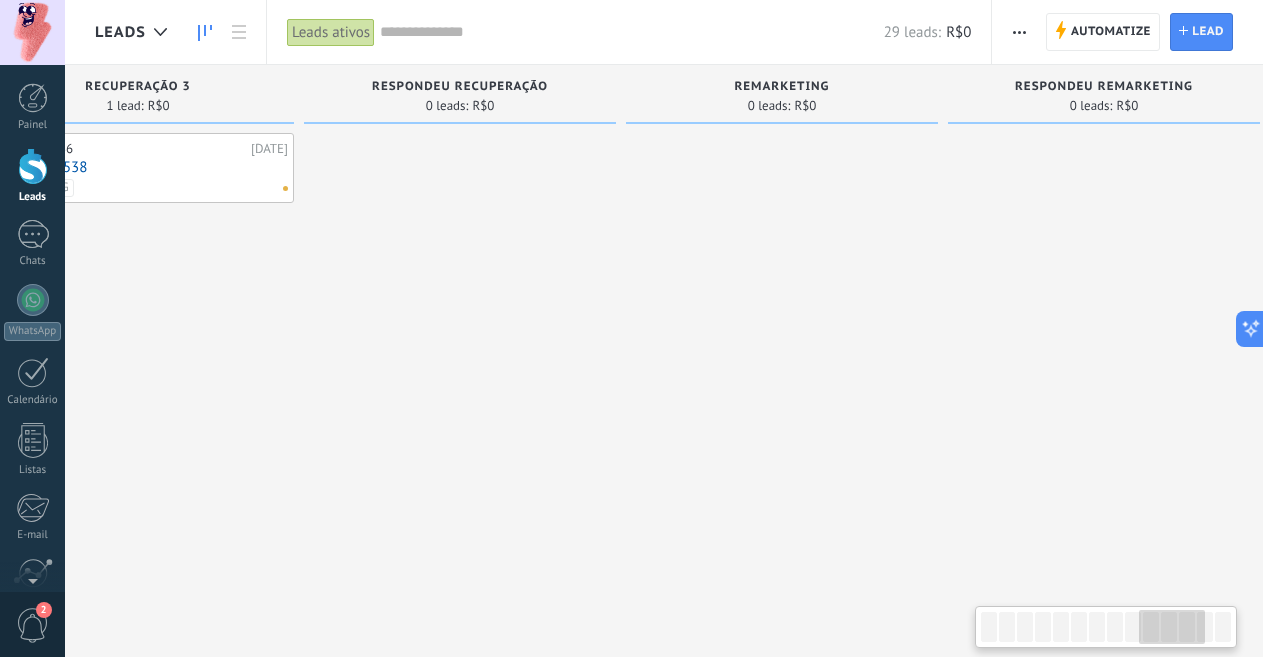 scroll, scrollTop: 0, scrollLeft: 2873, axis: horizontal 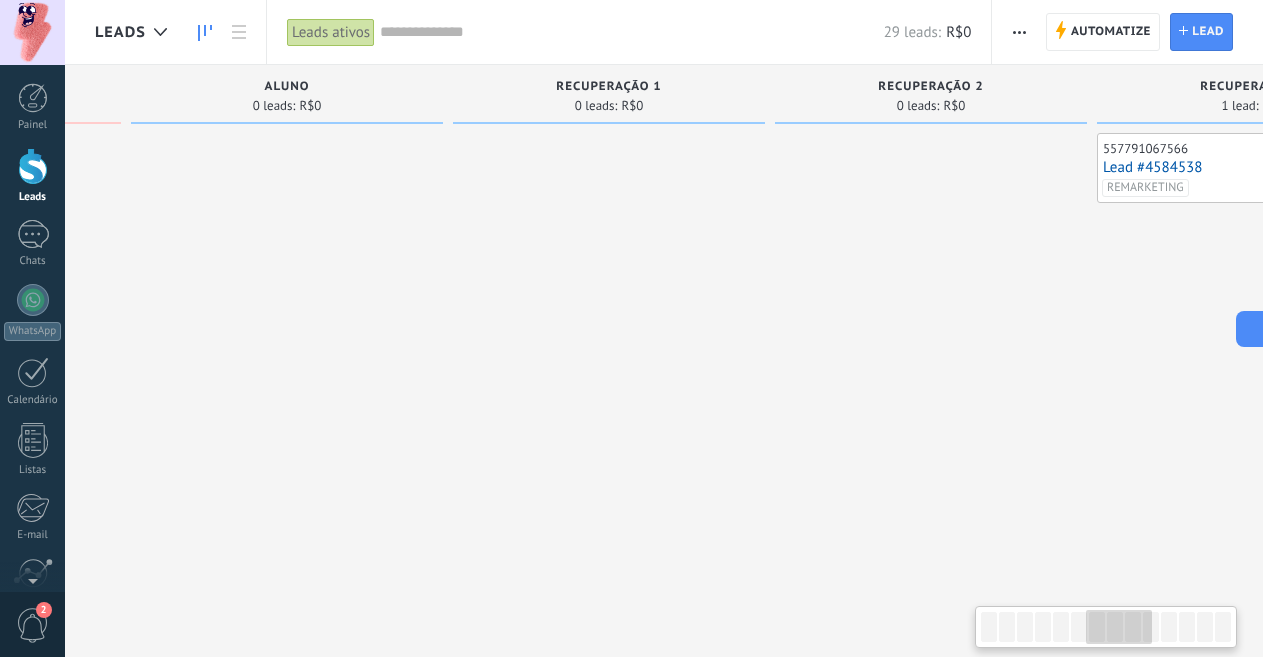 drag, startPoint x: 279, startPoint y: 272, endPoint x: 1279, endPoint y: 292, distance: 1000.19995 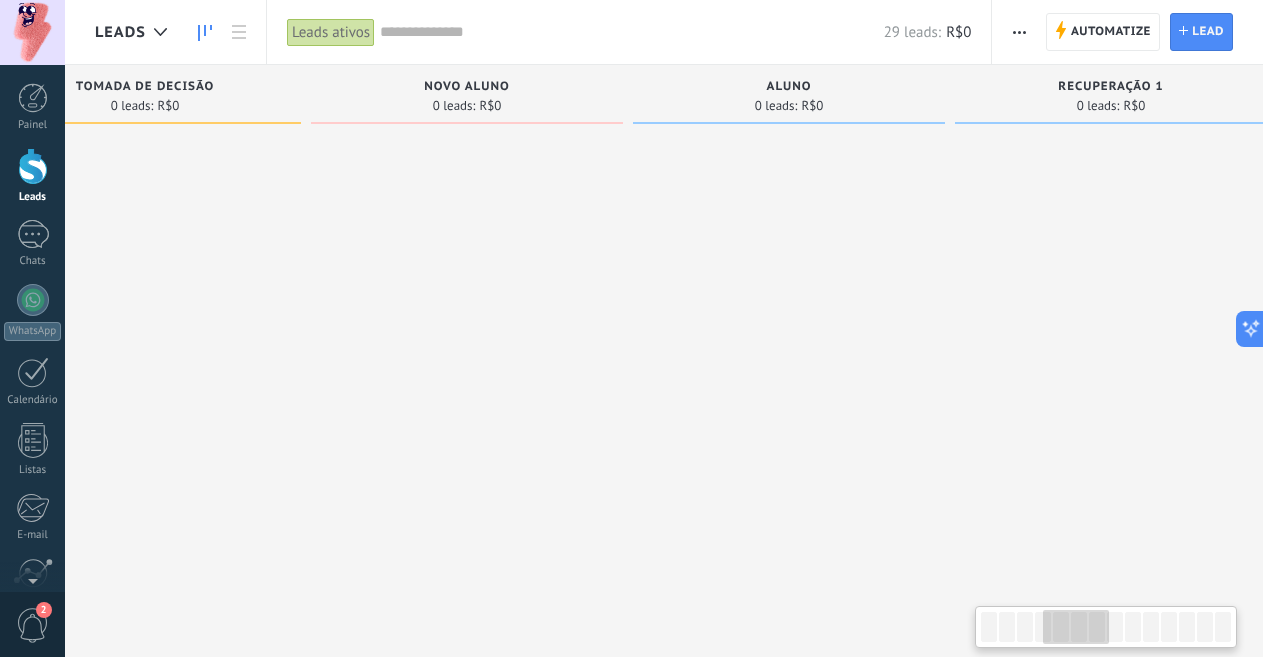 scroll, scrollTop: 0, scrollLeft: 1095, axis: horizontal 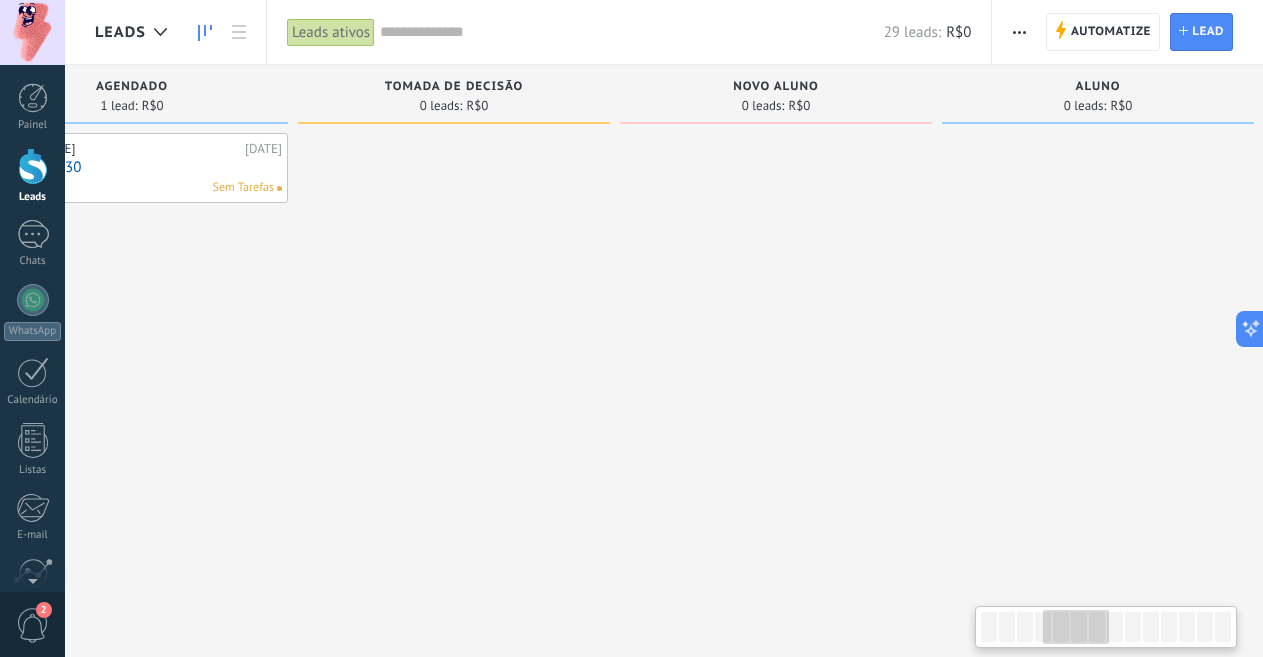 drag, startPoint x: 277, startPoint y: 232, endPoint x: 1088, endPoint y: 266, distance: 811.7124 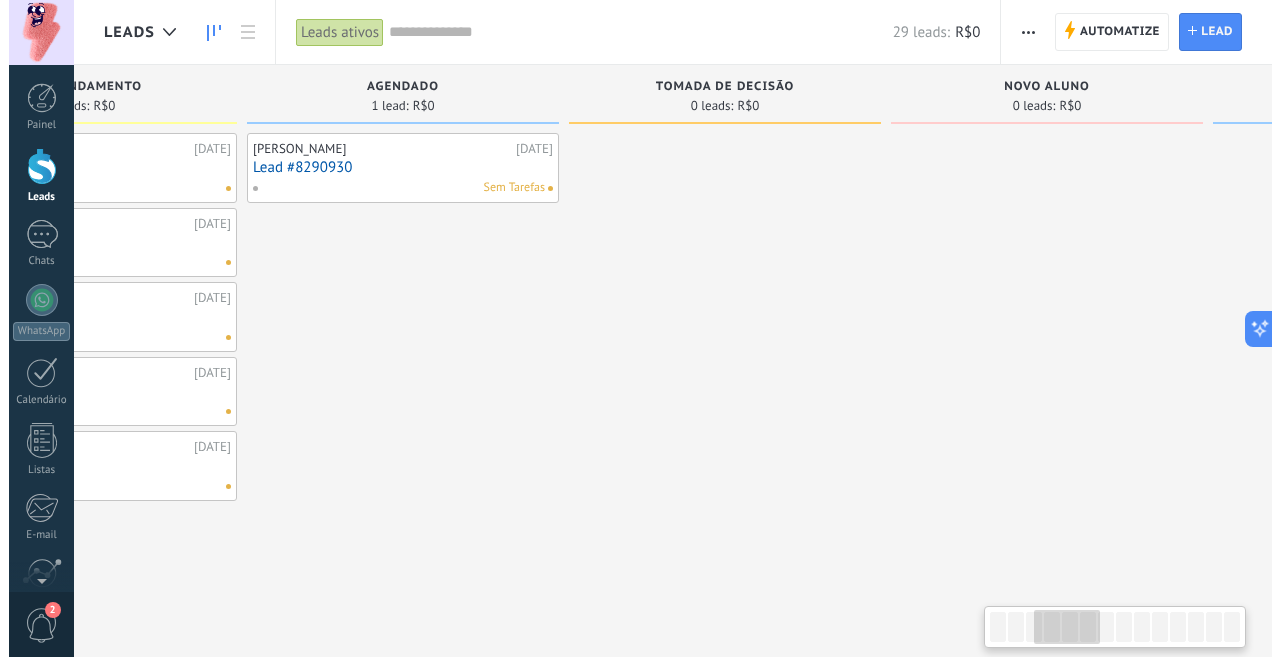 scroll, scrollTop: 0, scrollLeft: 823, axis: horizontal 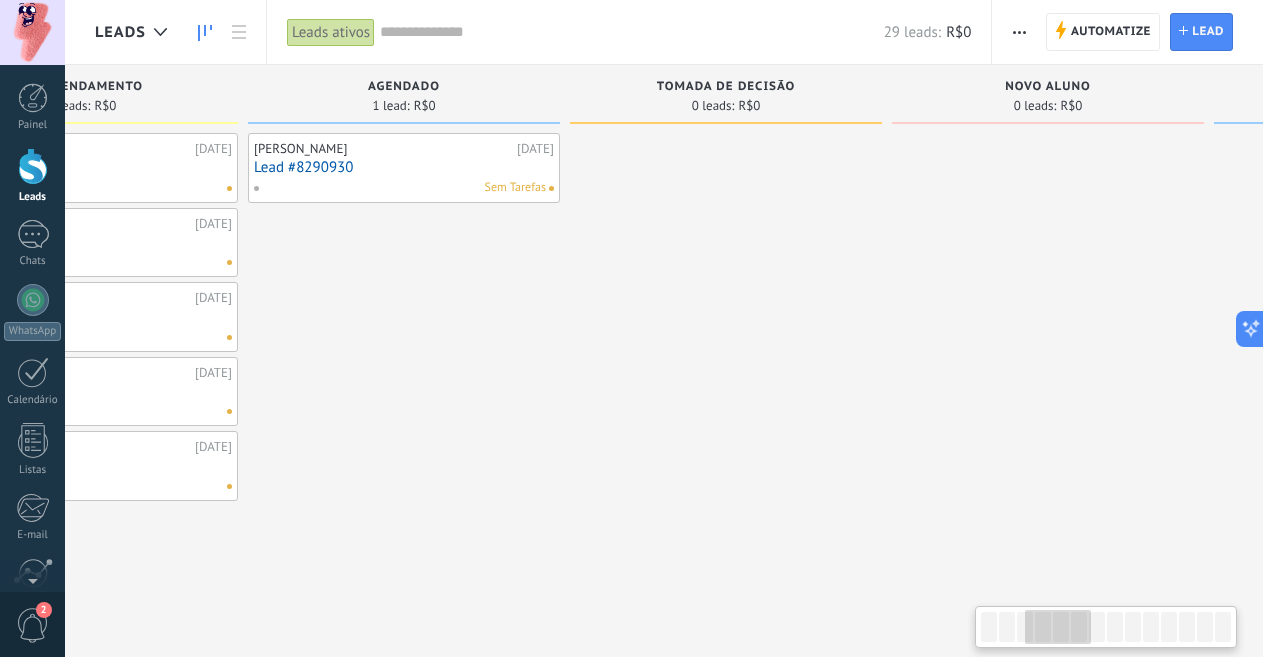 drag, startPoint x: 405, startPoint y: 305, endPoint x: 677, endPoint y: 309, distance: 272.02942 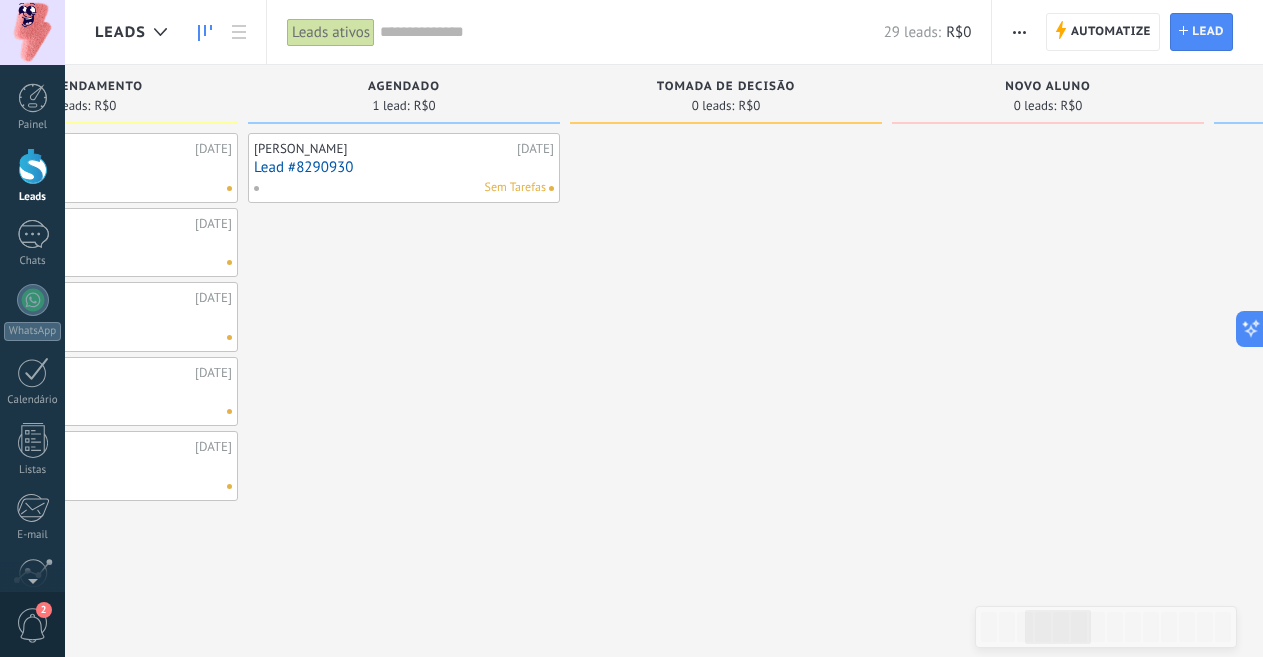 click on "Lead #8290930" at bounding box center [404, 167] 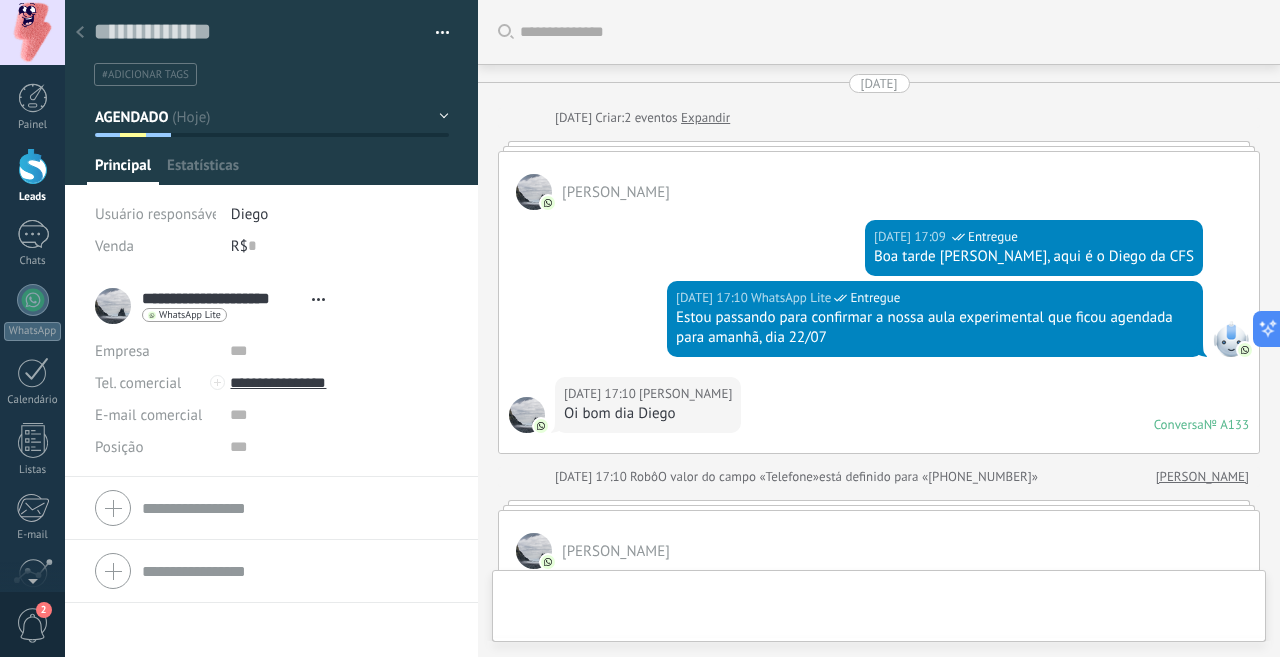 scroll, scrollTop: 30, scrollLeft: 0, axis: vertical 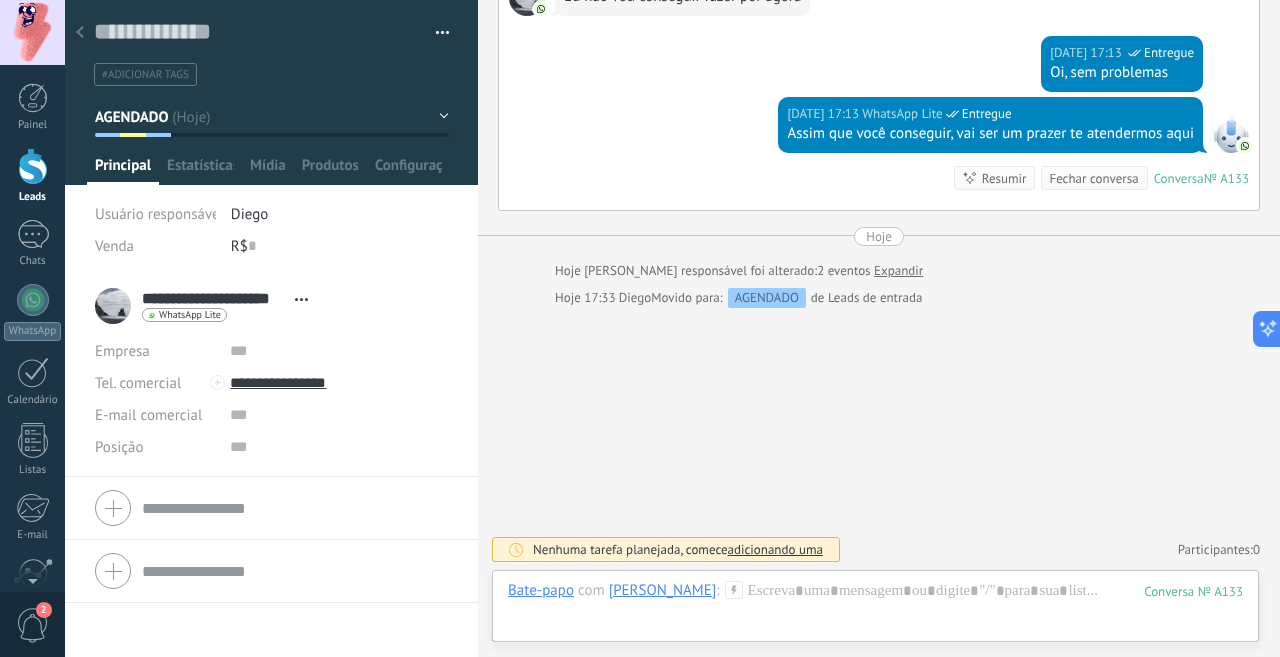 click 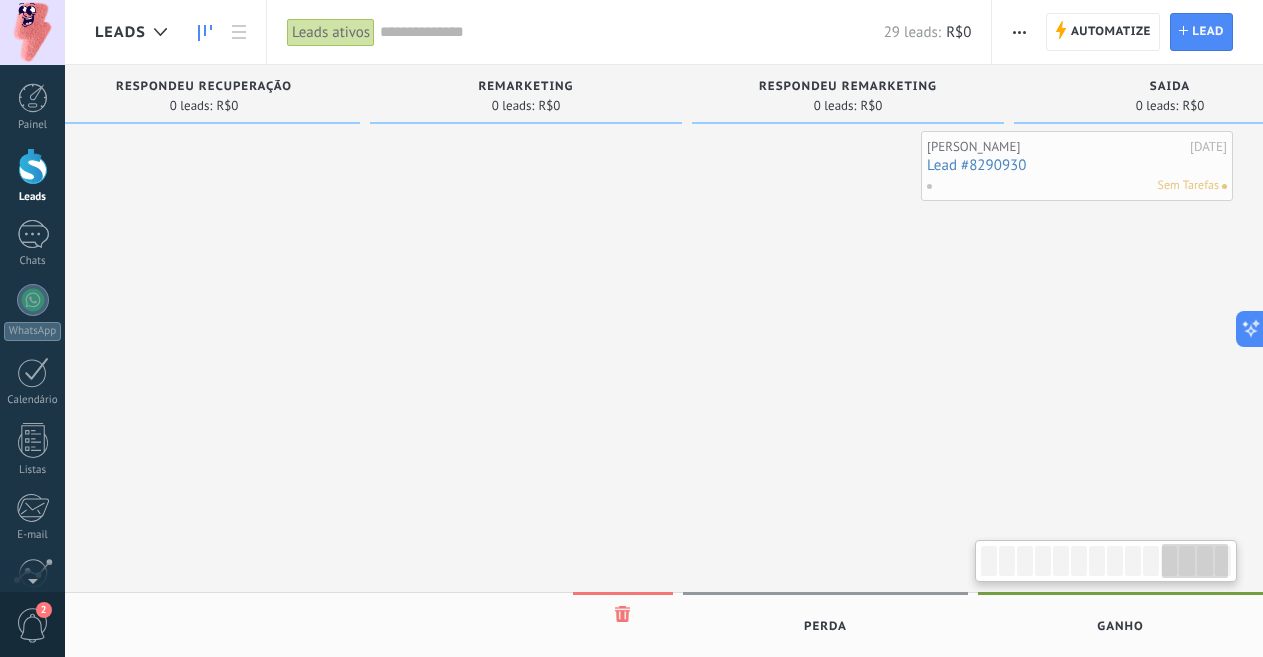 scroll, scrollTop: 0, scrollLeft: 3370, axis: horizontal 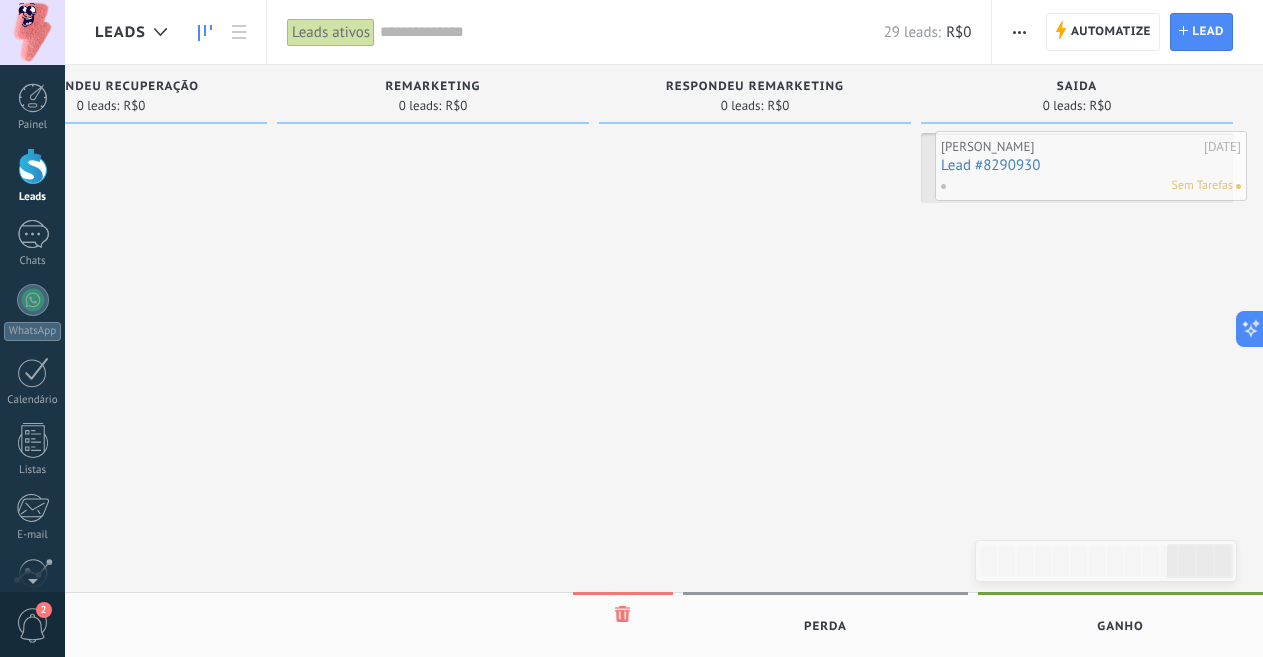 drag, startPoint x: 334, startPoint y: 162, endPoint x: 1021, endPoint y: 161, distance: 687.00073 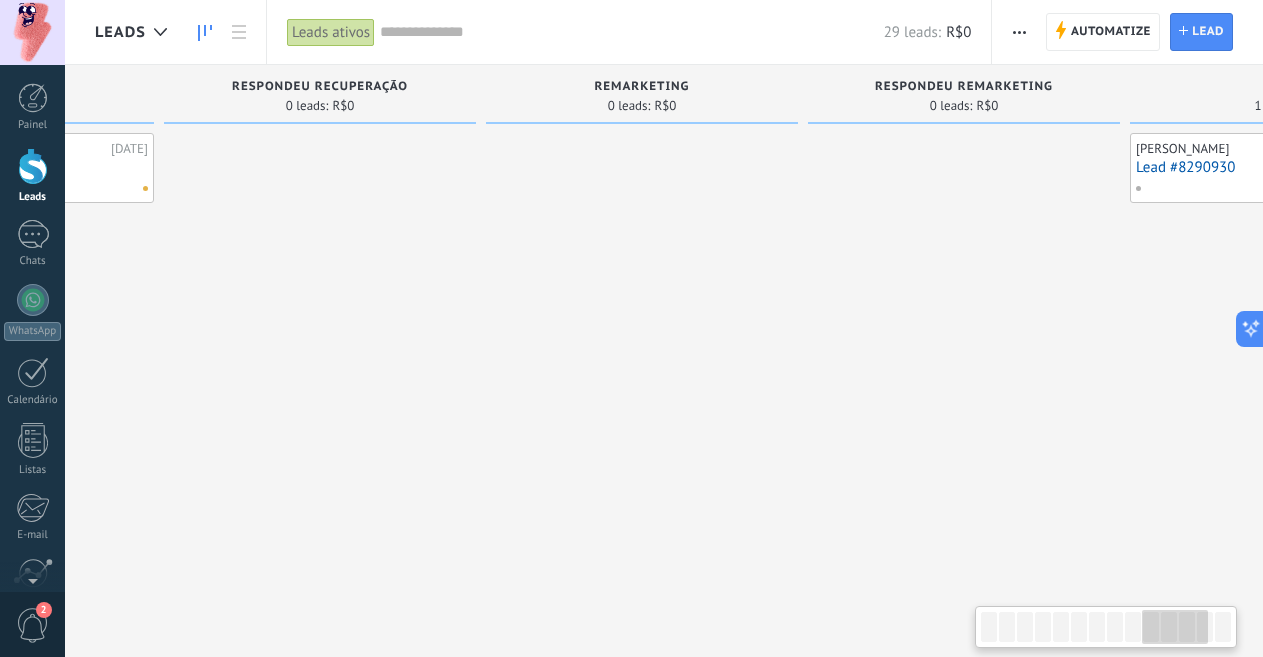 scroll, scrollTop: 0, scrollLeft: 2920, axis: horizontal 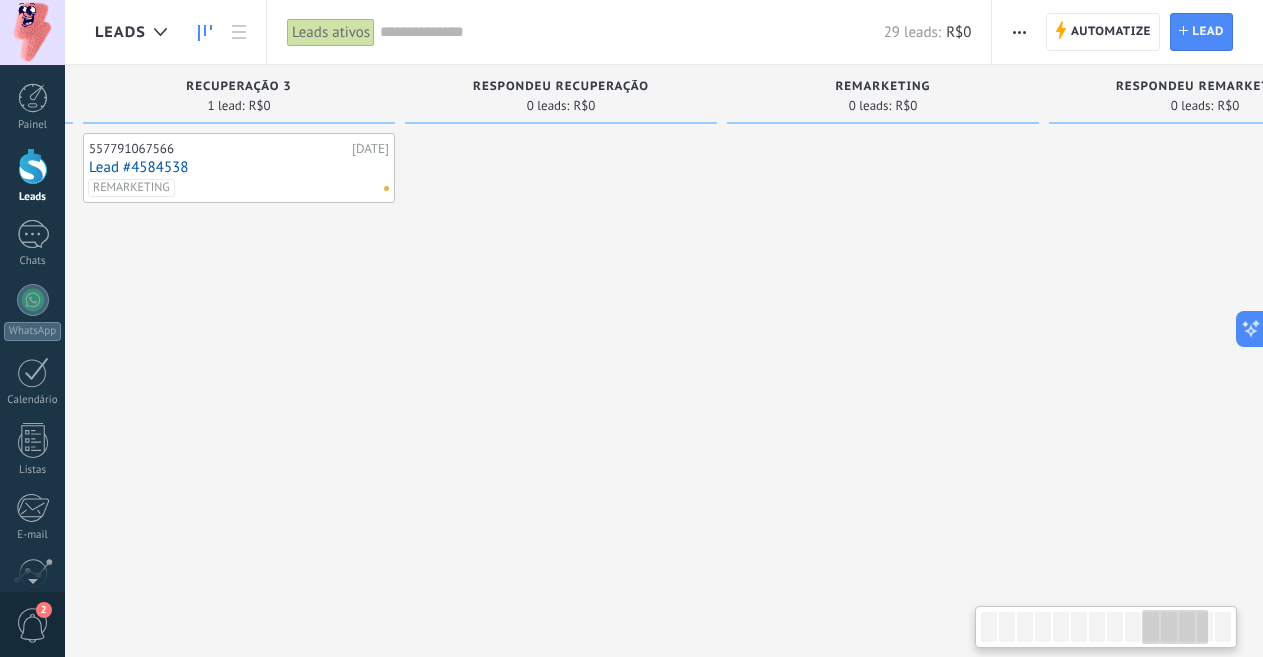 drag, startPoint x: 331, startPoint y: 457, endPoint x: 781, endPoint y: 482, distance: 450.6939 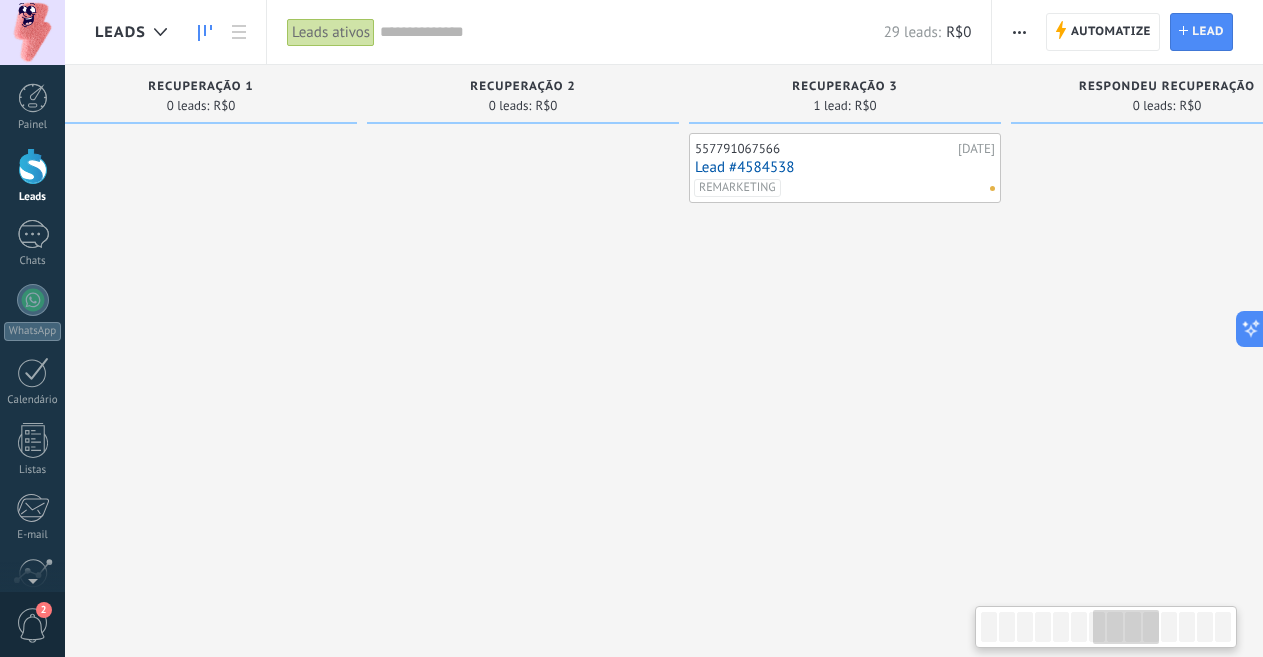 scroll, scrollTop: 0, scrollLeft: 2077, axis: horizontal 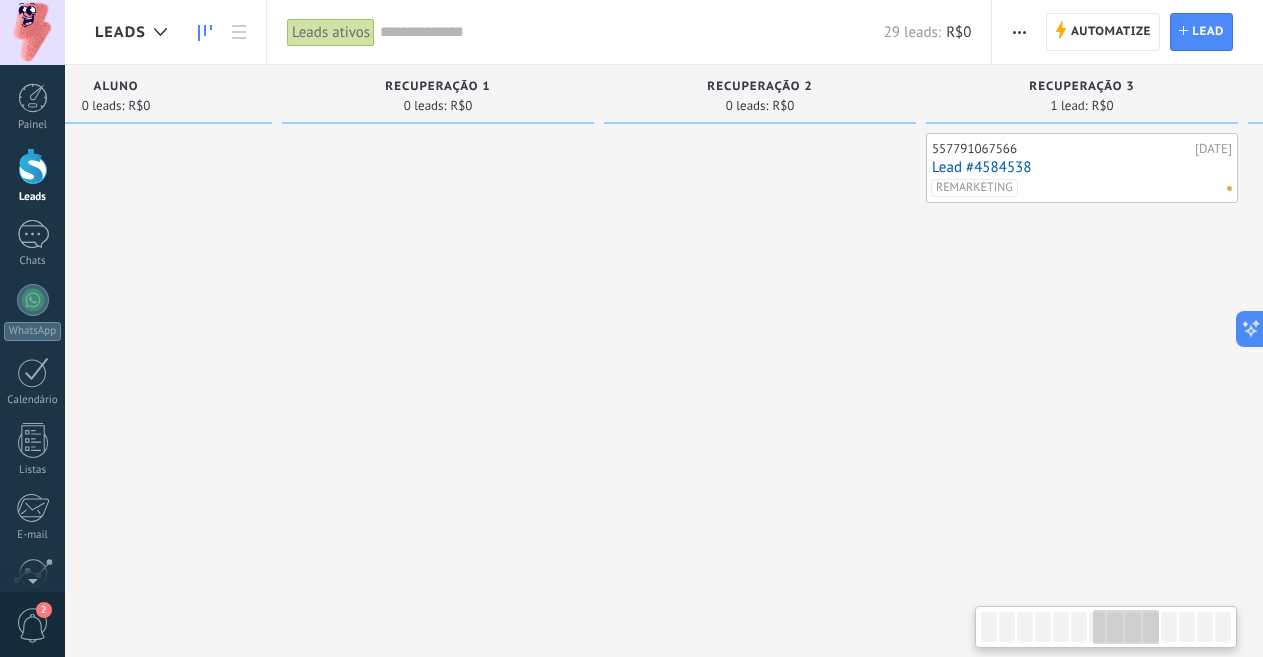 drag, startPoint x: 363, startPoint y: 457, endPoint x: 1279, endPoint y: 359, distance: 921.2274 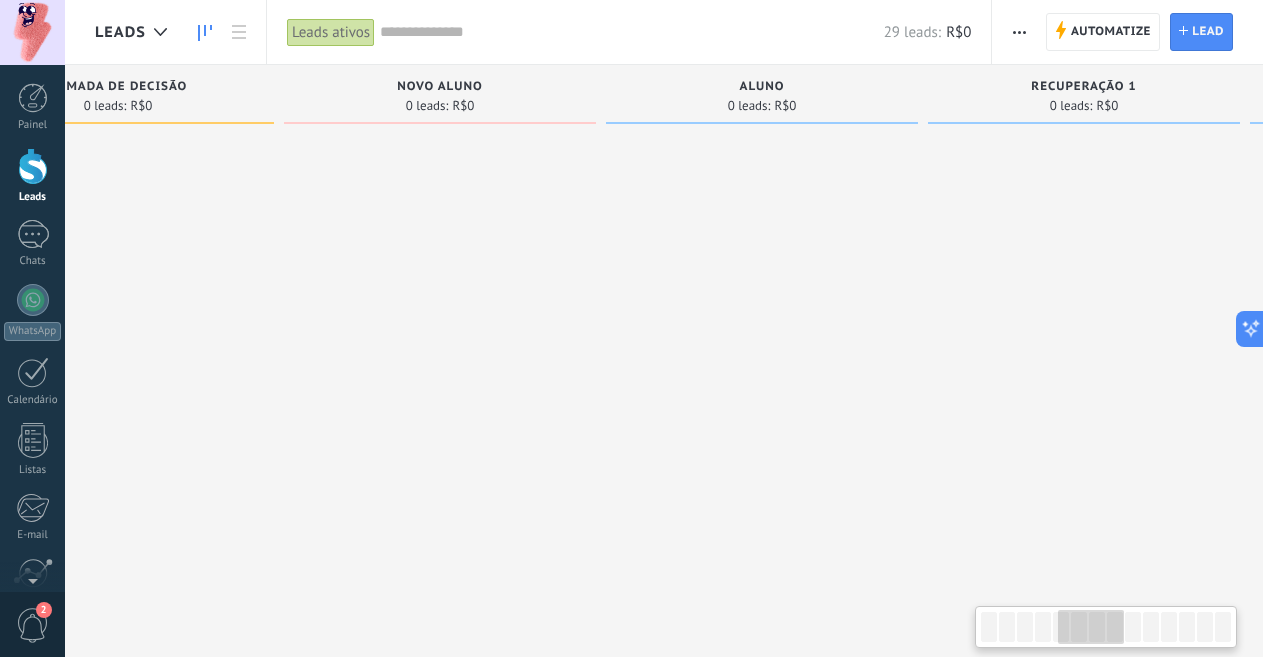scroll, scrollTop: 0, scrollLeft: 1356, axis: horizontal 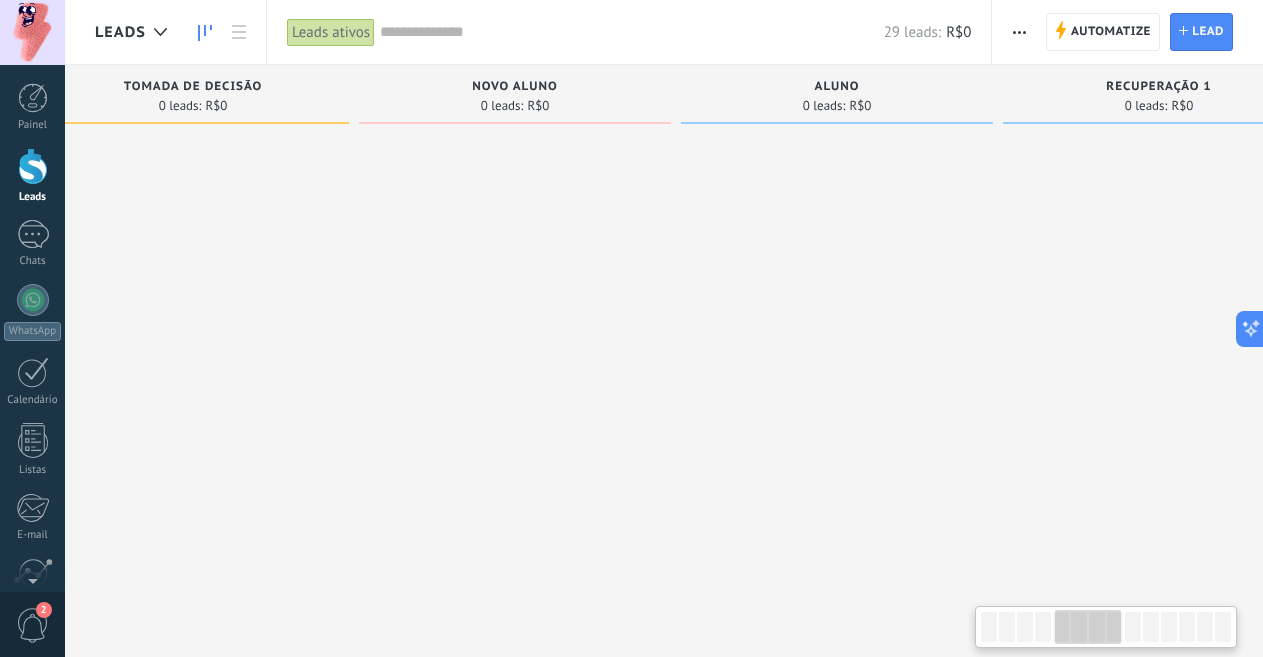 drag, startPoint x: 513, startPoint y: 380, endPoint x: 639, endPoint y: 351, distance: 129.29424 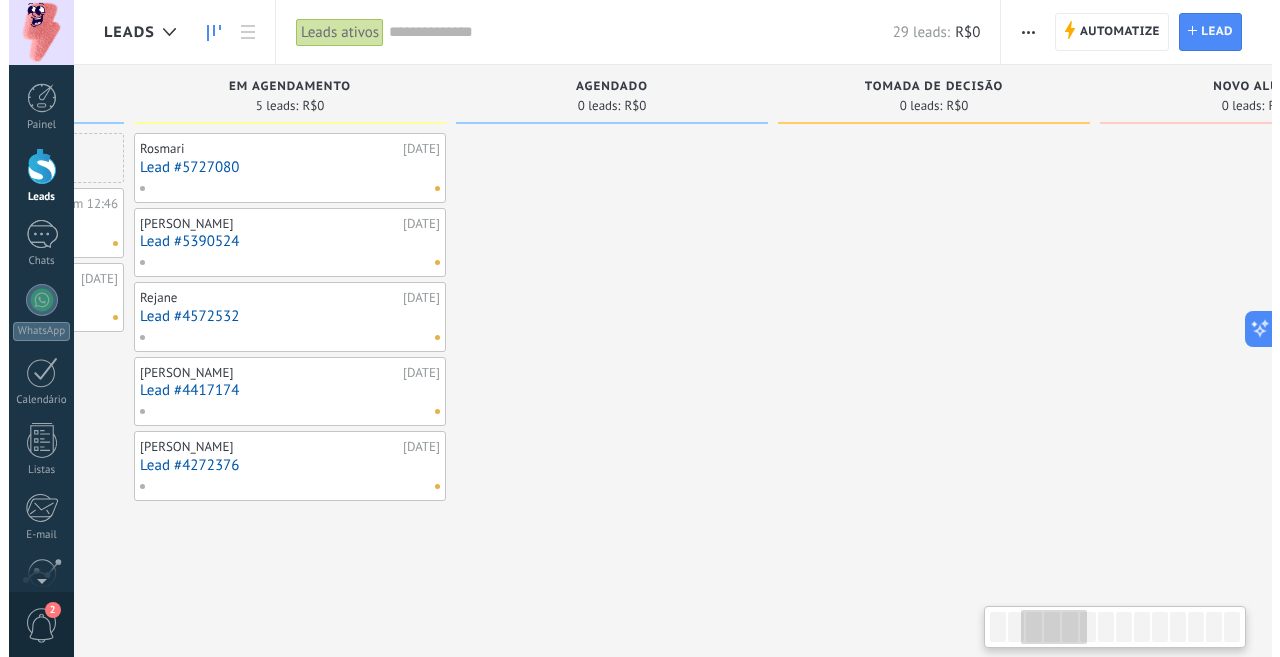scroll, scrollTop: 0, scrollLeft: 615, axis: horizontal 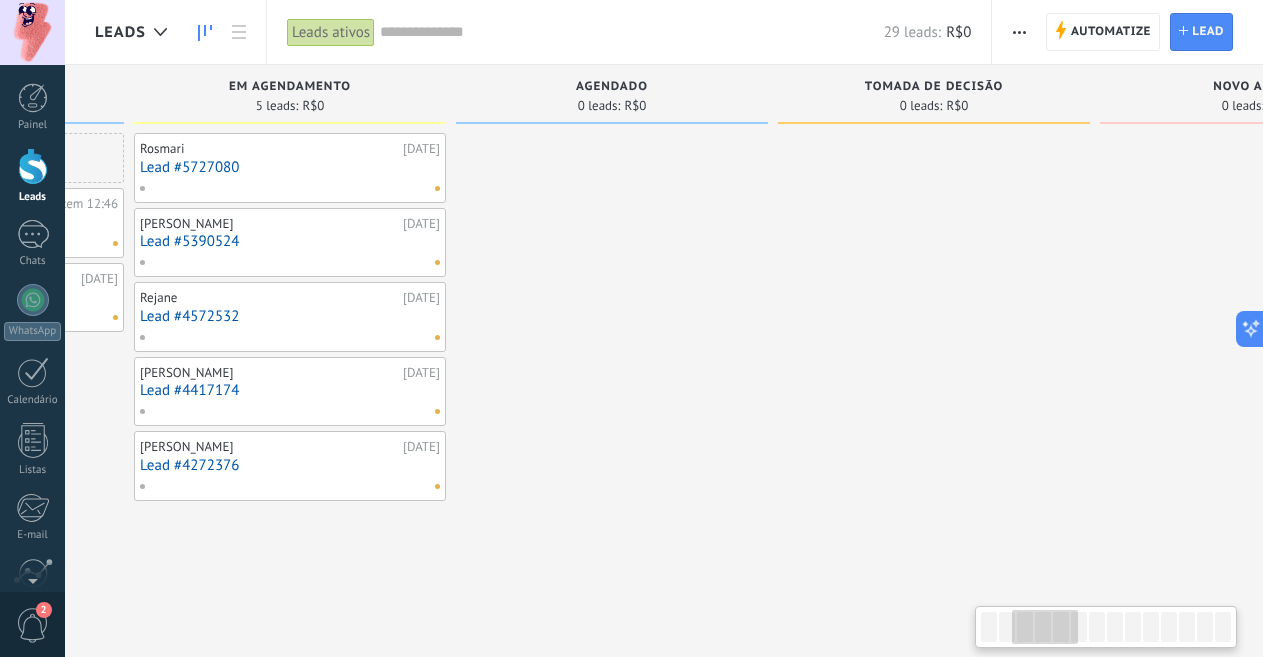 click at bounding box center (1256, 953) 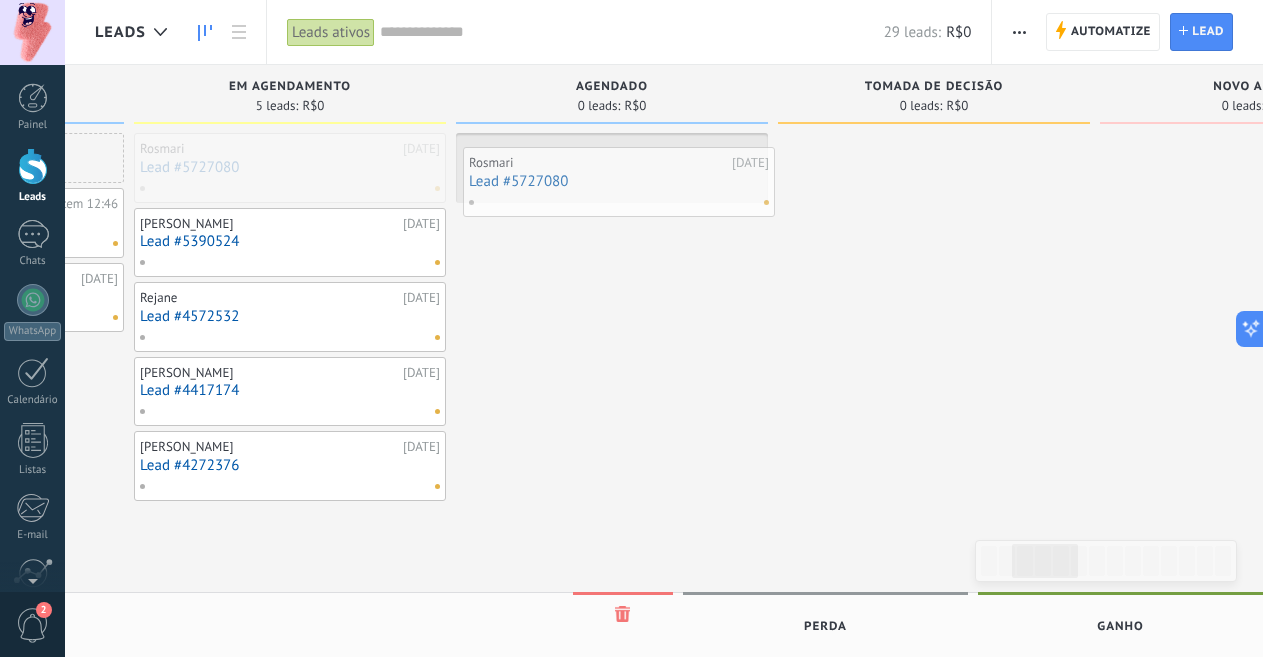 drag, startPoint x: 239, startPoint y: 180, endPoint x: 568, endPoint y: 192, distance: 329.21878 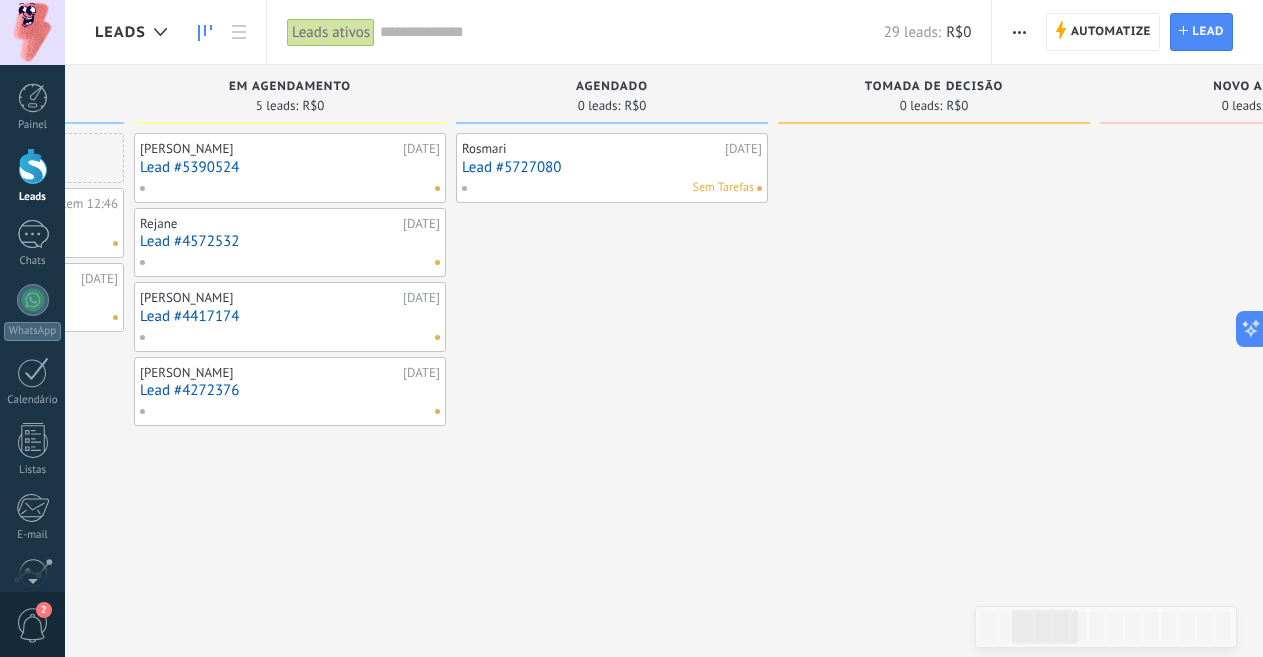 click on "Lead #5727080" at bounding box center (612, 167) 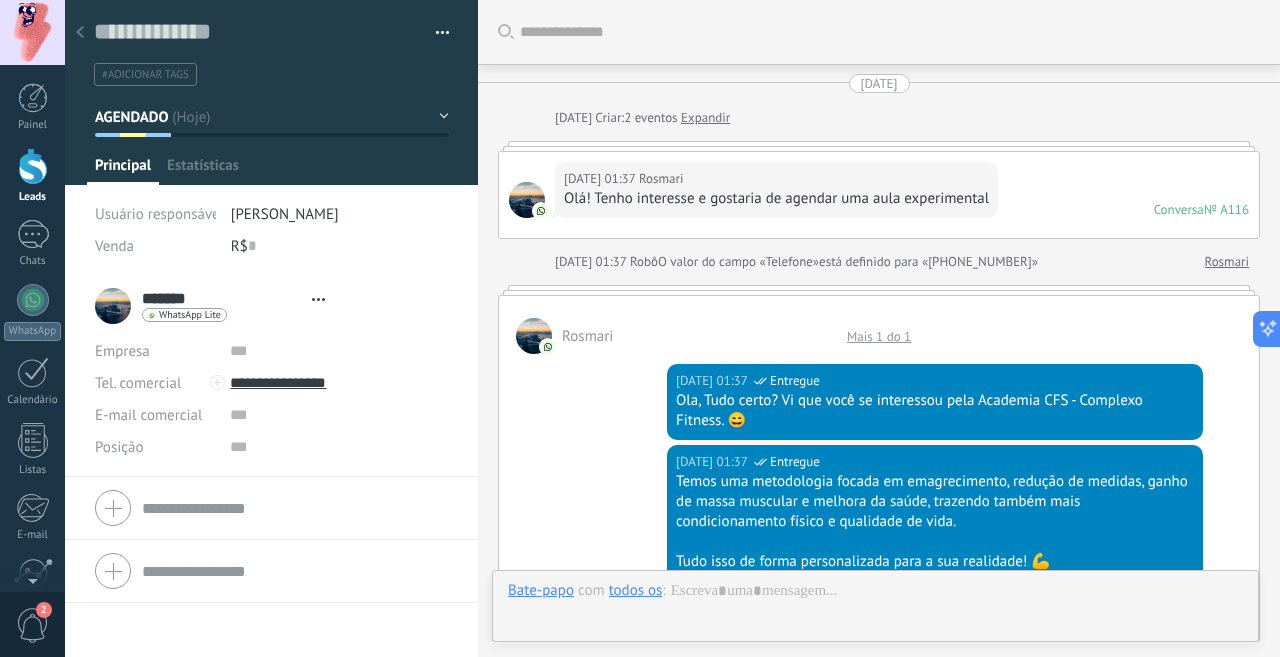 type on "**********" 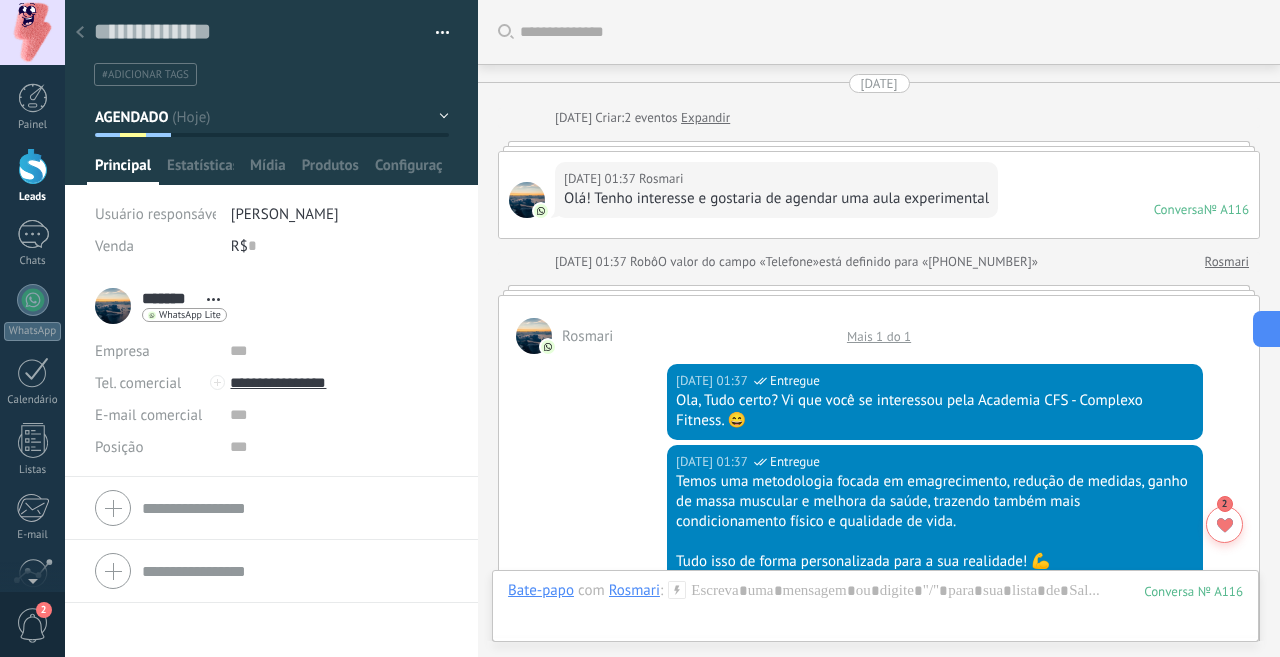 scroll, scrollTop: 3196, scrollLeft: 0, axis: vertical 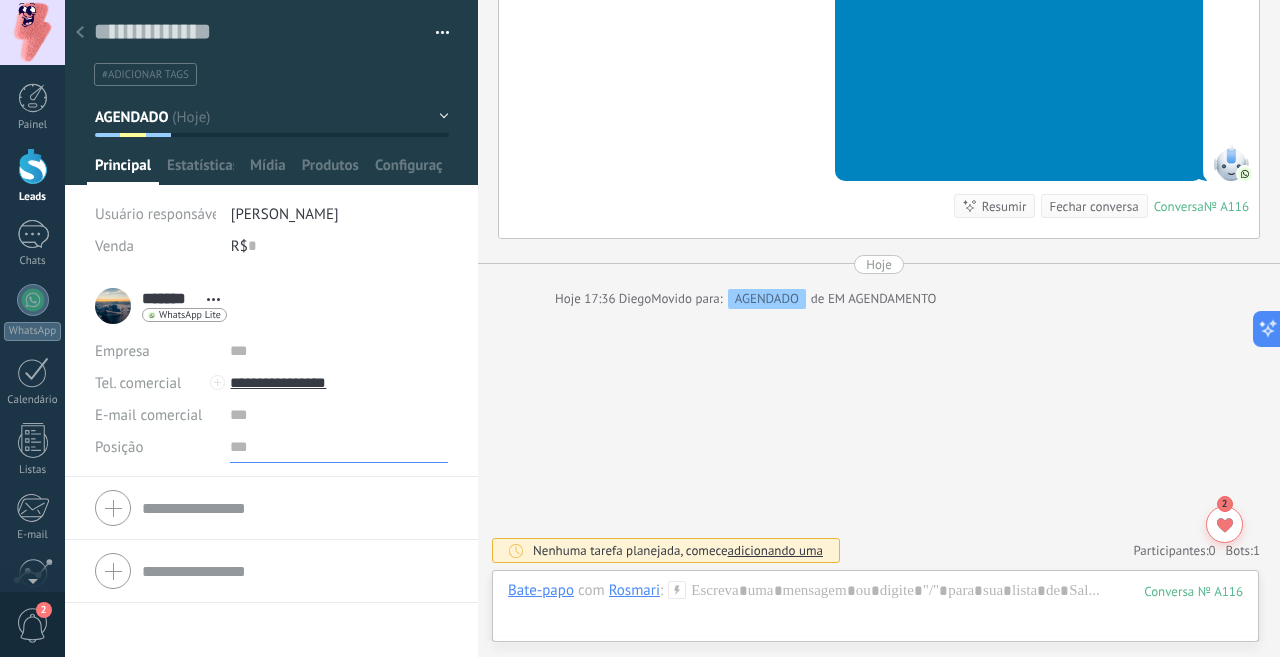 click at bounding box center (339, 447) 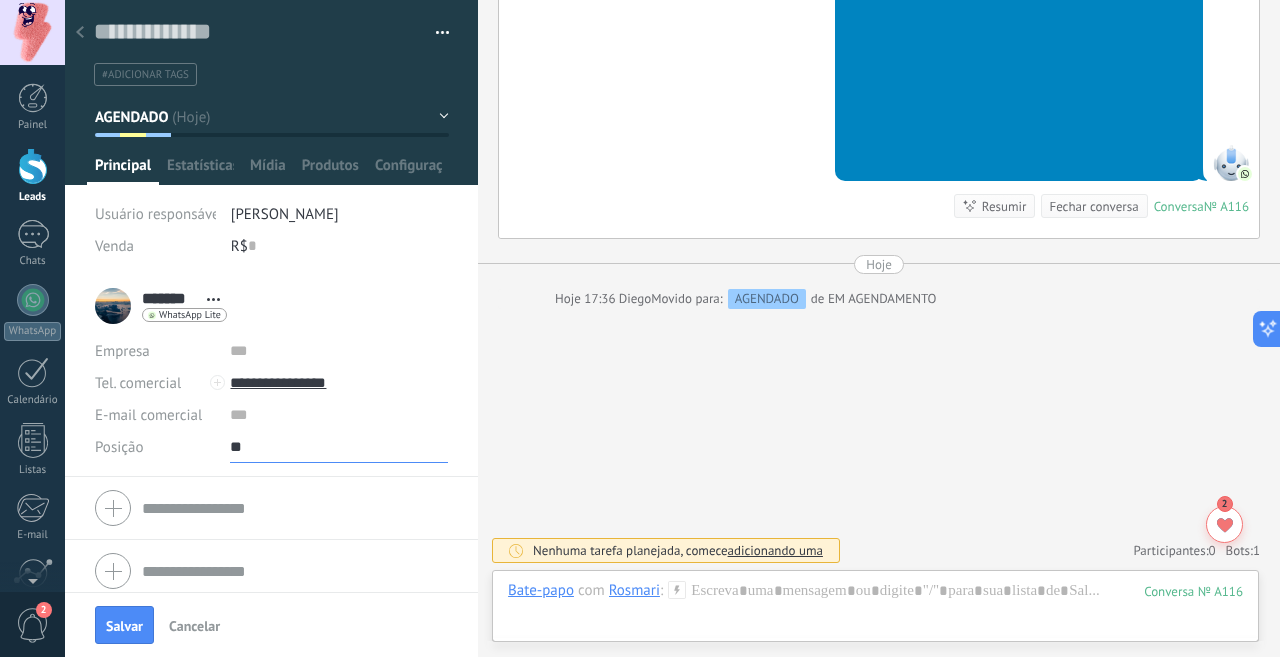 type on "*" 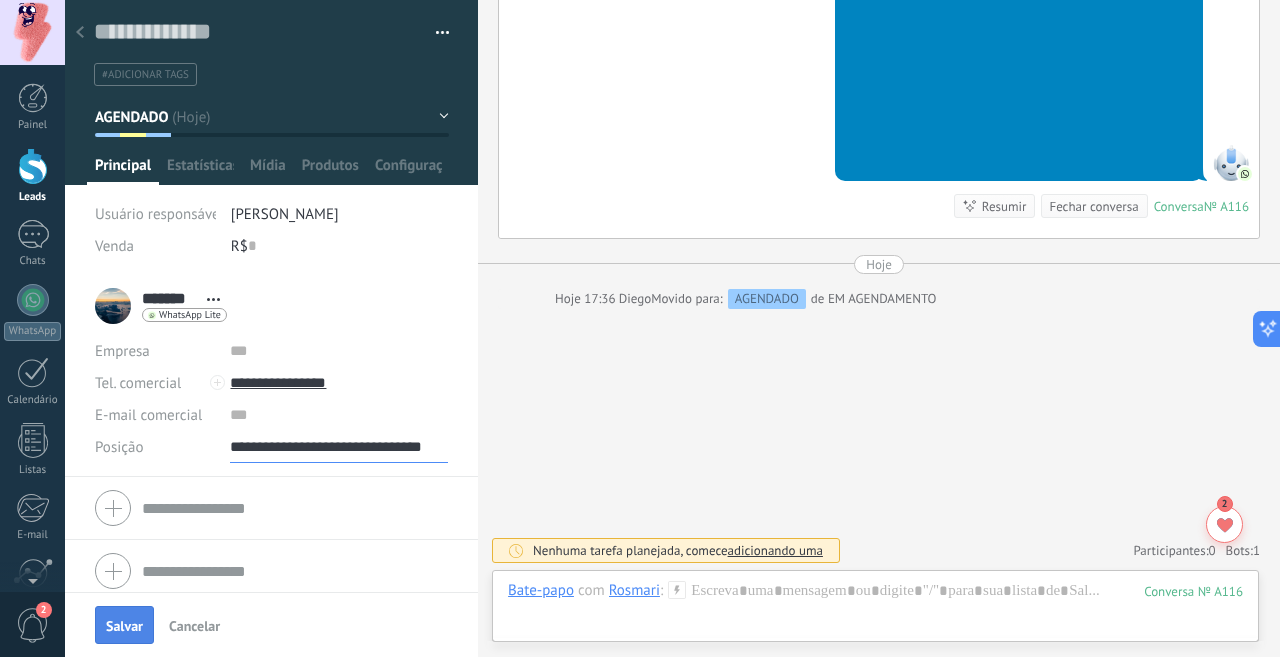 type on "**********" 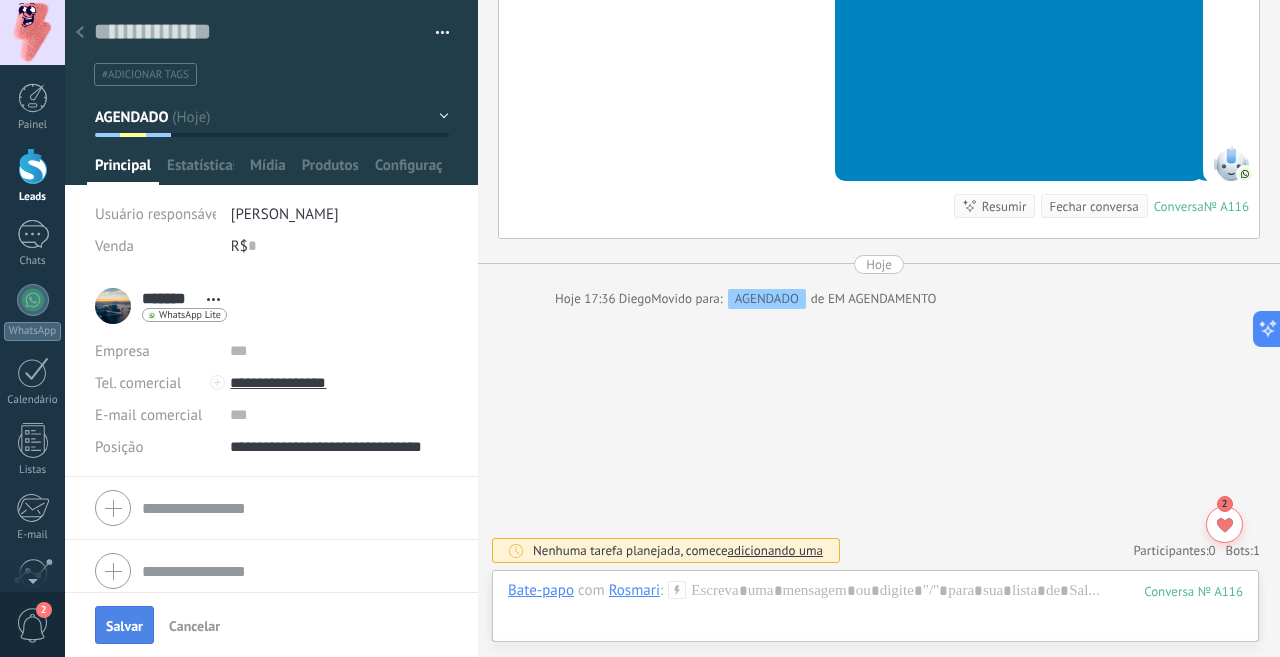 click on "Salvar" at bounding box center (124, 626) 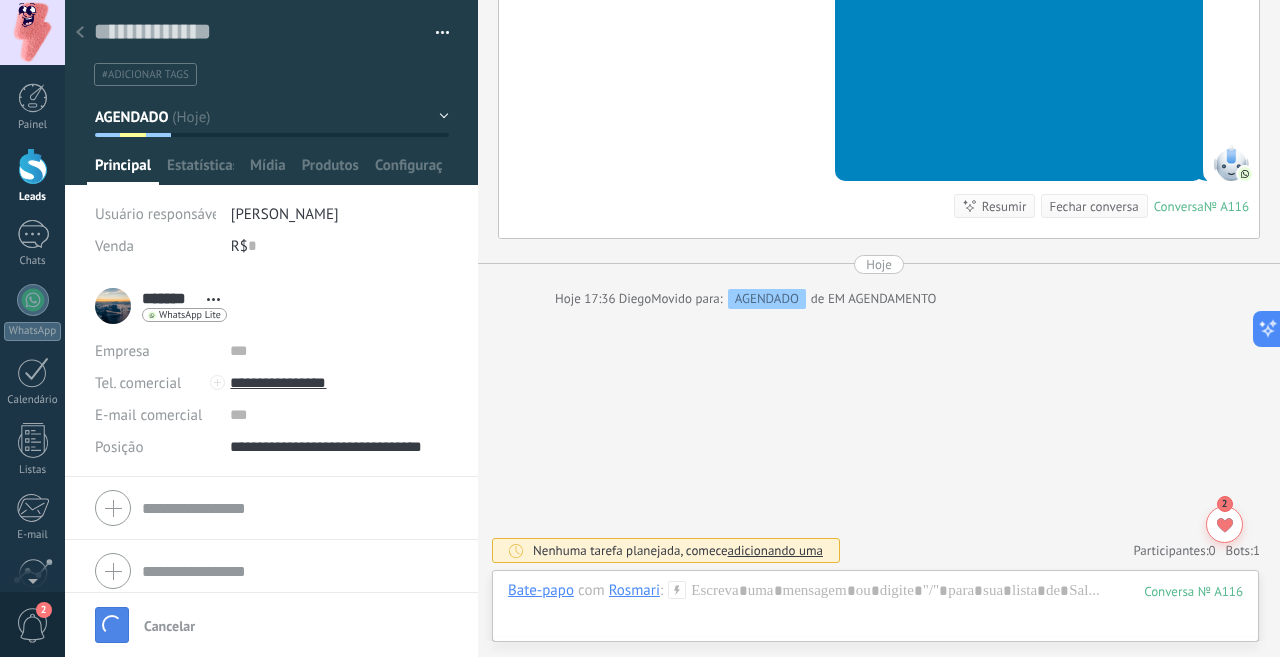 scroll, scrollTop: 0, scrollLeft: 0, axis: both 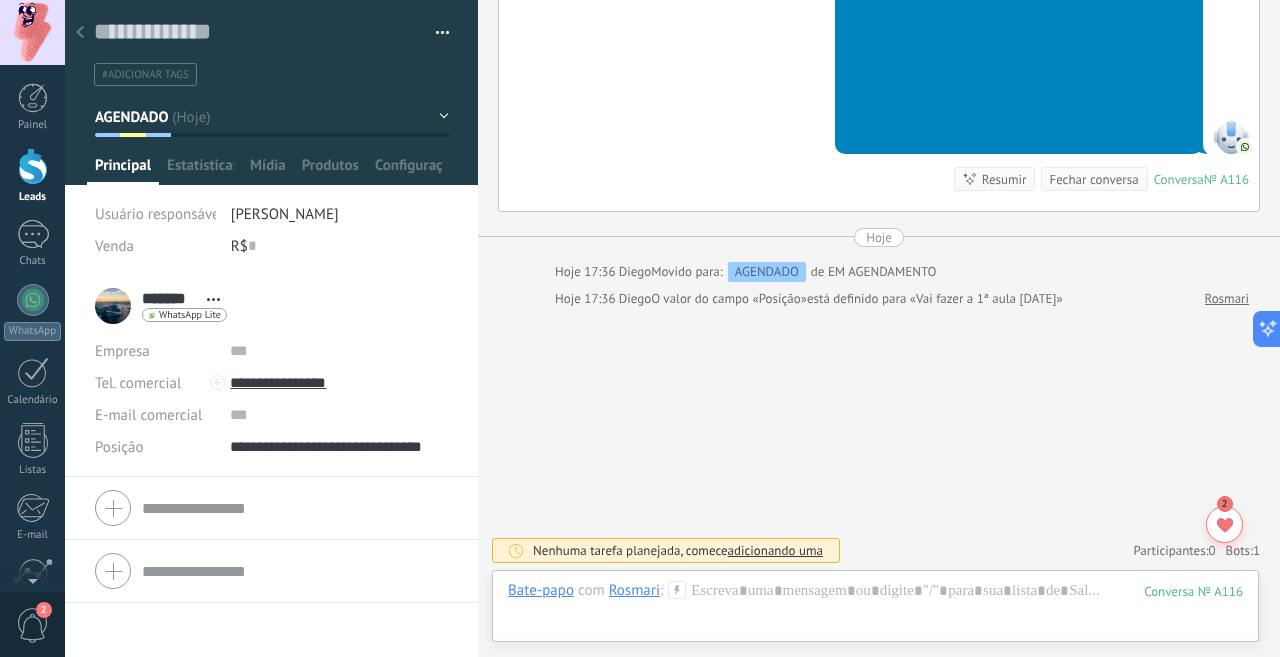 click at bounding box center (33, 166) 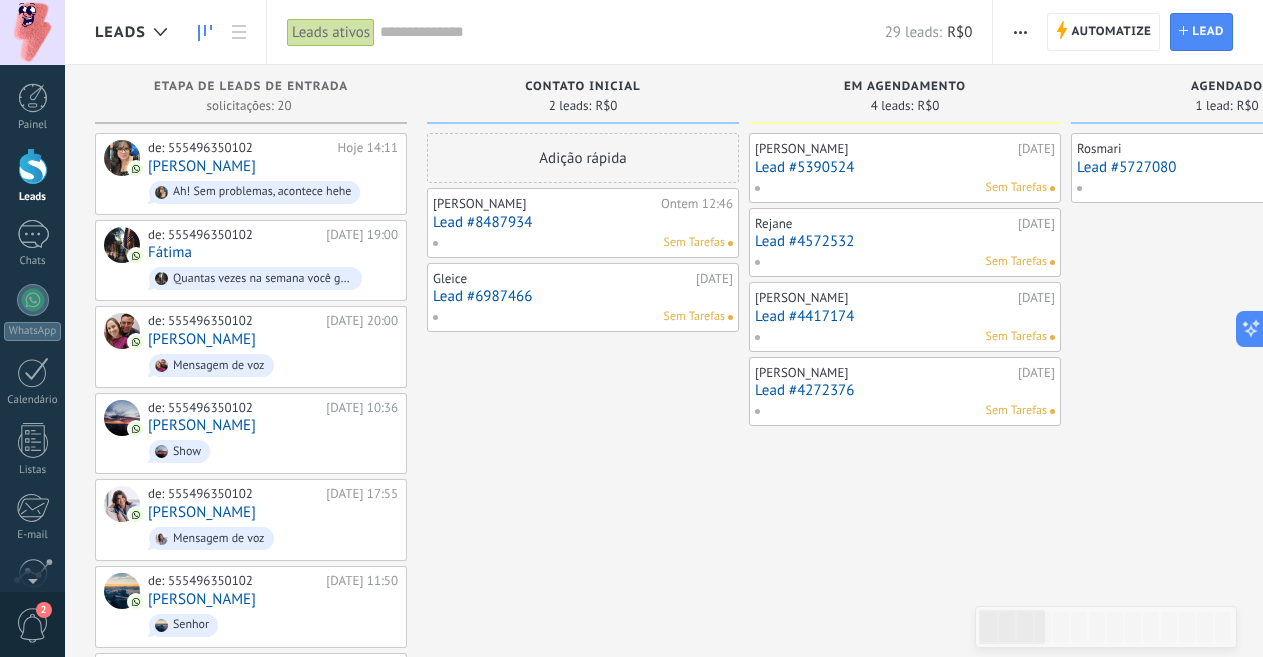 click on "Lead #5390524" at bounding box center (905, 167) 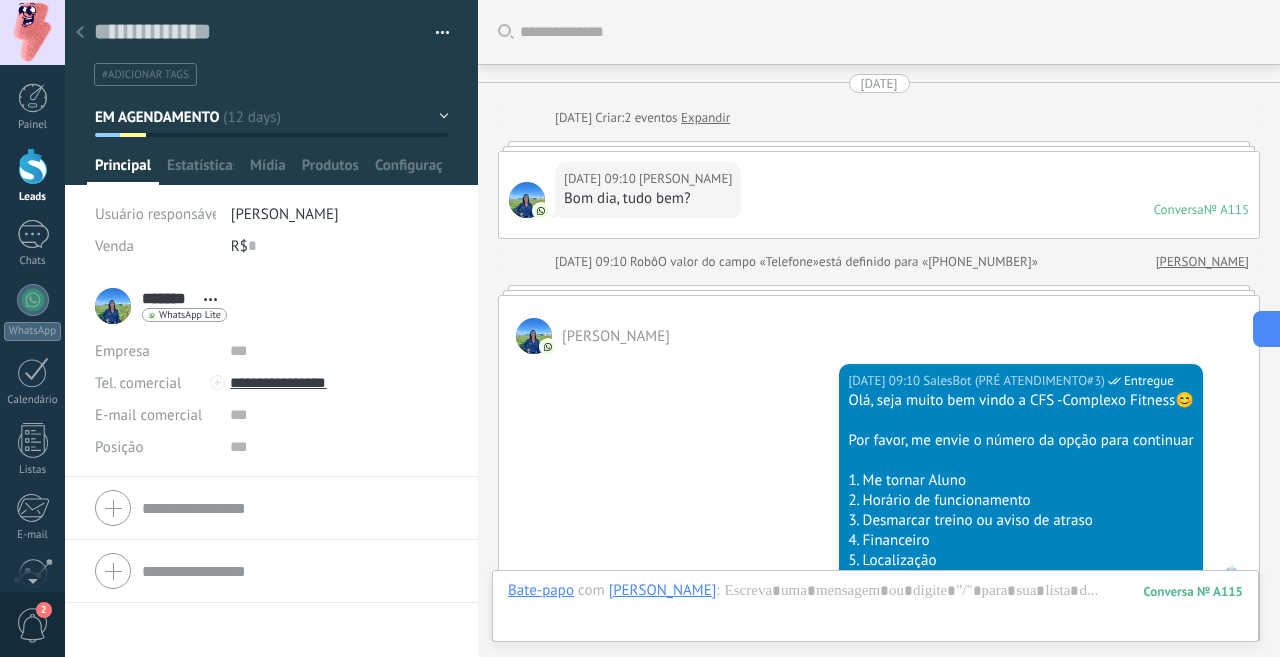 scroll, scrollTop: 30, scrollLeft: 0, axis: vertical 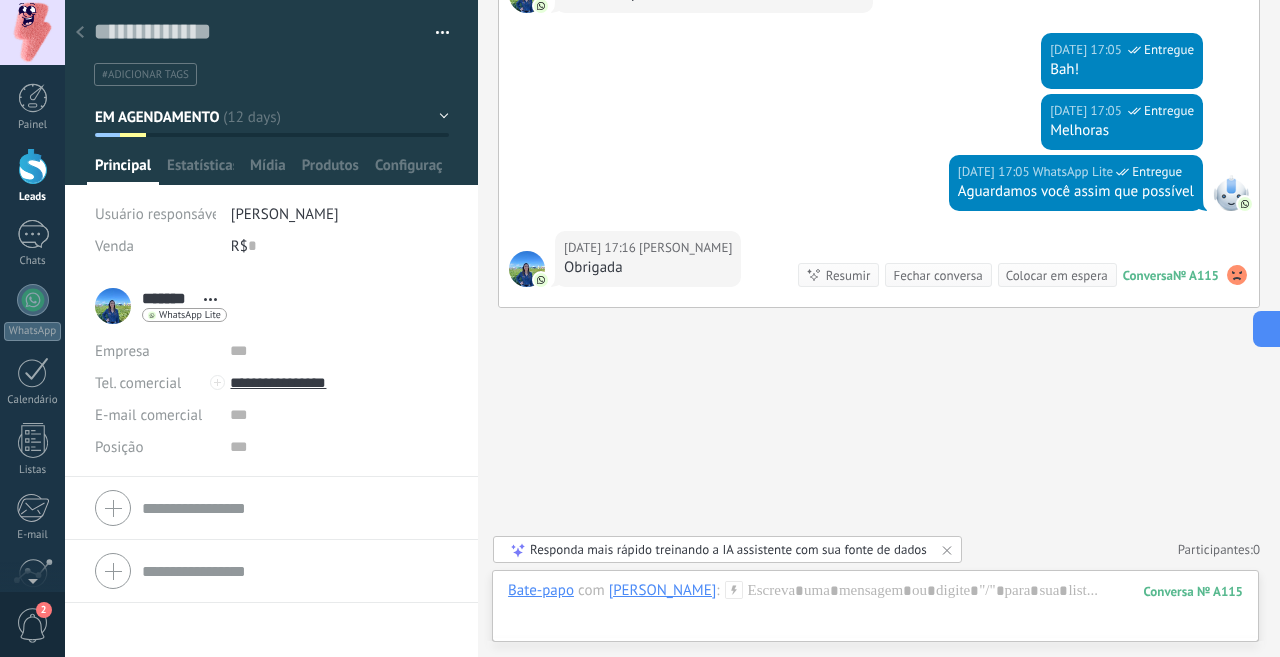 click 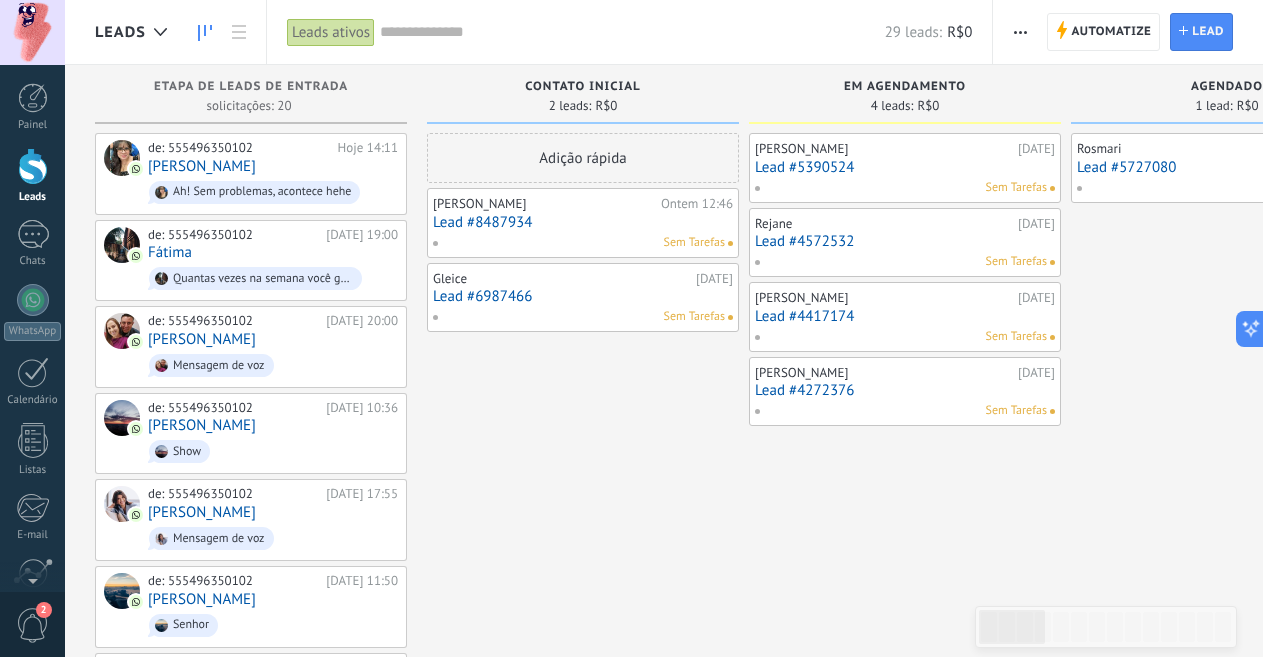 click on "Lead #4572532" at bounding box center (905, 241) 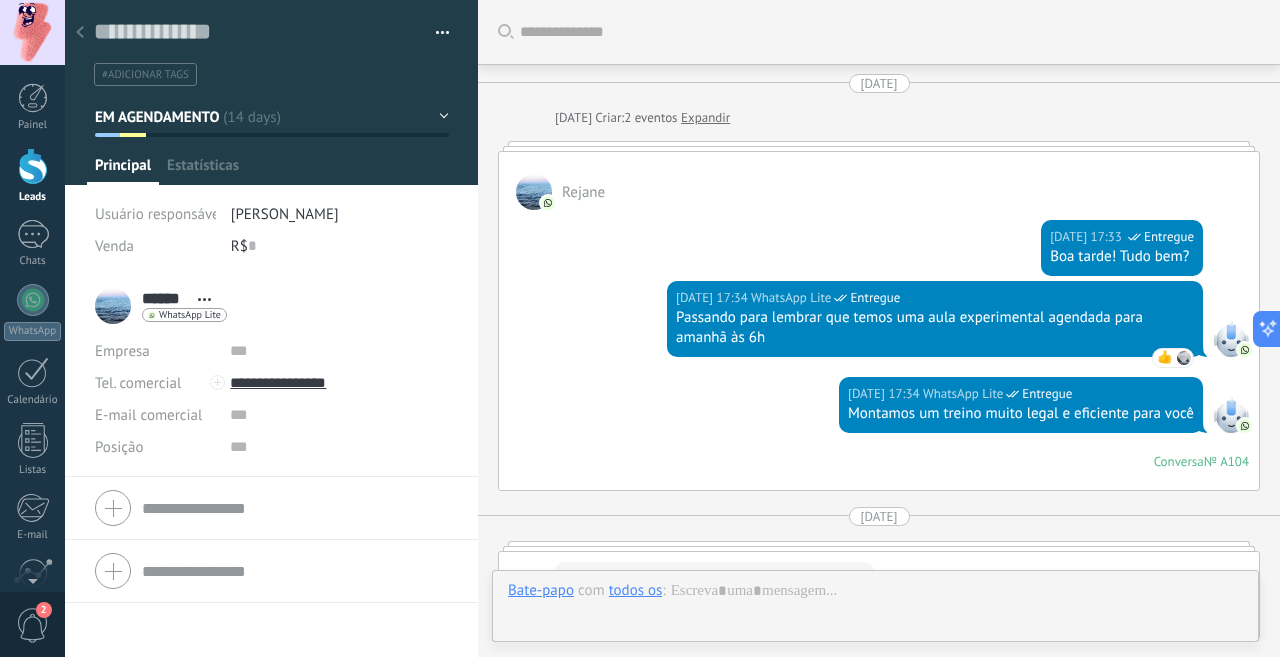 scroll, scrollTop: 3011, scrollLeft: 0, axis: vertical 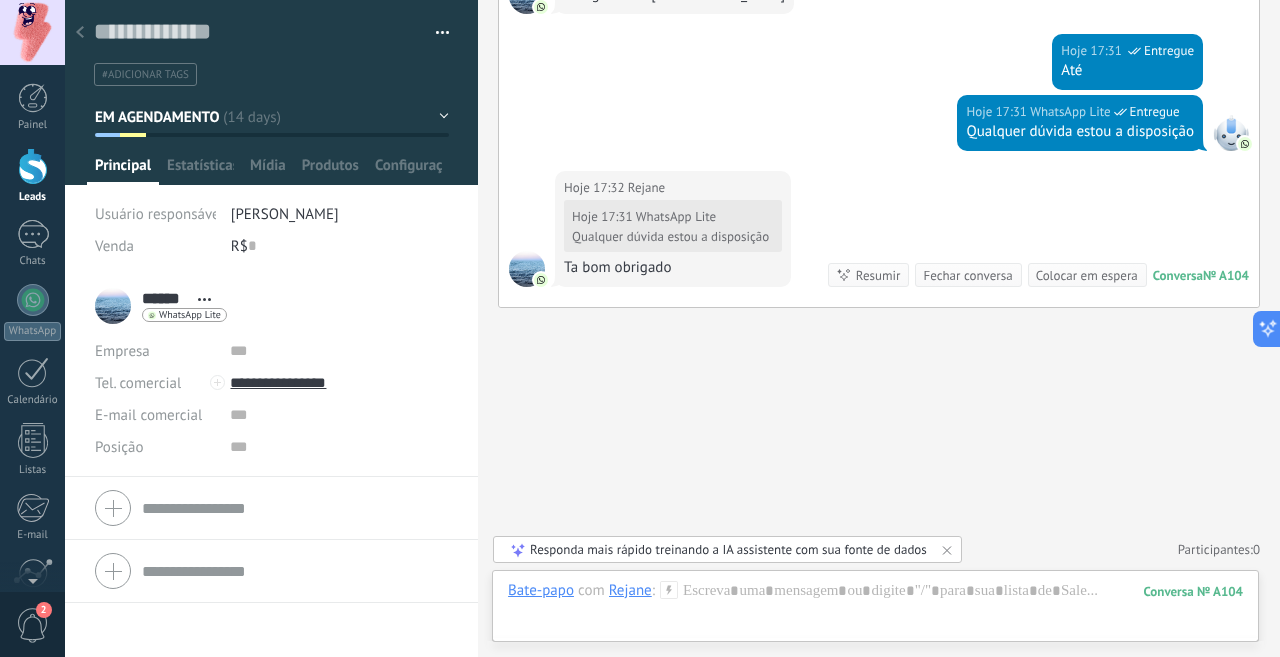click on "Hoje 17:32 [PERSON_NAME] 17:31 WhatsApp Lite  Qualquer dúvida estou a disposição Ta bom obrigado Conversa  № A104 Conversa № A104 Resumir Resumir Fechar conversa Colocar em espera" at bounding box center [879, 239] 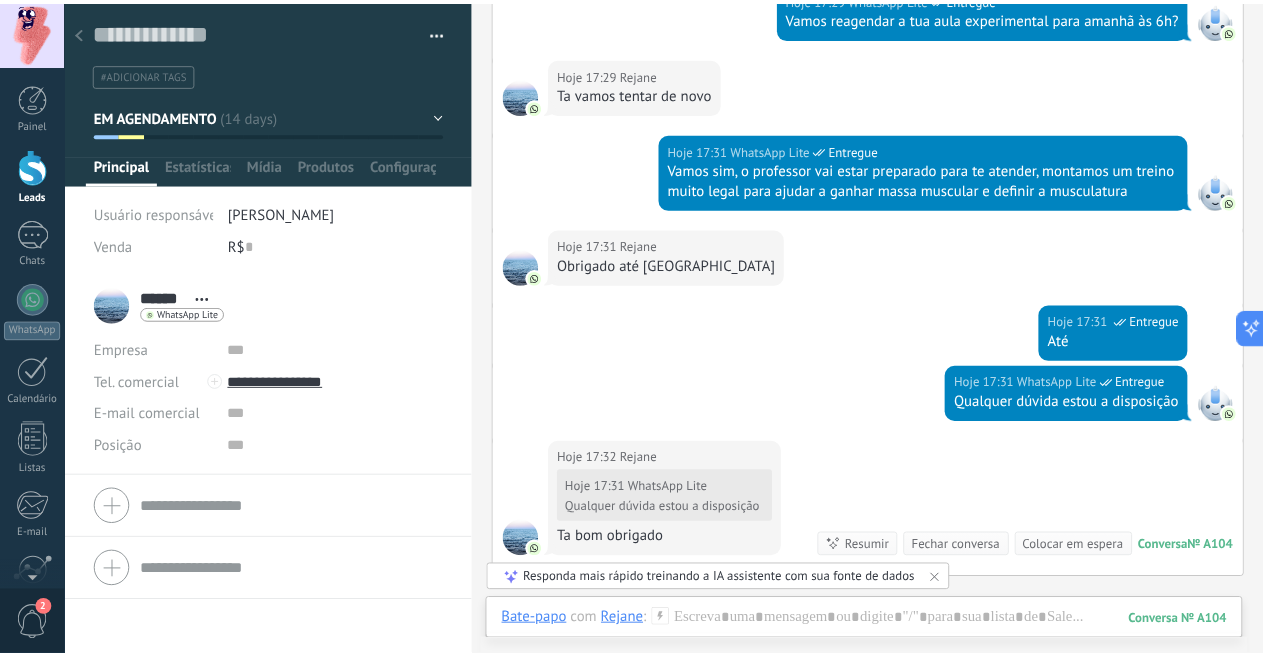 scroll, scrollTop: 2851, scrollLeft: 0, axis: vertical 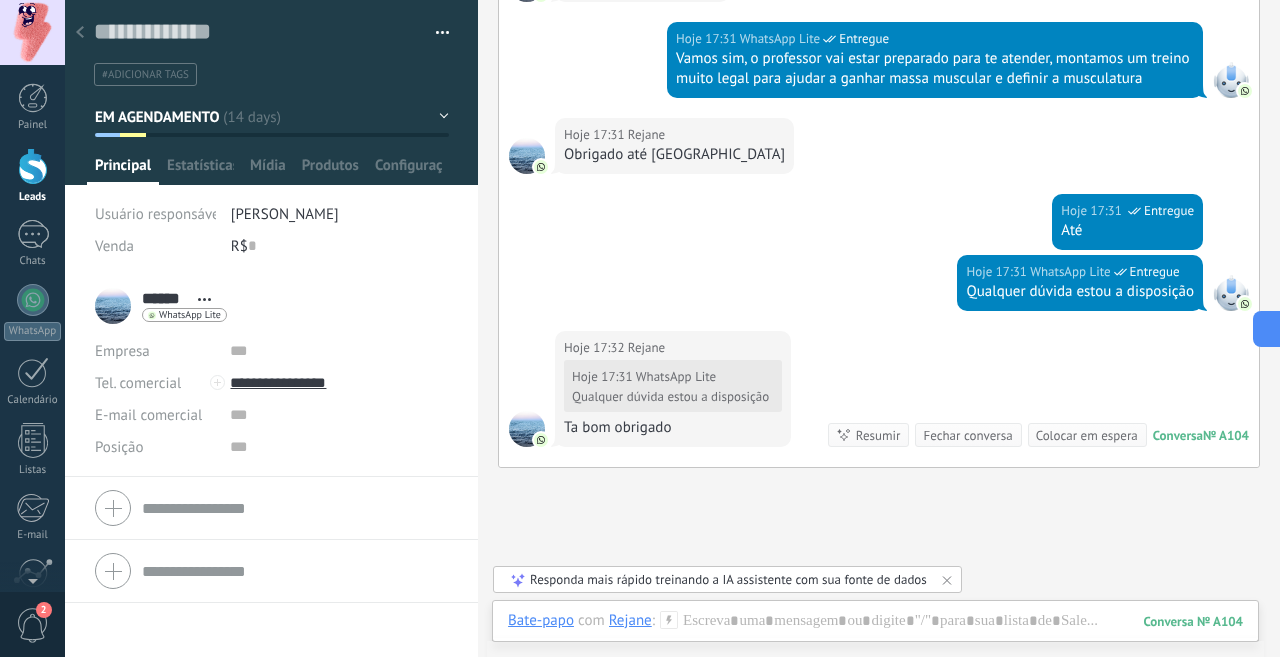 click at bounding box center (80, 33) 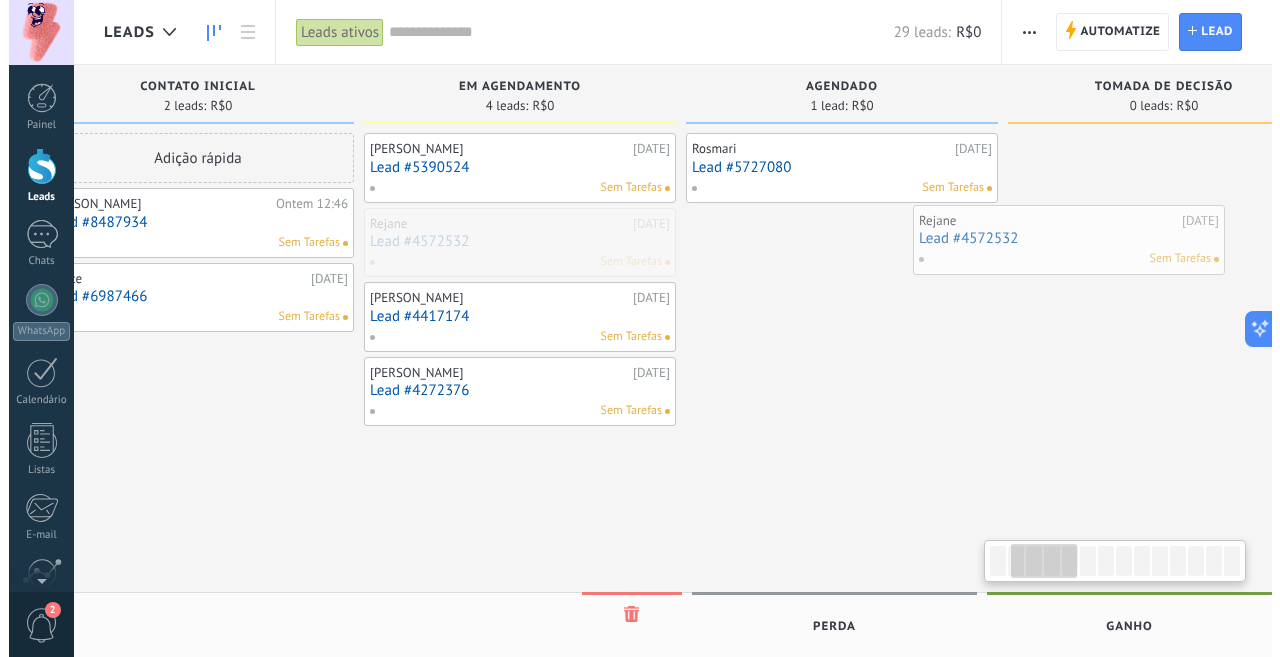 scroll, scrollTop: 0, scrollLeft: 447, axis: horizontal 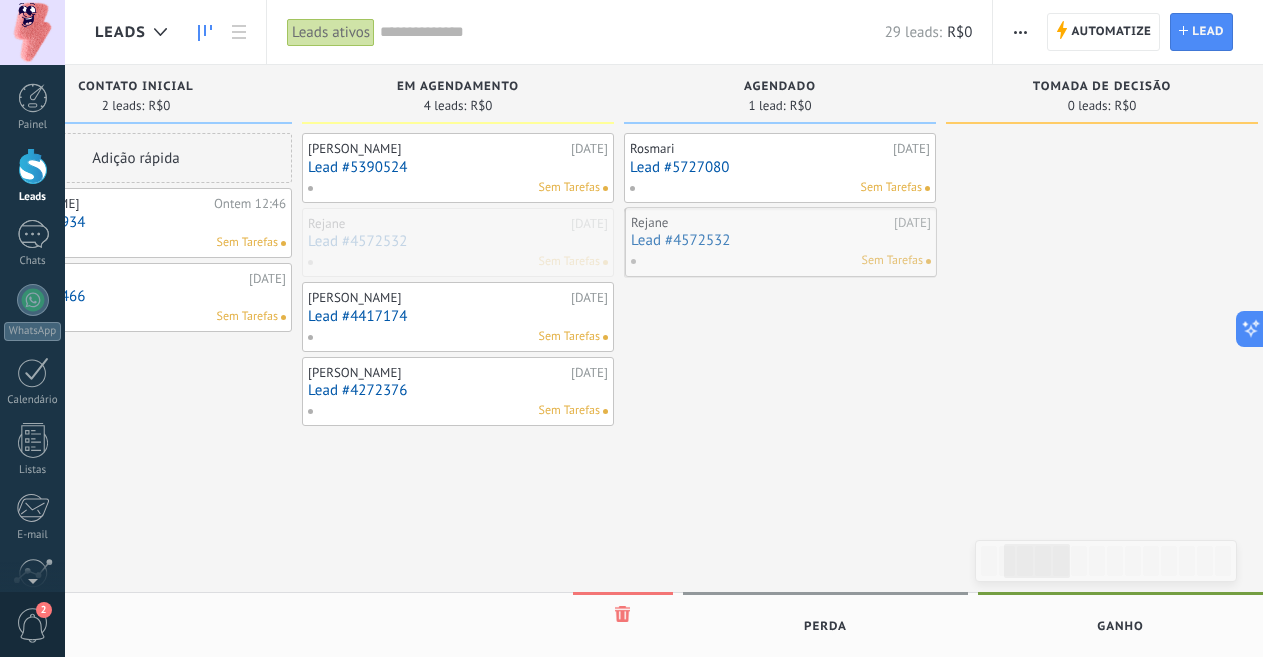 drag, startPoint x: 832, startPoint y: 243, endPoint x: 708, endPoint y: 242, distance: 124.004036 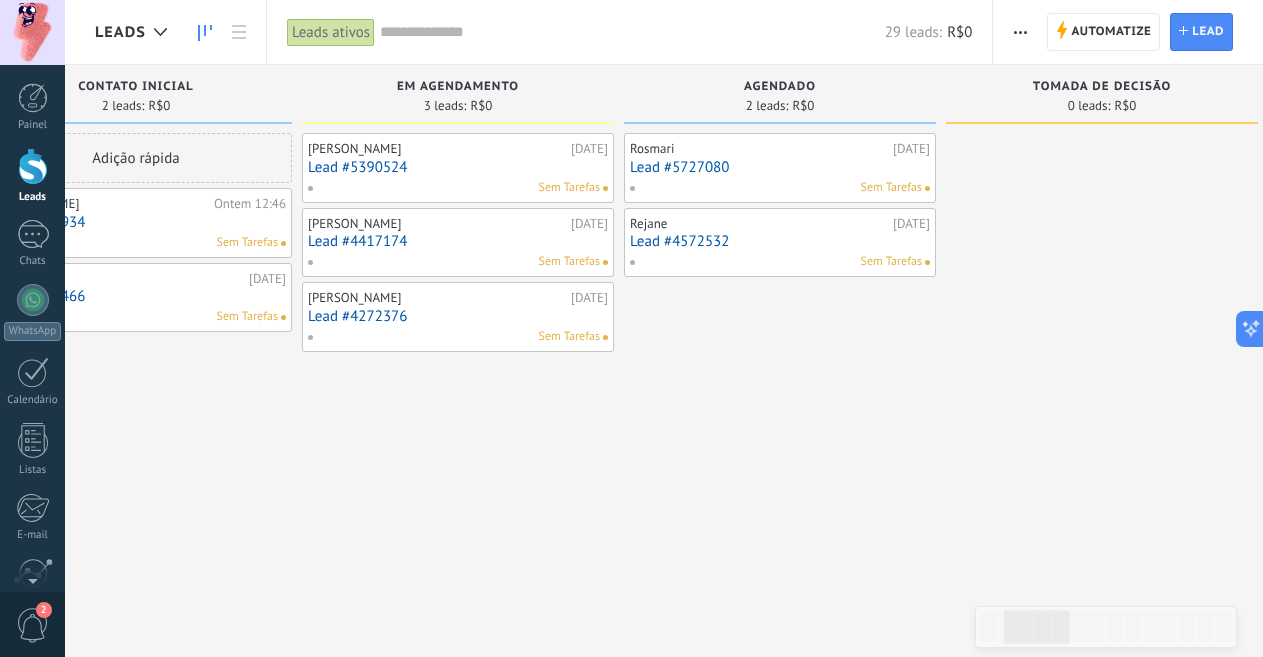 click on "Lead #4572532" at bounding box center [780, 241] 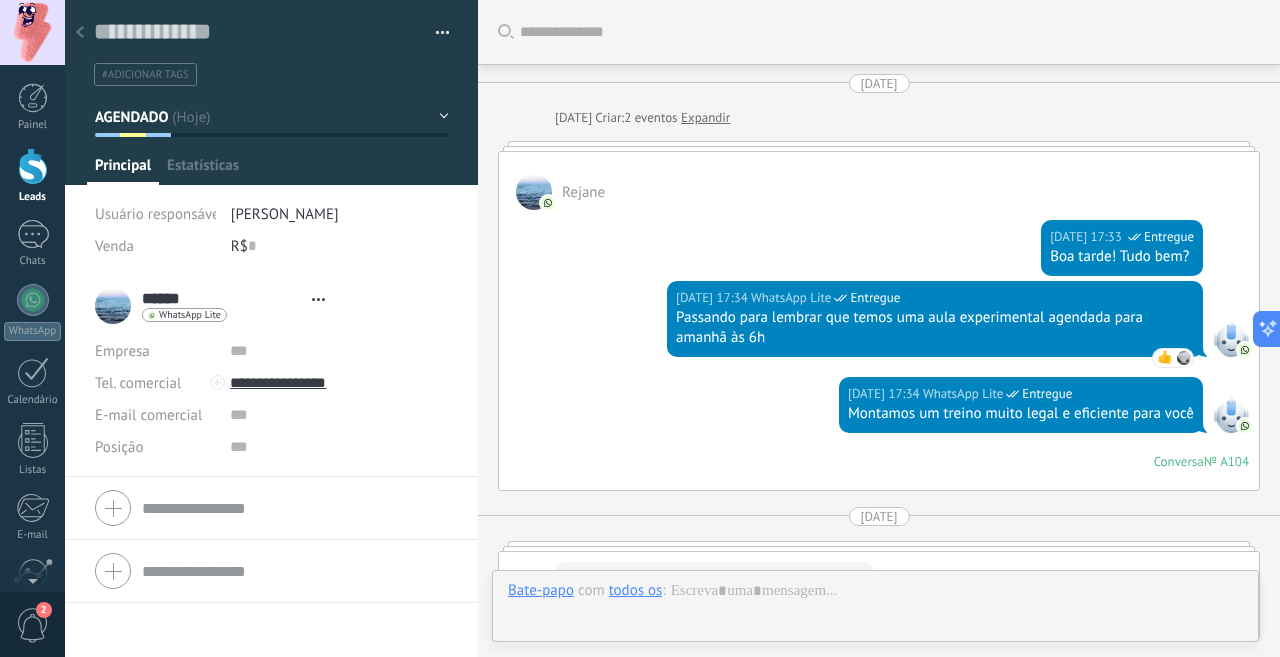 type on "**********" 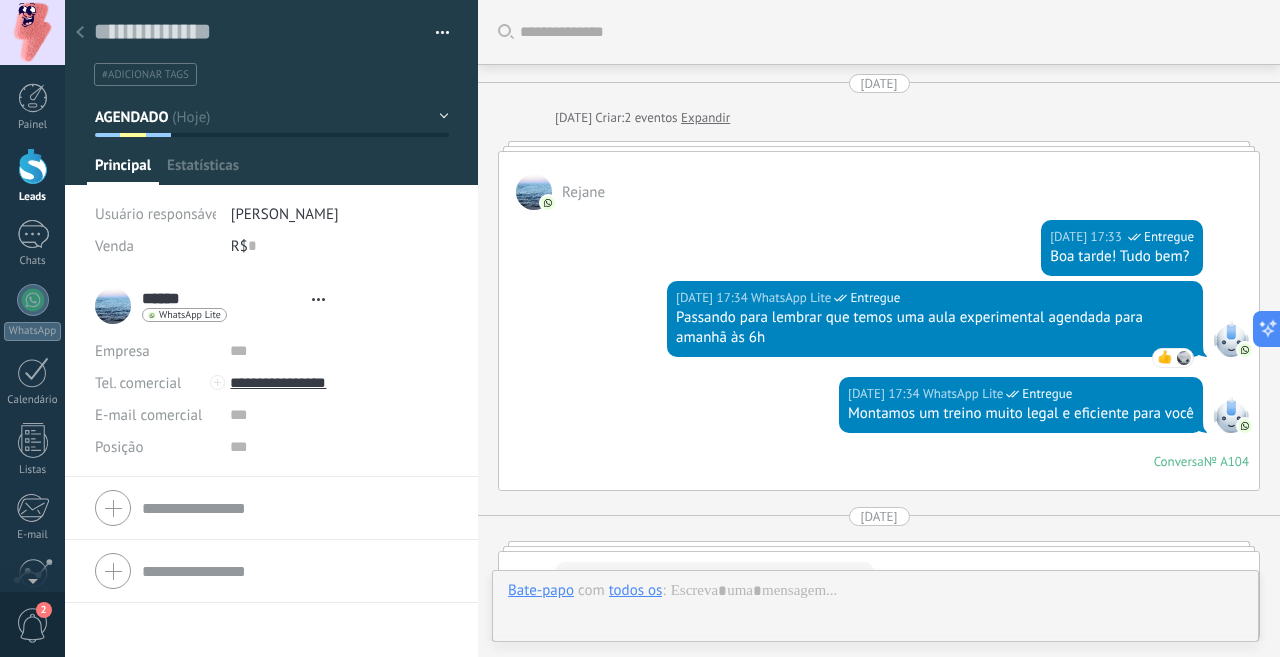 click on "Posição" at bounding box center [271, 447] 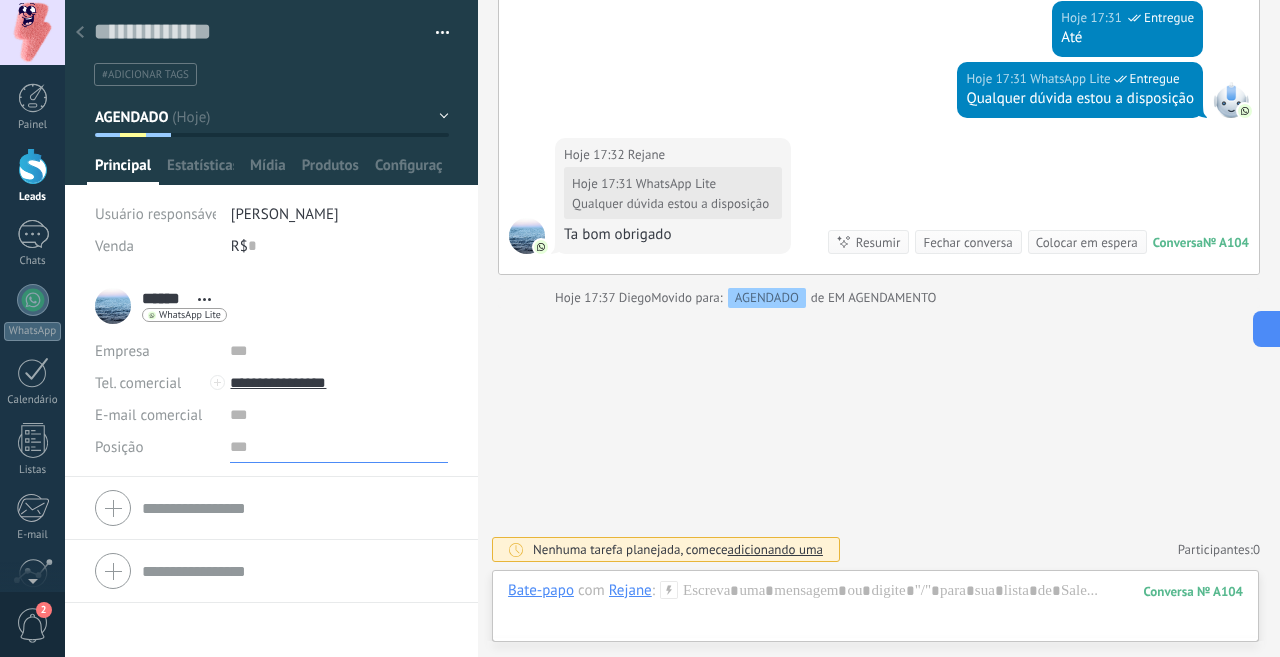click at bounding box center [339, 447] 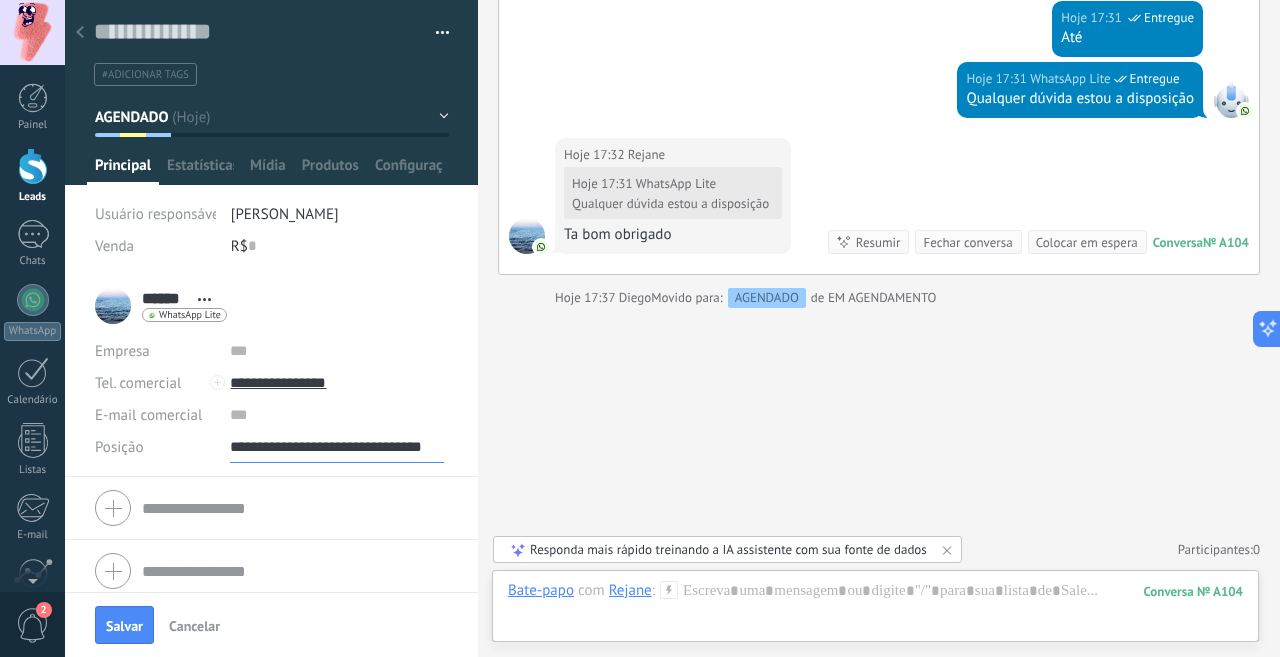 scroll, scrollTop: 0, scrollLeft: 37, axis: horizontal 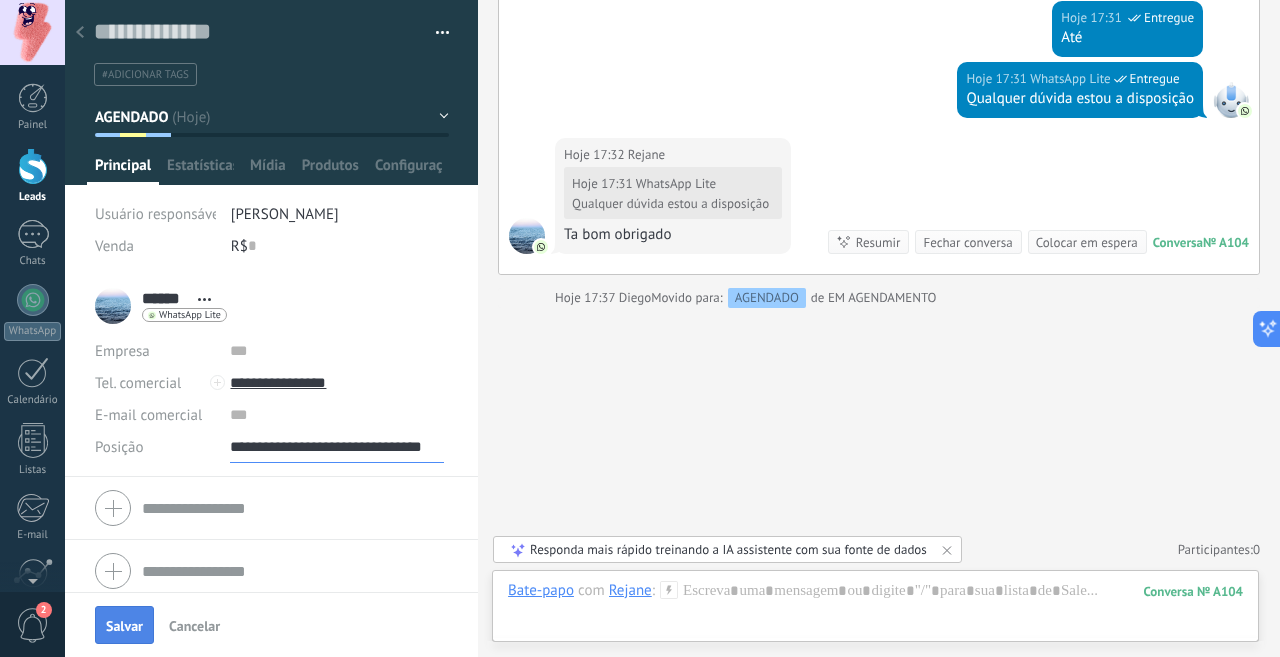 type on "**********" 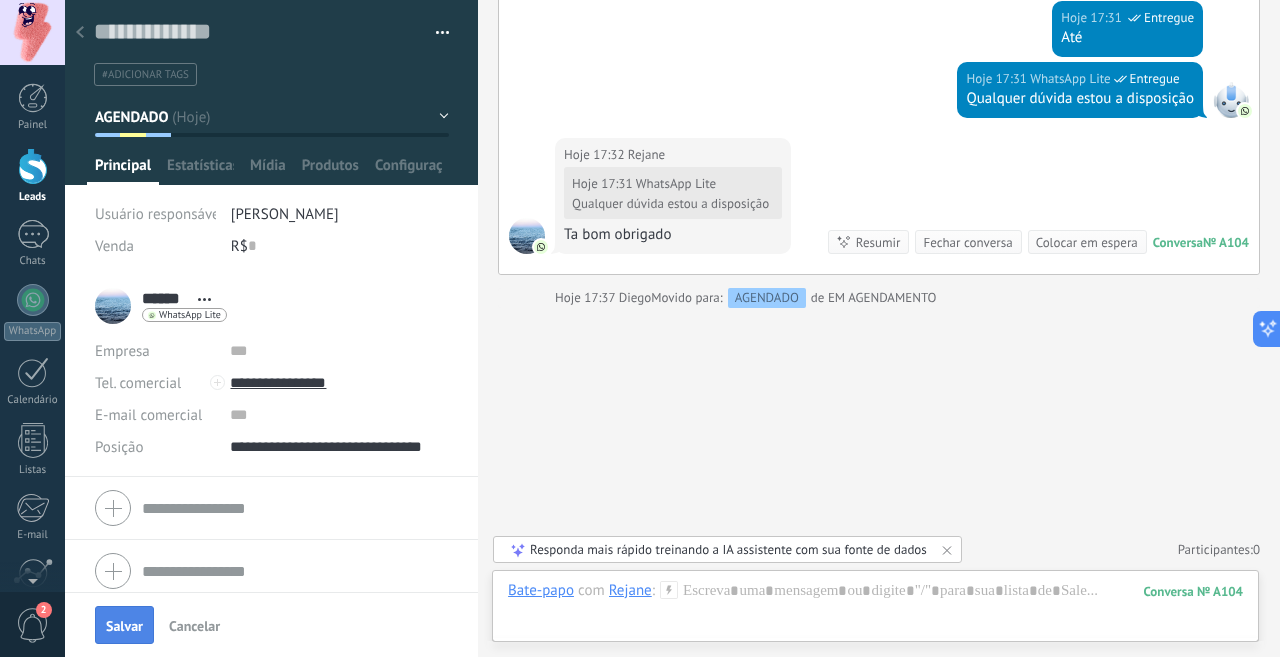 click on "Salvar" at bounding box center [124, 626] 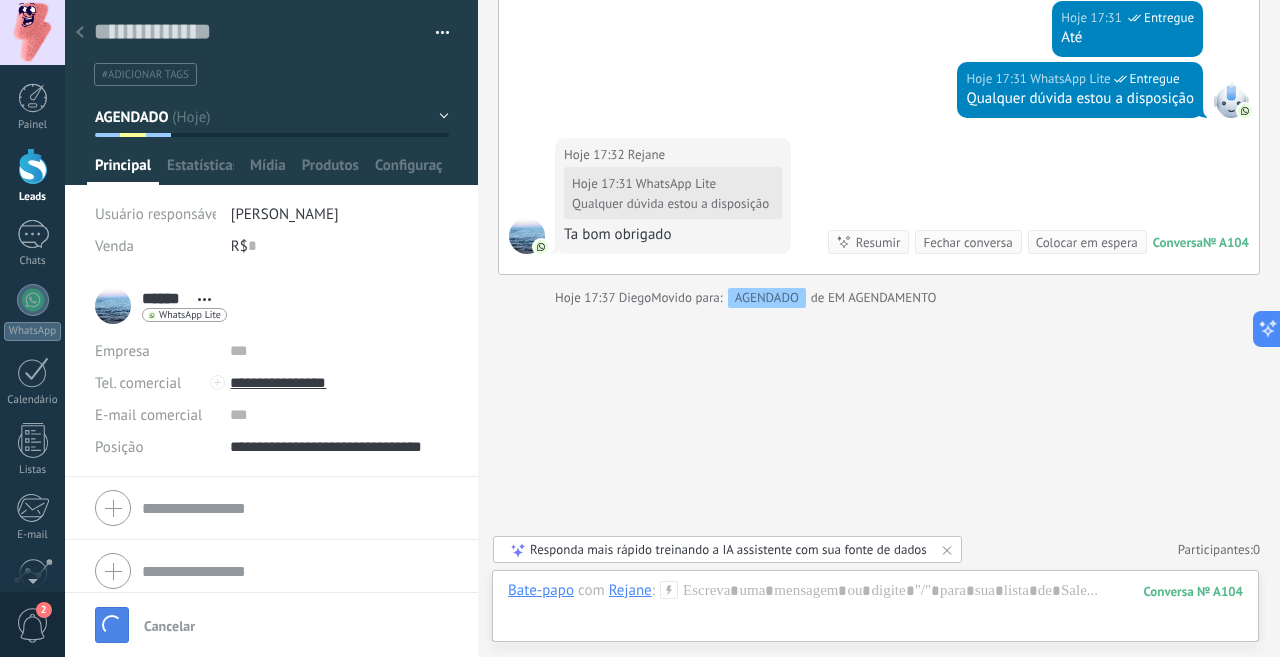 scroll, scrollTop: 0, scrollLeft: 0, axis: both 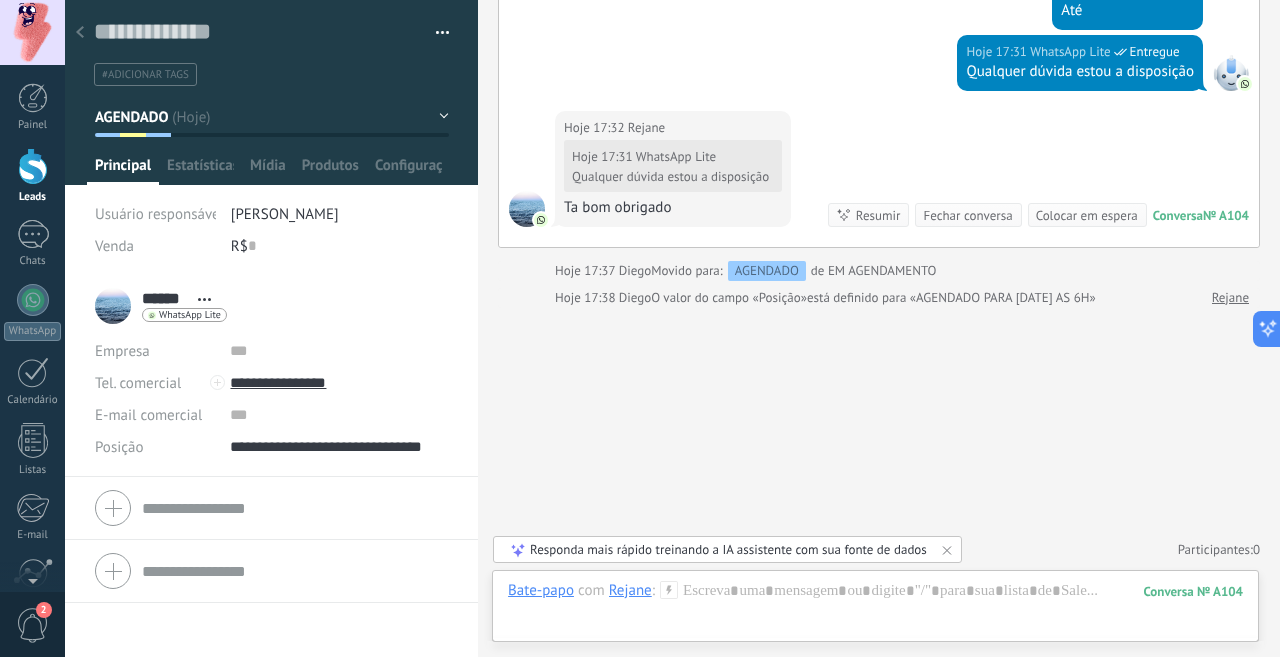 click 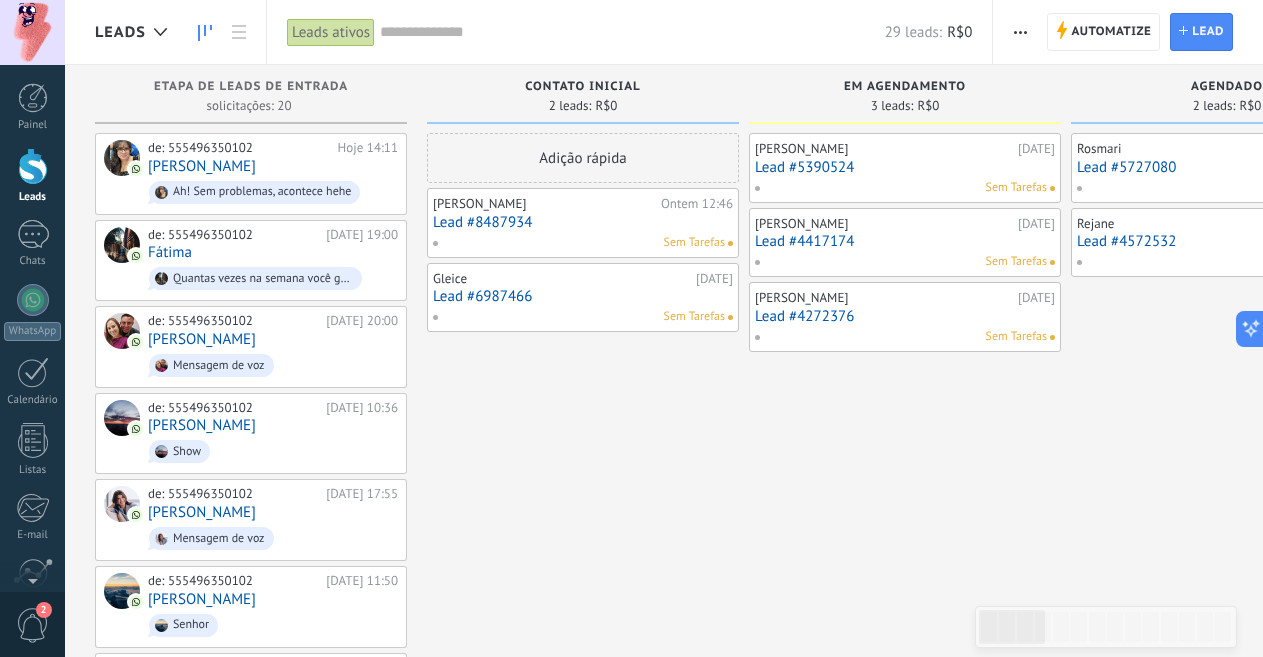 click on "Lead #4272376" at bounding box center [905, 316] 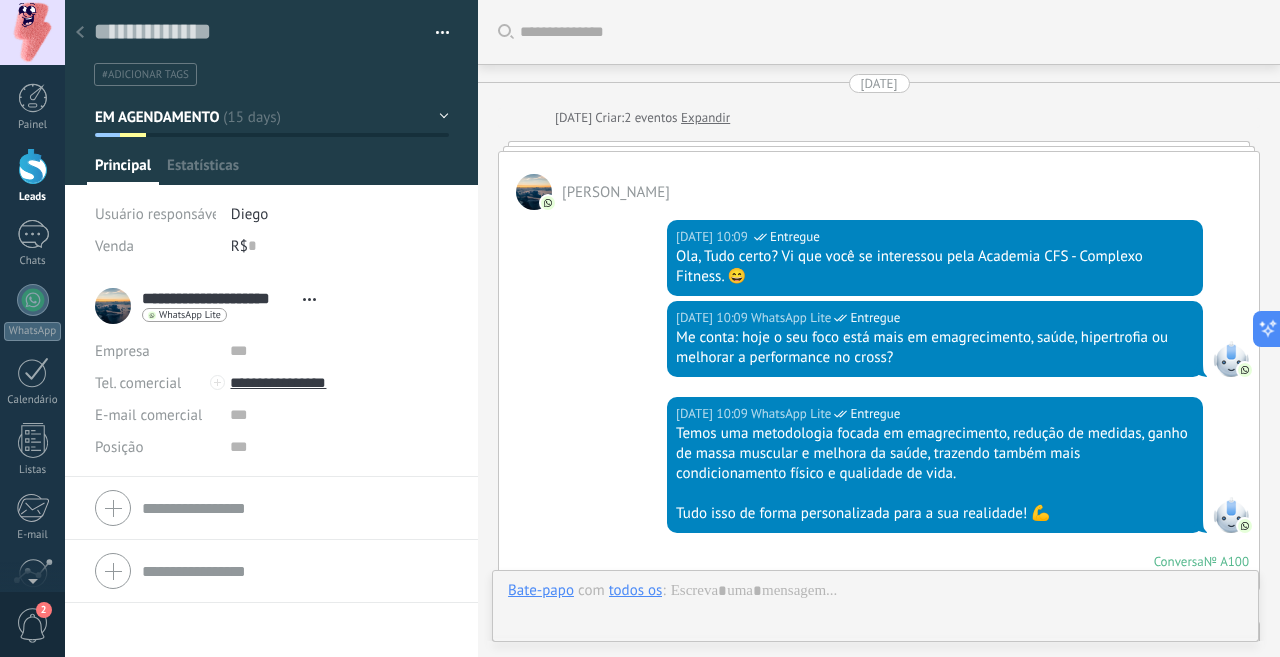 scroll, scrollTop: 30, scrollLeft: 0, axis: vertical 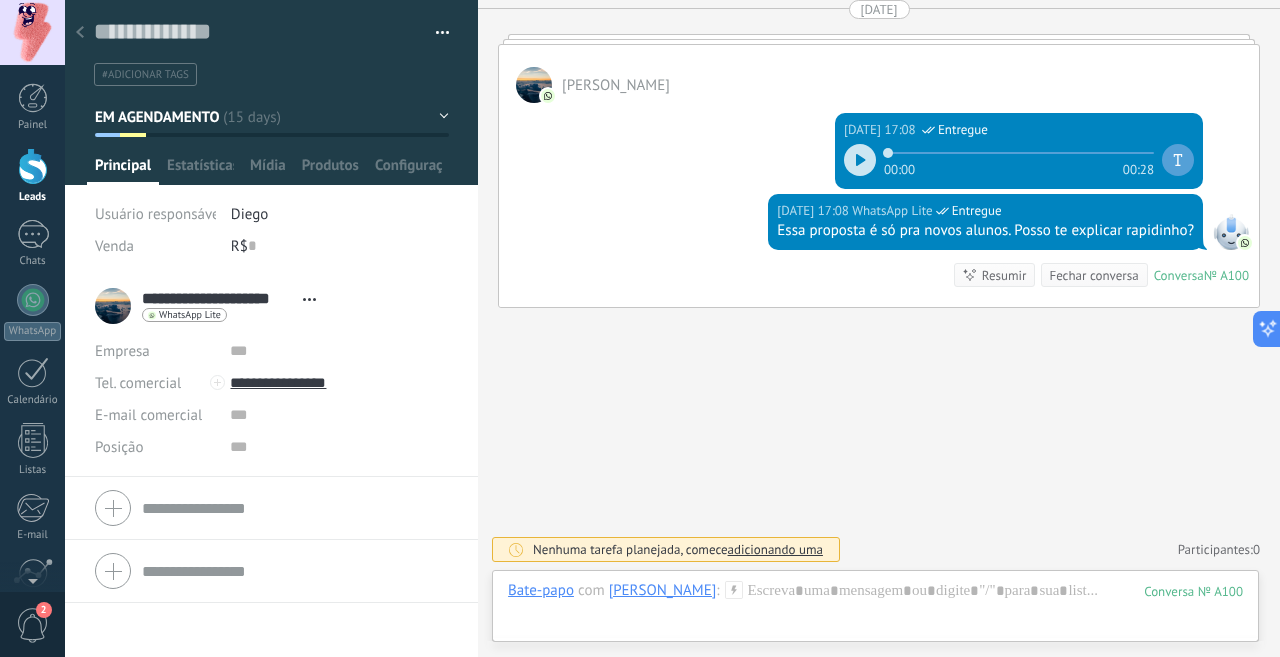 click at bounding box center [879, 39] 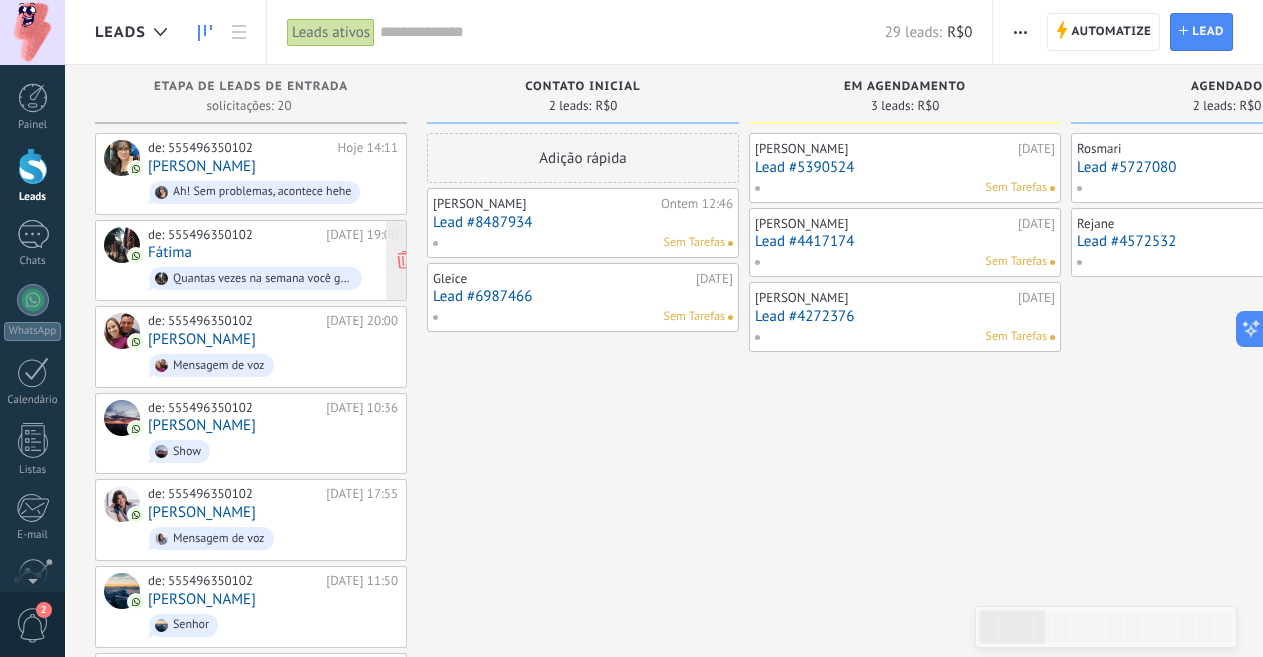 click on "de: 555496350102 [DATE] 19:00 Fátima Quantas vezes na semana você gostaria de treinar?" at bounding box center [273, 261] 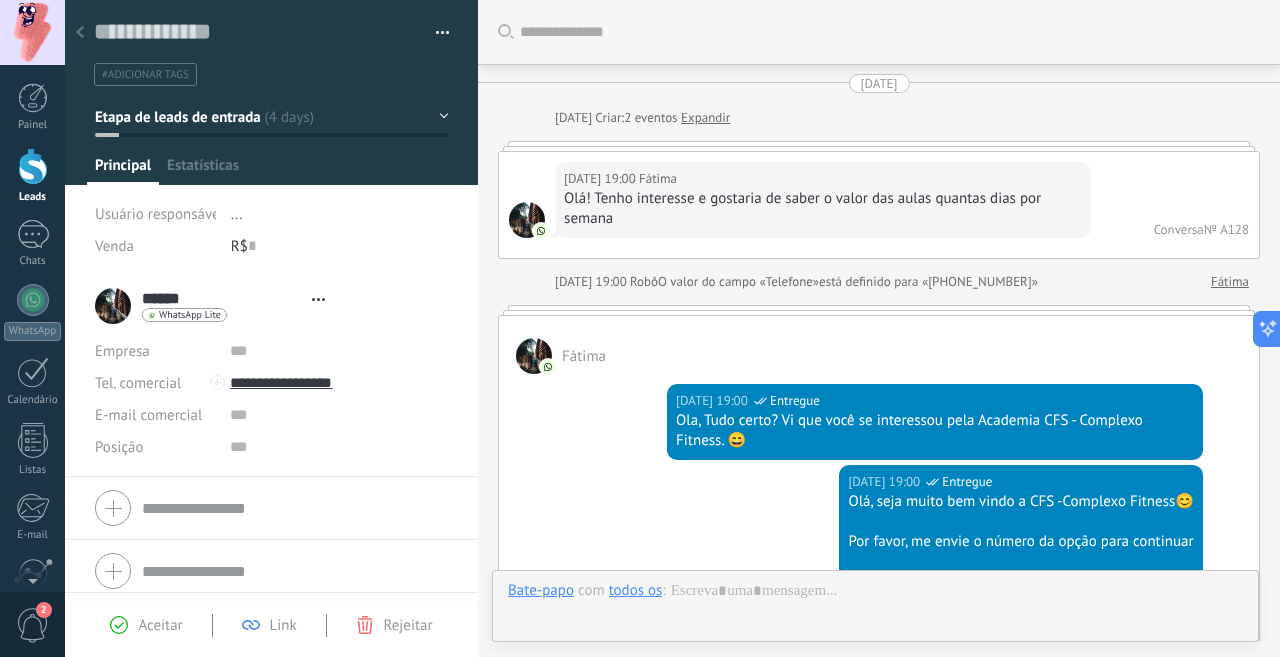 scroll, scrollTop: 2360, scrollLeft: 0, axis: vertical 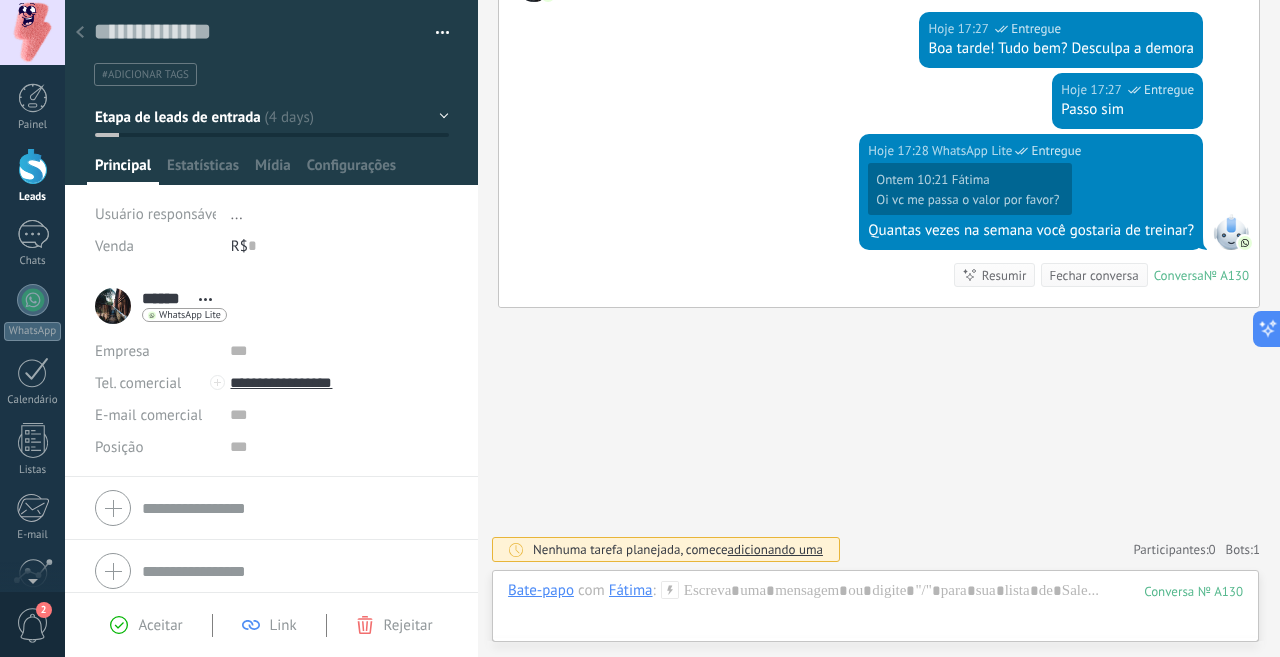 click 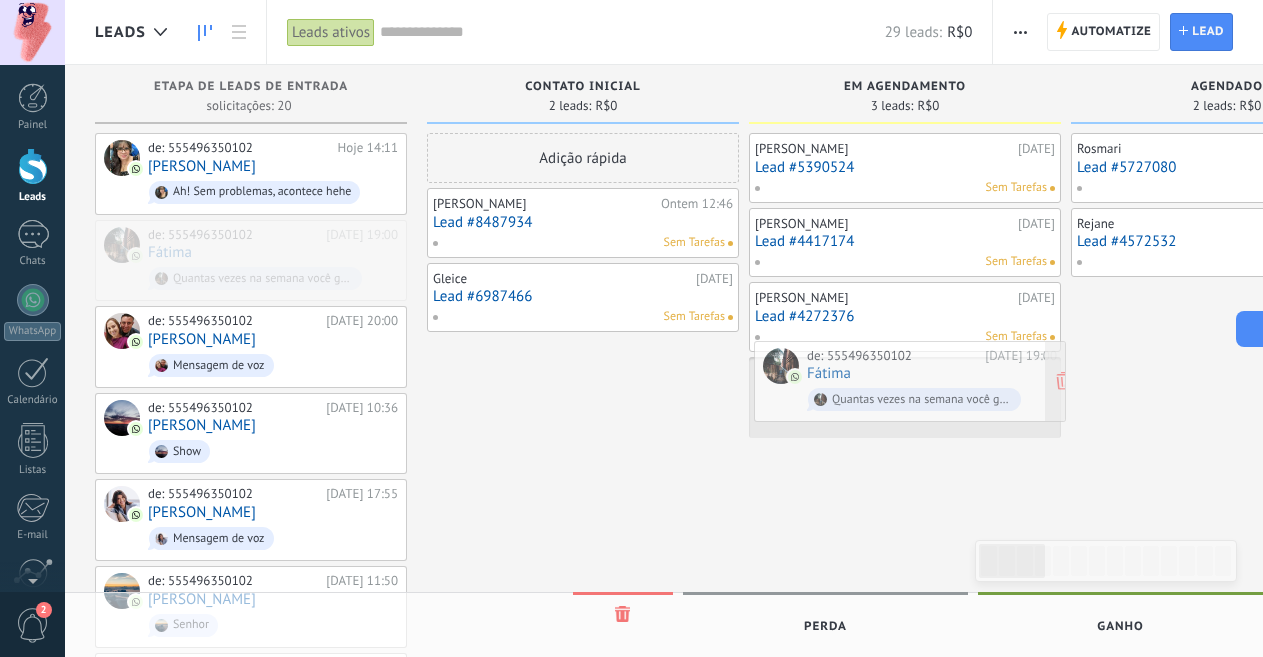 drag, startPoint x: 220, startPoint y: 266, endPoint x: 879, endPoint y: 388, distance: 670.19775 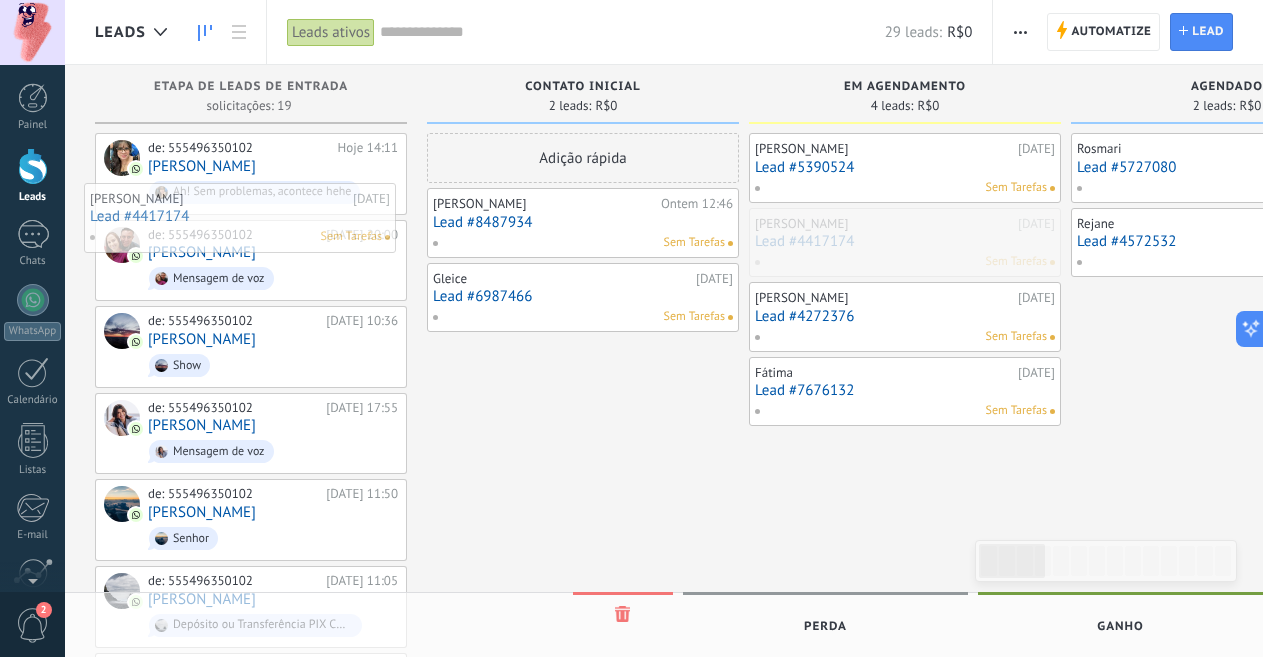 drag, startPoint x: 859, startPoint y: 239, endPoint x: 194, endPoint y: 214, distance: 665.4698 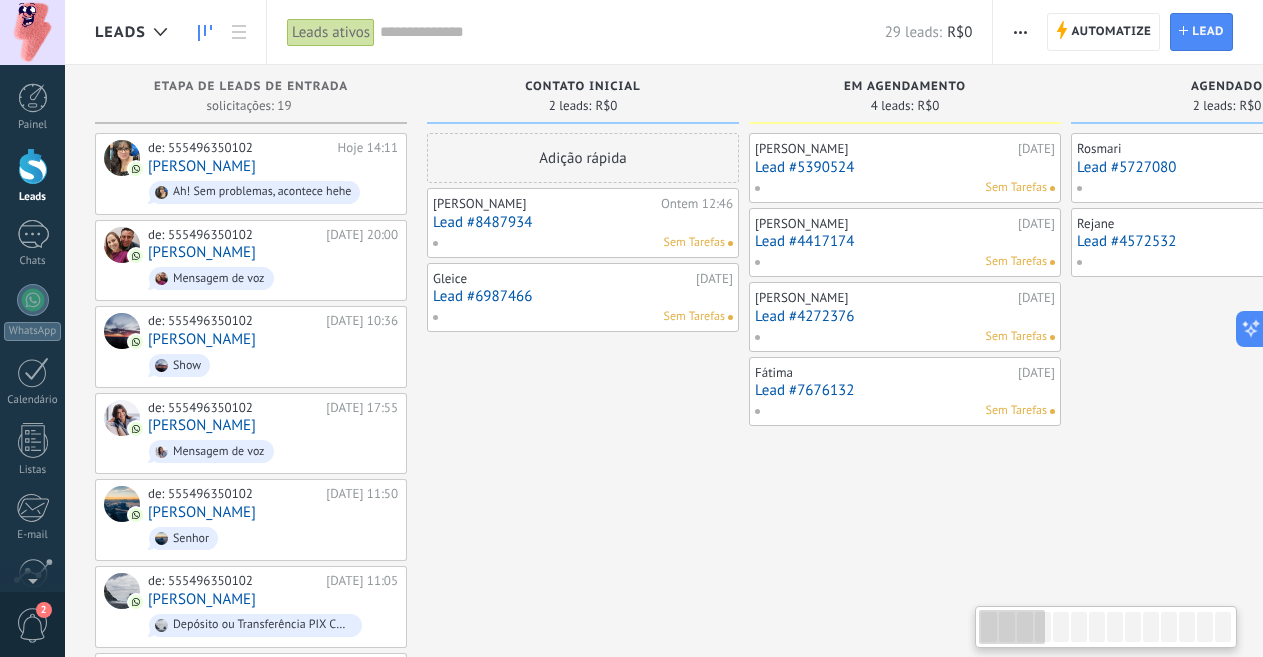 click on "[PERSON_NAME] [DATE] Lead #5390524 Sem Tarefas [PERSON_NAME] [DATE] Lead #4417174 Sem Tarefas [PERSON_NAME] [DATE] Lead #4272376 Sem Tarefas Fátima [DATE] Lead #7676132 Sem Tarefas" at bounding box center (905, 953) 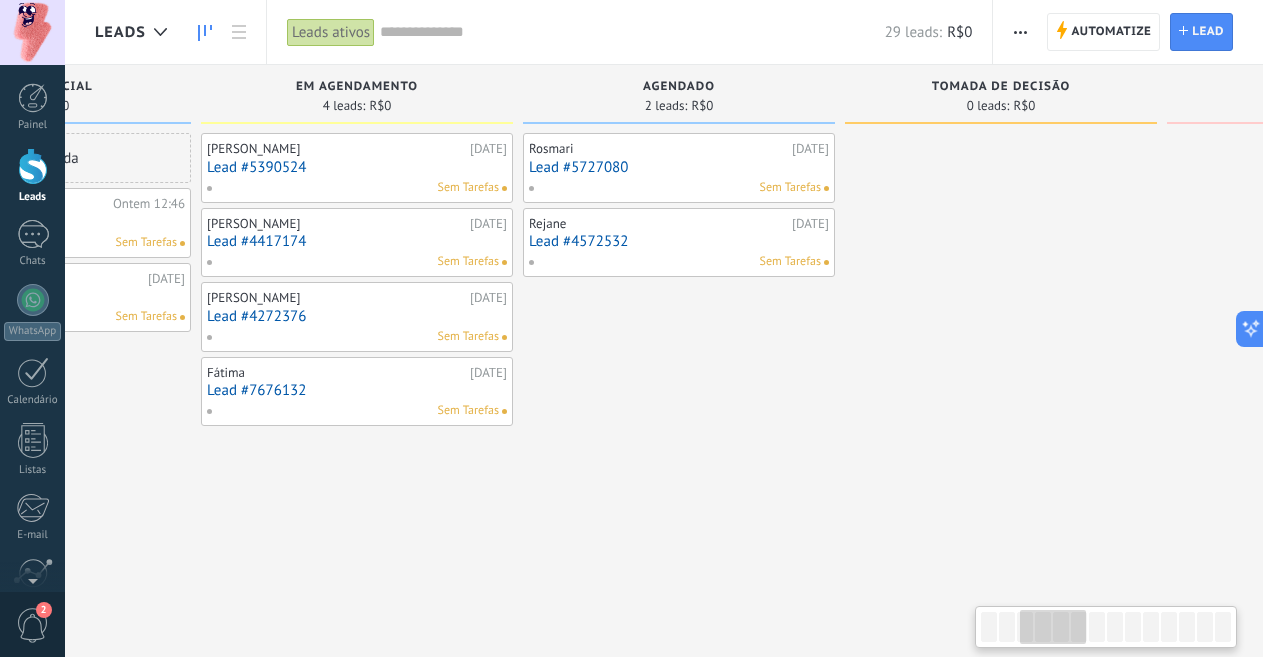 scroll, scrollTop: 0, scrollLeft: 721, axis: horizontal 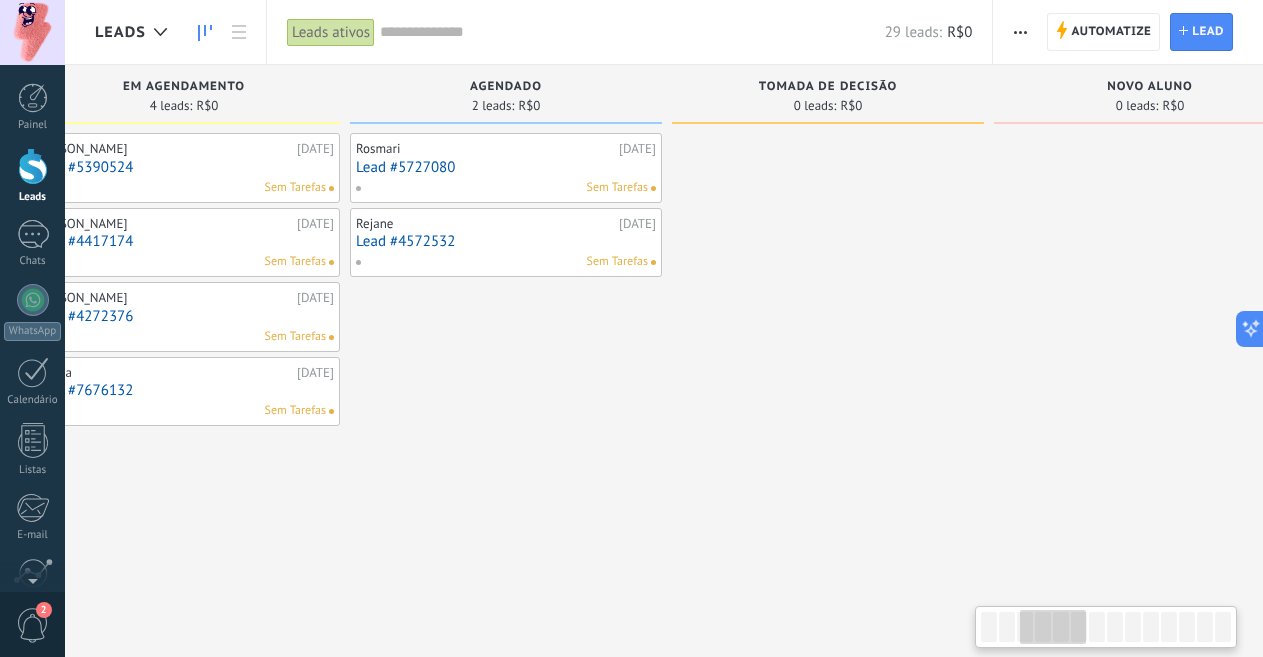 drag, startPoint x: 864, startPoint y: 527, endPoint x: 335, endPoint y: 505, distance: 529.4573 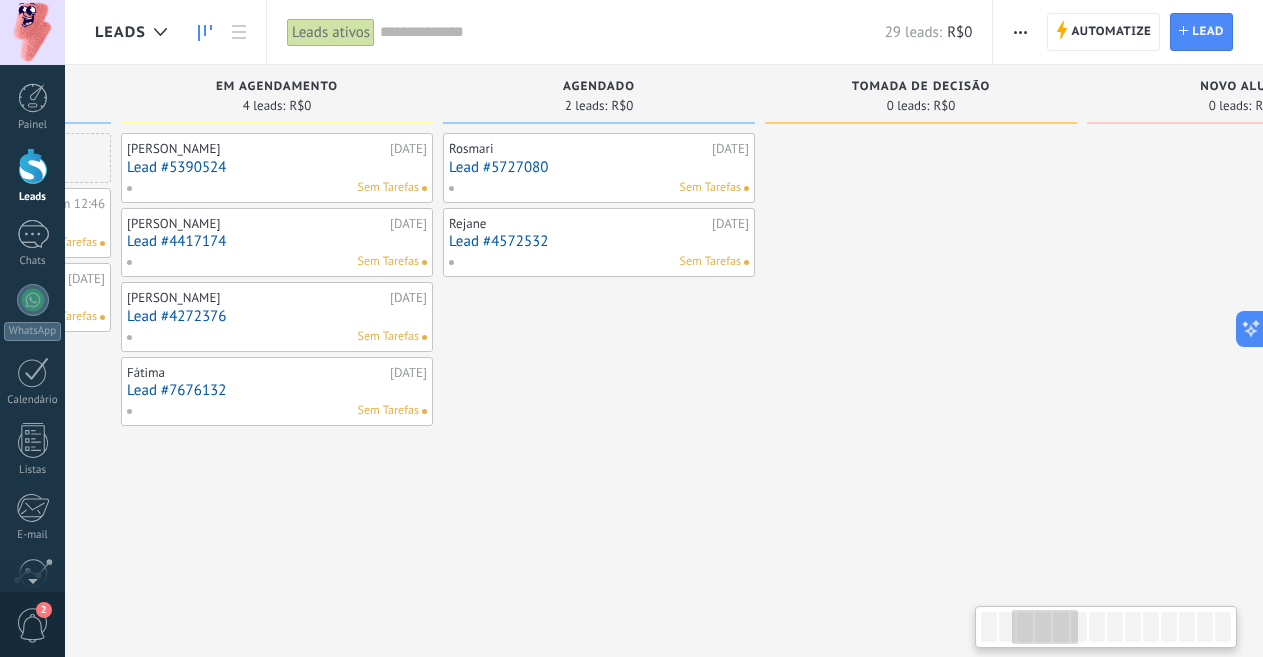 scroll, scrollTop: 0, scrollLeft: 611, axis: horizontal 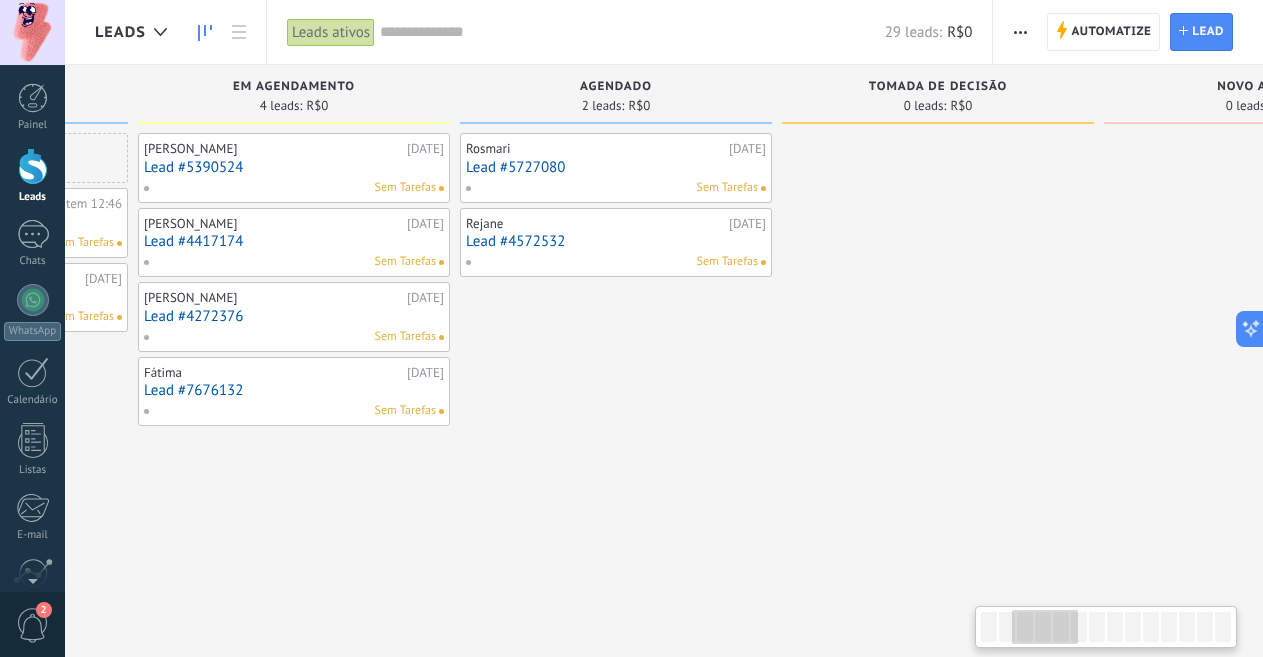 drag, startPoint x: 840, startPoint y: 400, endPoint x: 950, endPoint y: 388, distance: 110.65261 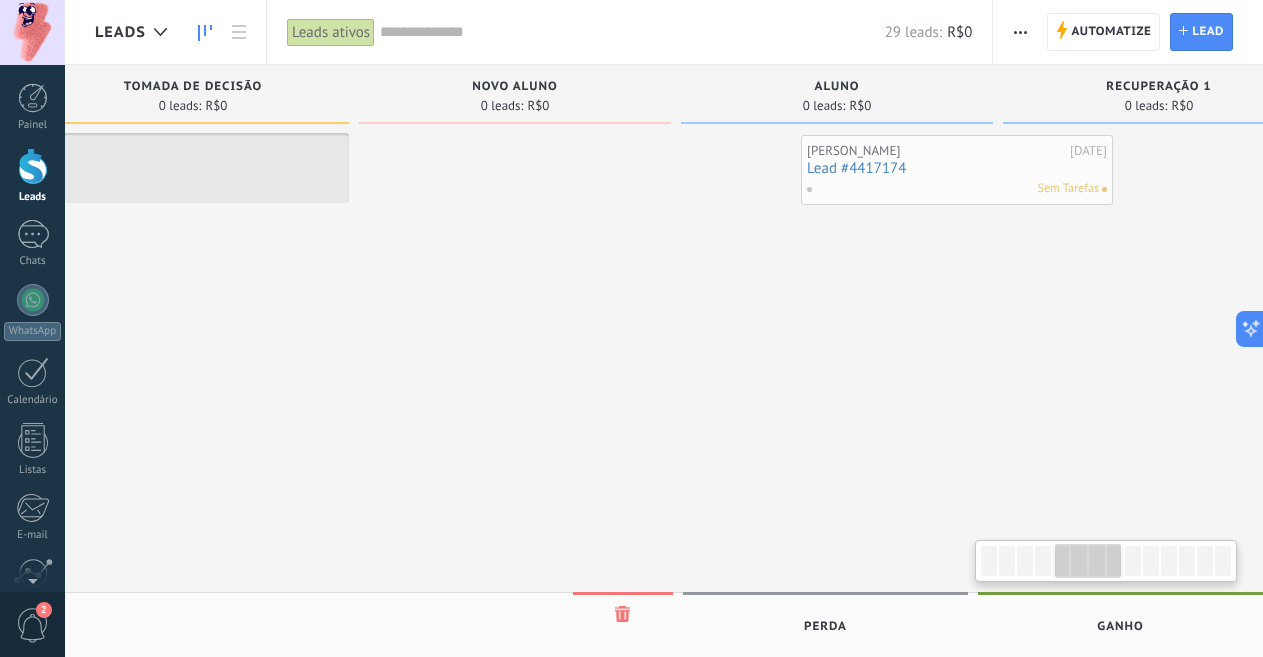 scroll, scrollTop: 0, scrollLeft: 1373, axis: horizontal 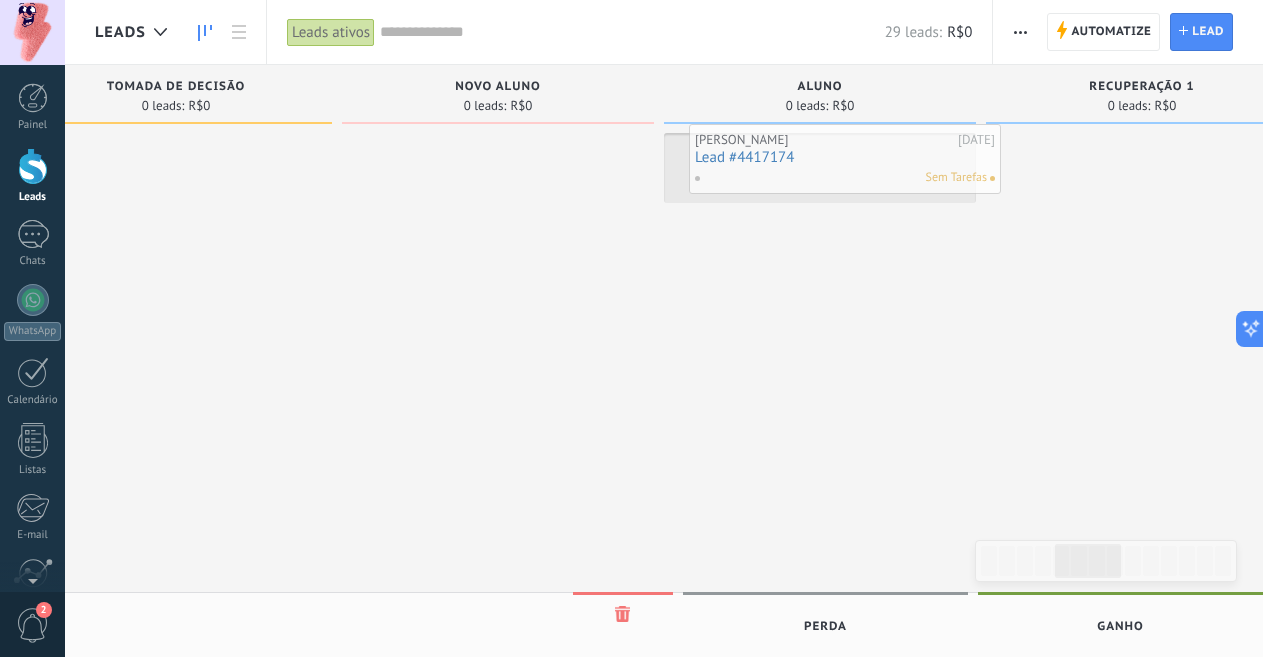 drag, startPoint x: 214, startPoint y: 237, endPoint x: 765, endPoint y: 153, distance: 557.36615 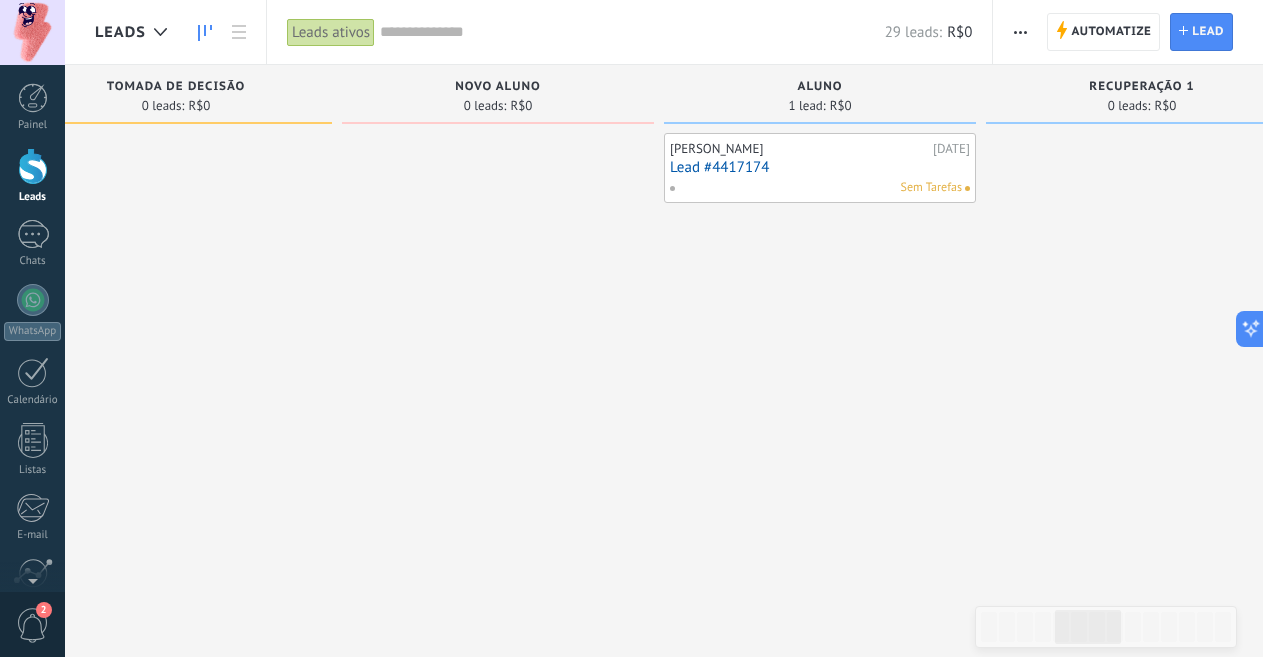 click on "[PERSON_NAME] [DATE] Lead #4417174 Sem Tarefas" at bounding box center (820, 953) 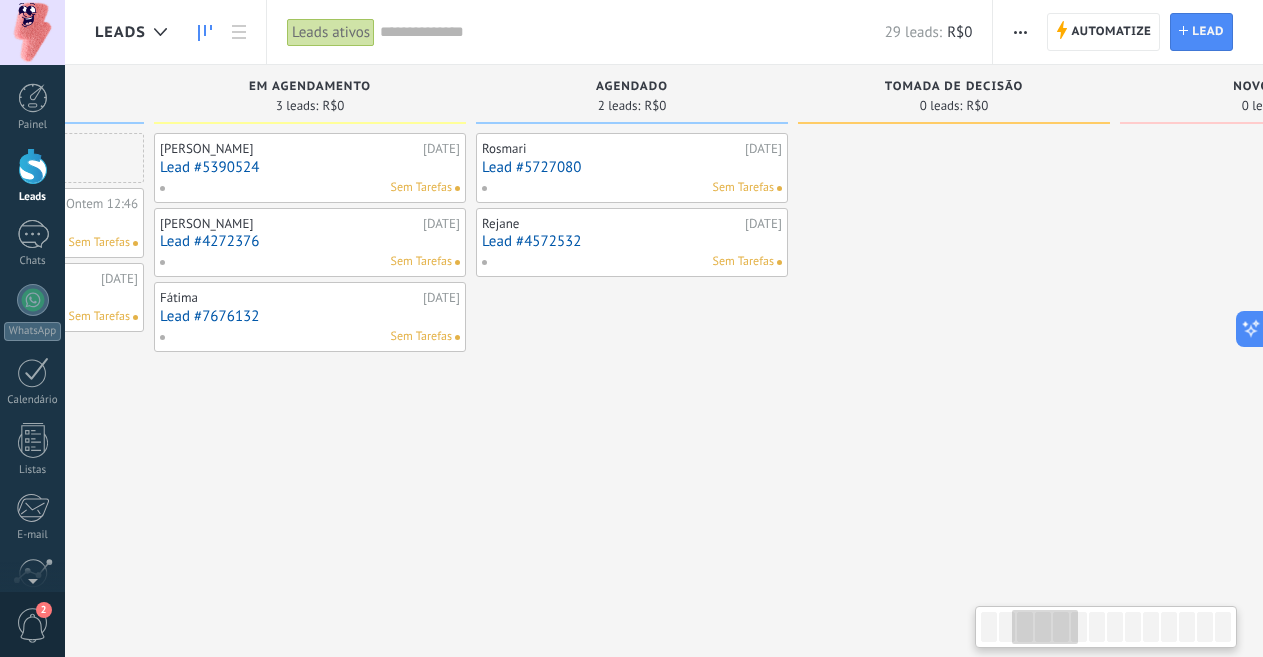 scroll, scrollTop: 0, scrollLeft: 536, axis: horizontal 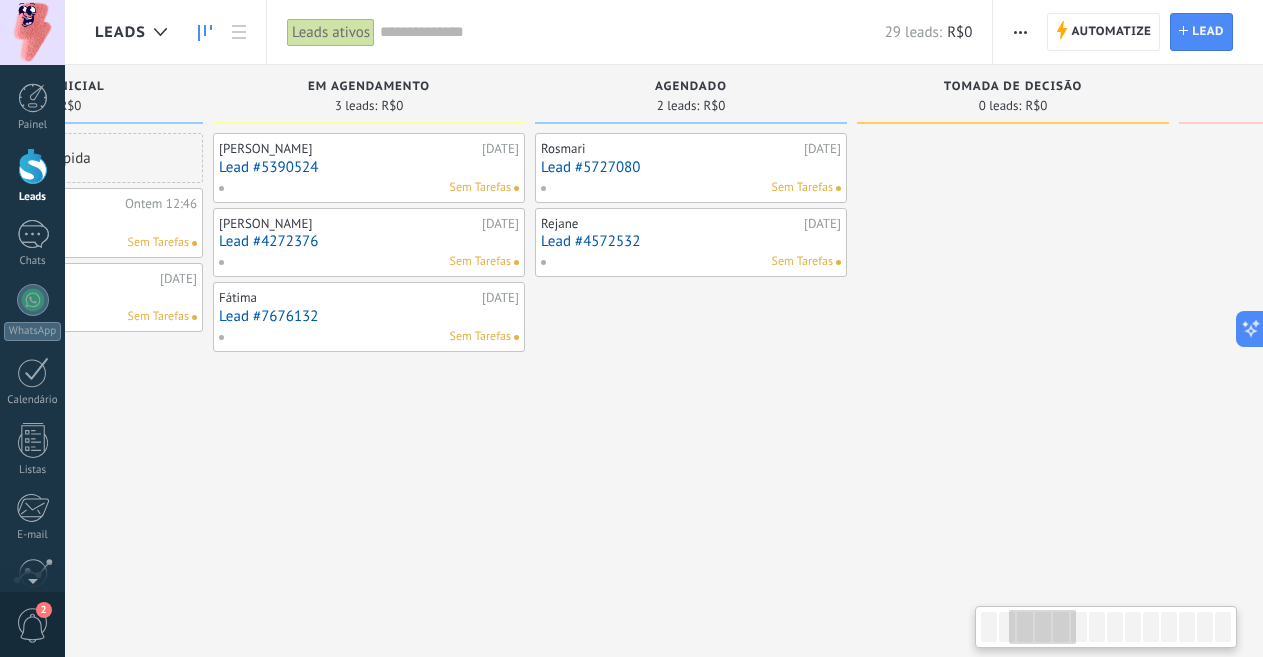 drag, startPoint x: 411, startPoint y: 416, endPoint x: 1279, endPoint y: 342, distance: 871.1487 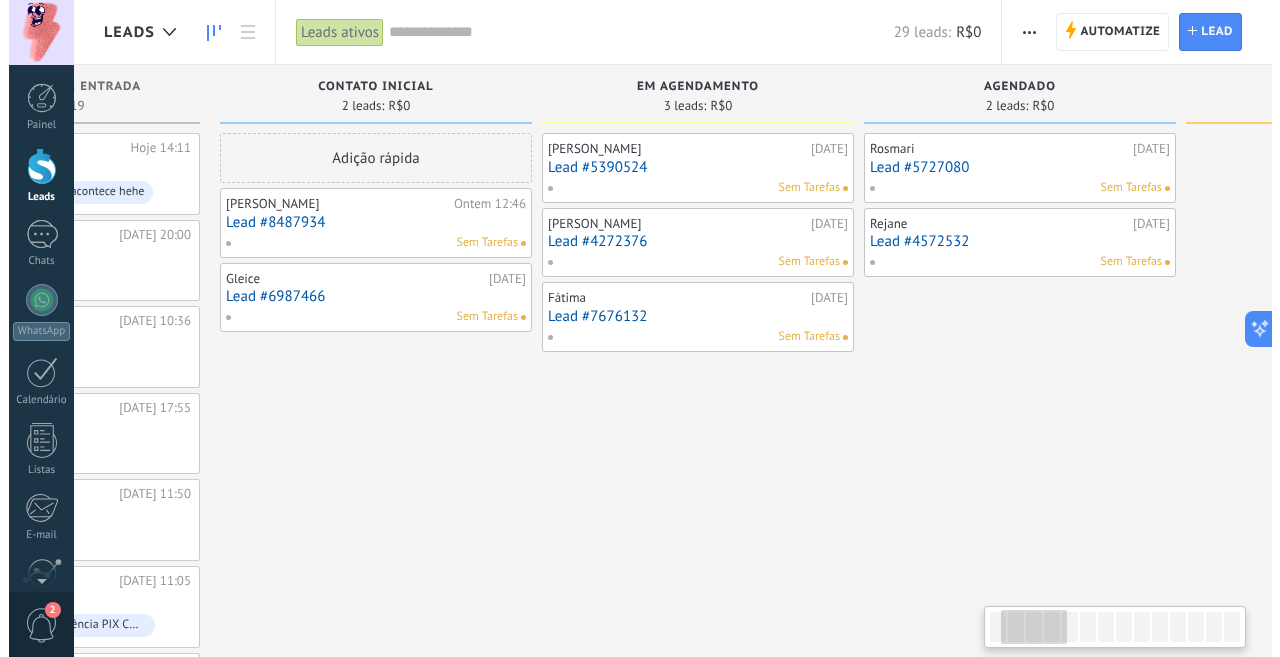 scroll, scrollTop: 0, scrollLeft: 215, axis: horizontal 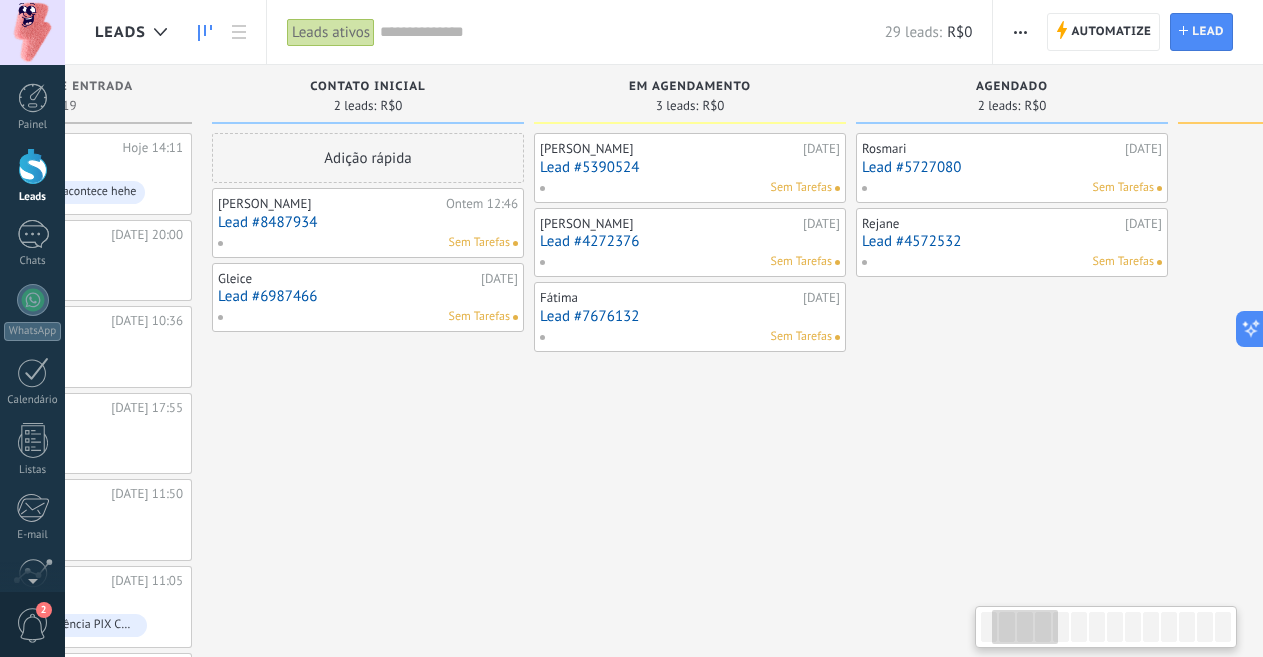 drag, startPoint x: 580, startPoint y: 520, endPoint x: 901, endPoint y: 420, distance: 336.2157 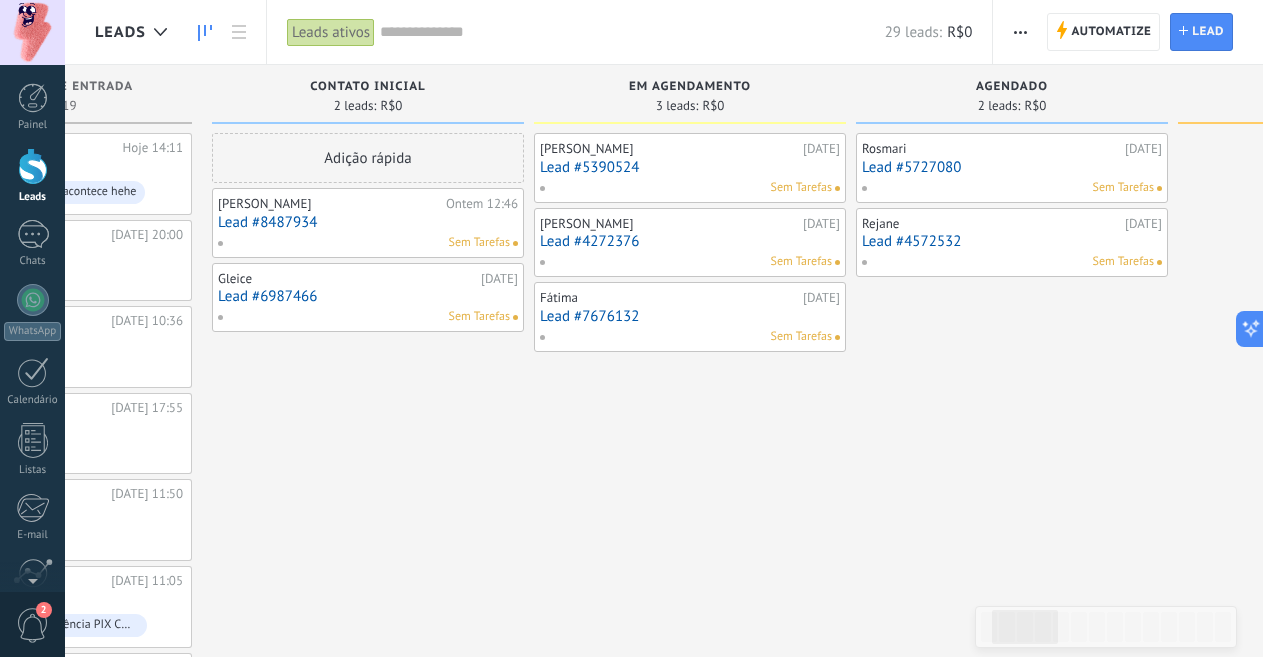 click on "Lead #4272376" at bounding box center [690, 241] 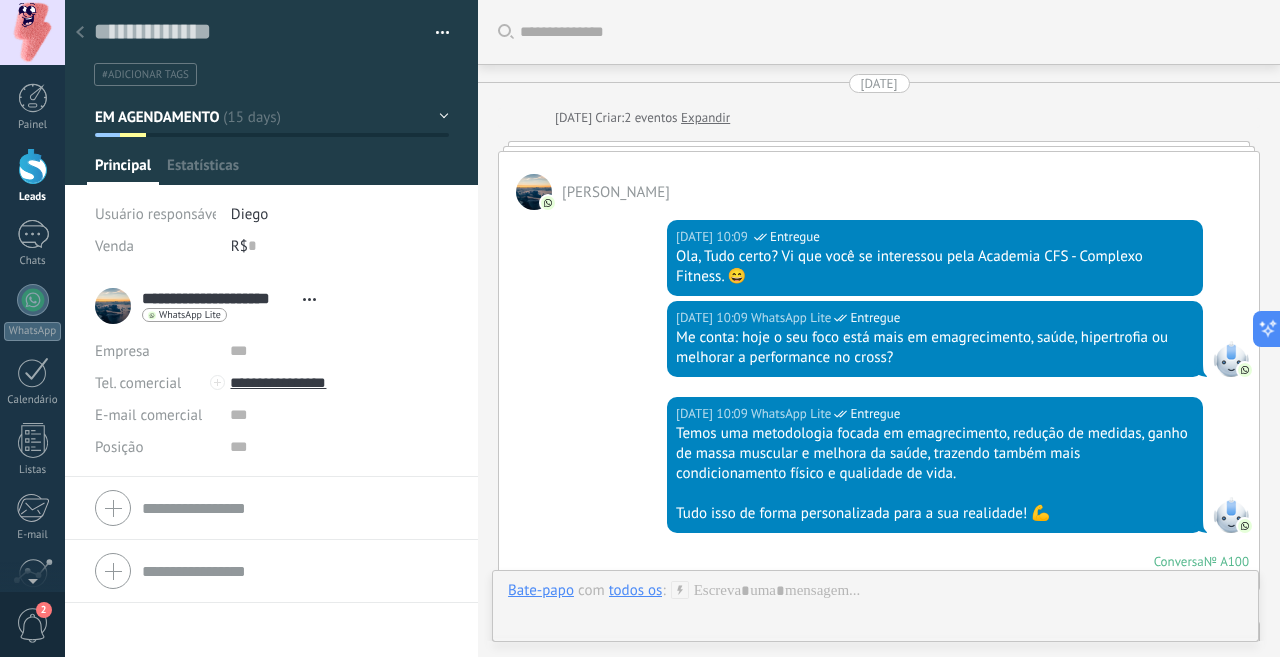 scroll, scrollTop: 30, scrollLeft: 0, axis: vertical 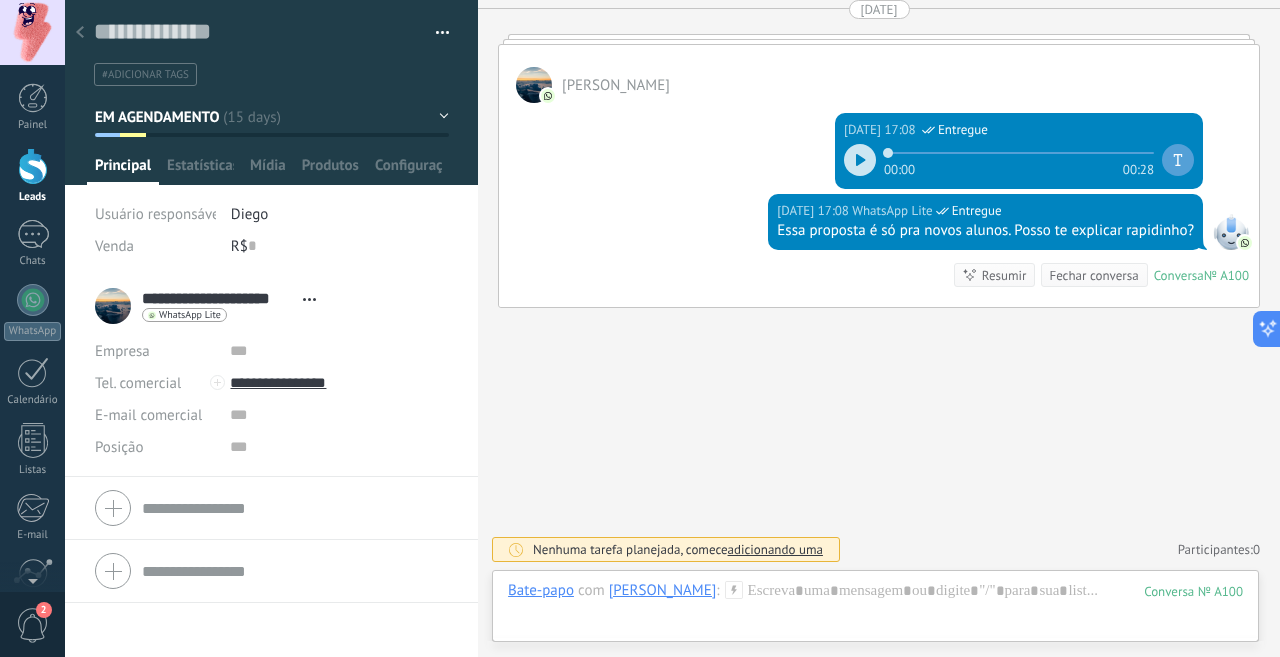 click 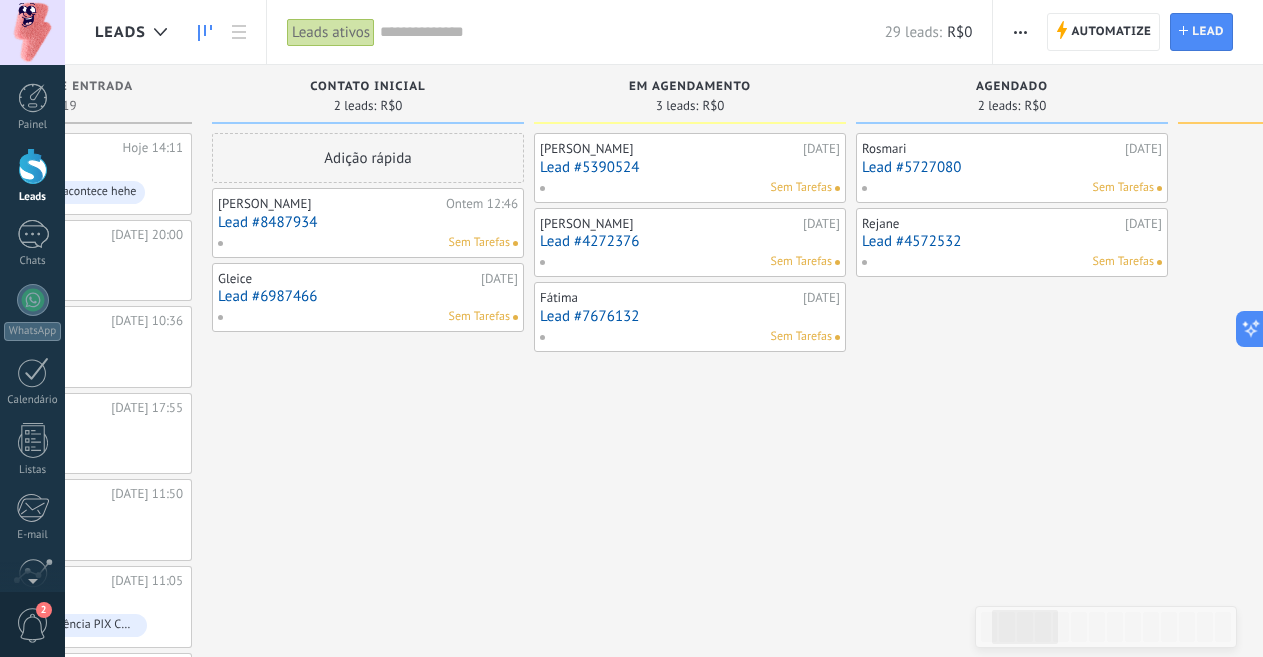 click on "Lead #7676132" at bounding box center [690, 316] 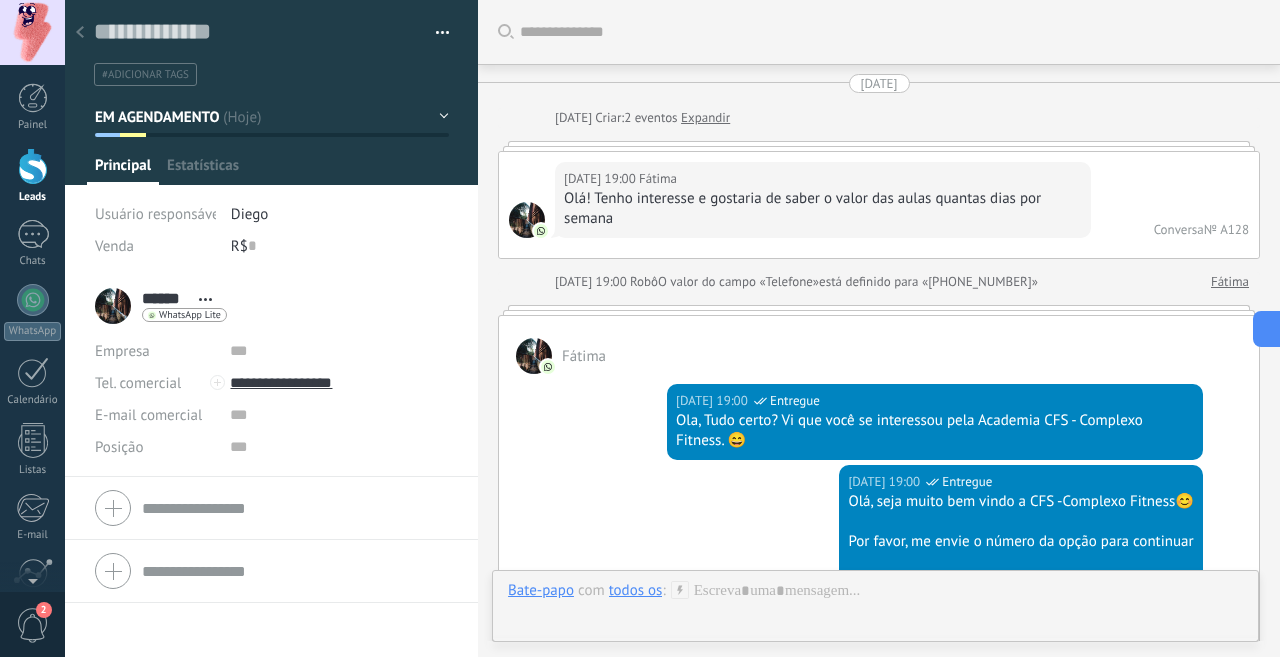 scroll, scrollTop: 30, scrollLeft: 0, axis: vertical 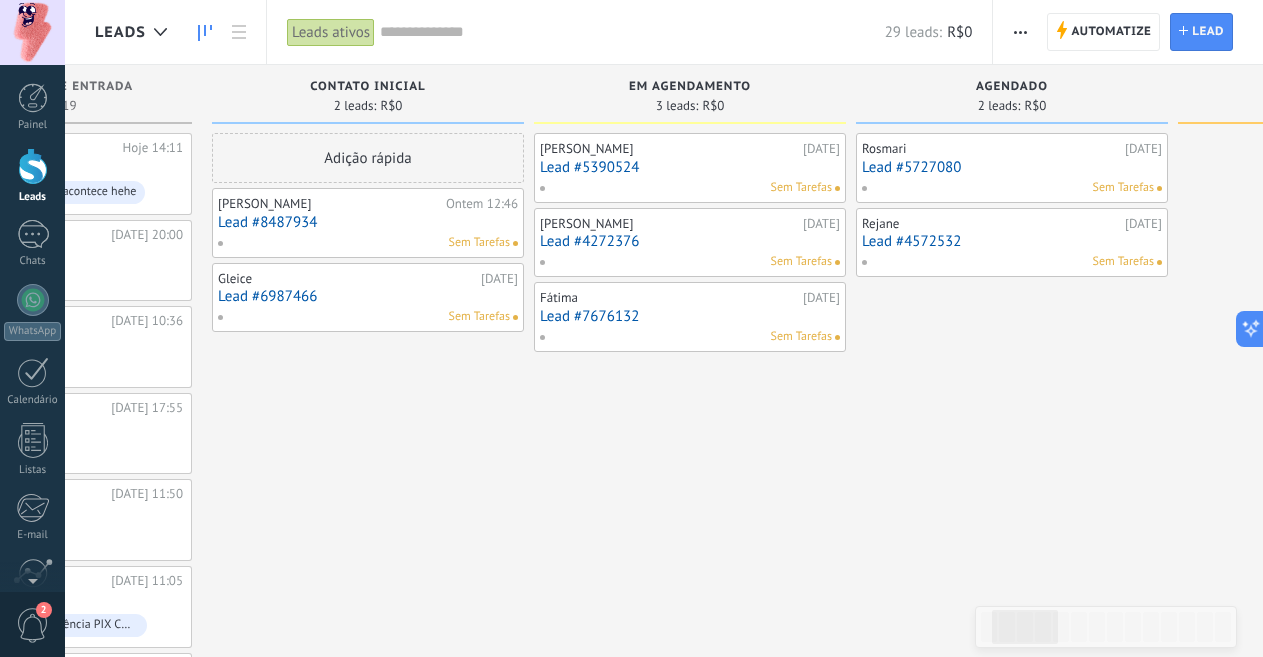 click on "Lead #6987466" at bounding box center [368, 296] 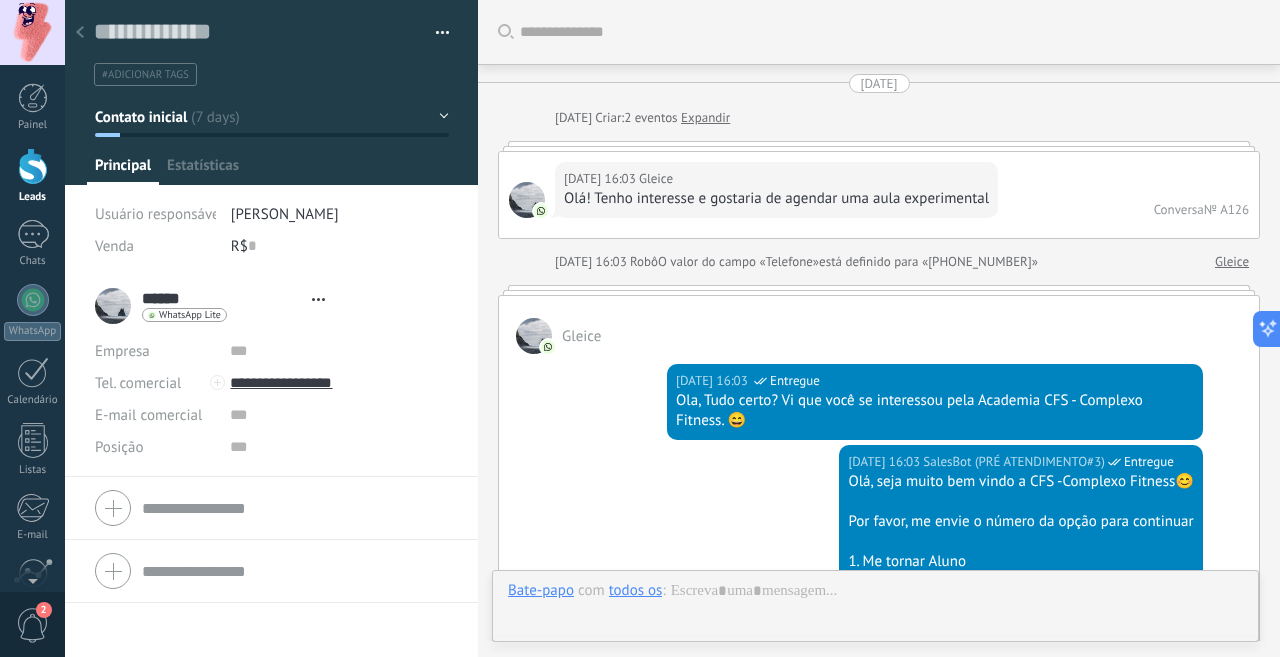 type on "**********" 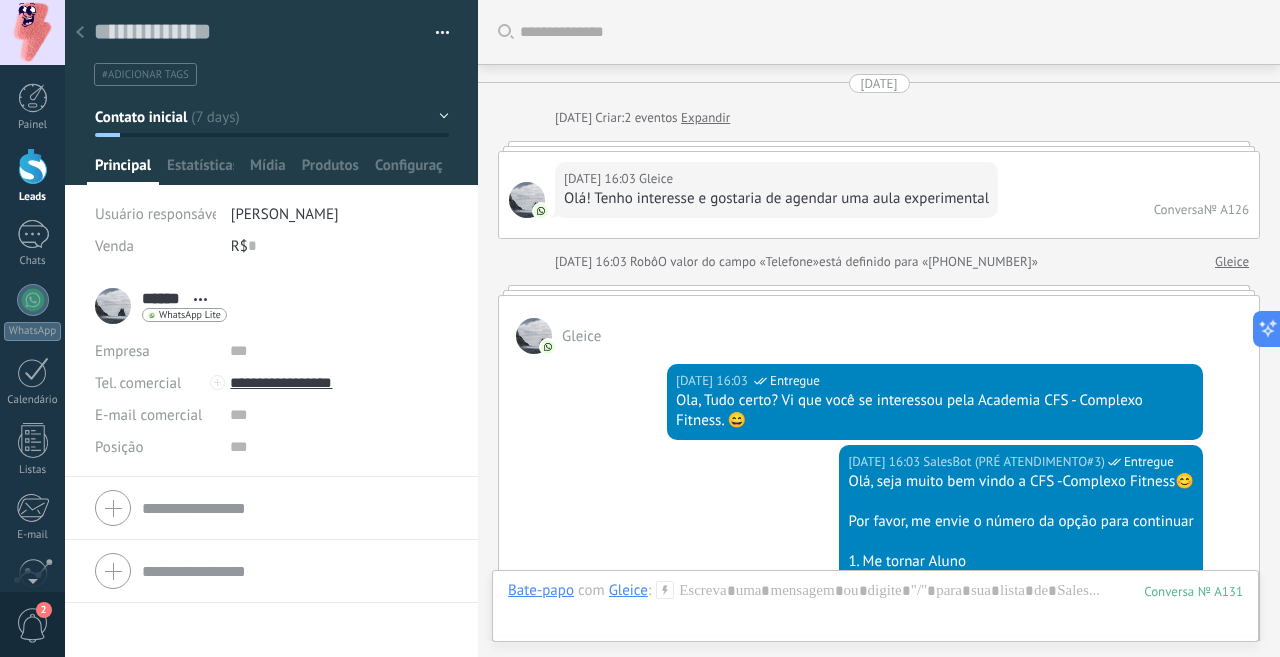 scroll, scrollTop: 3275, scrollLeft: 0, axis: vertical 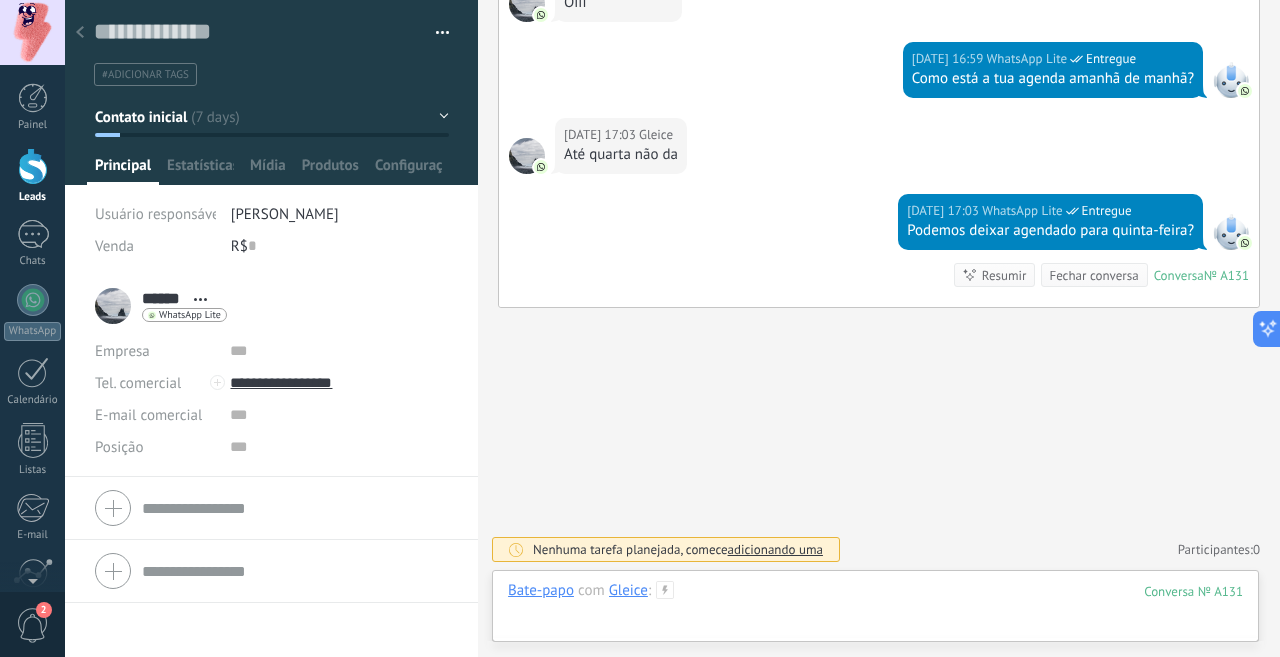 click at bounding box center (875, 611) 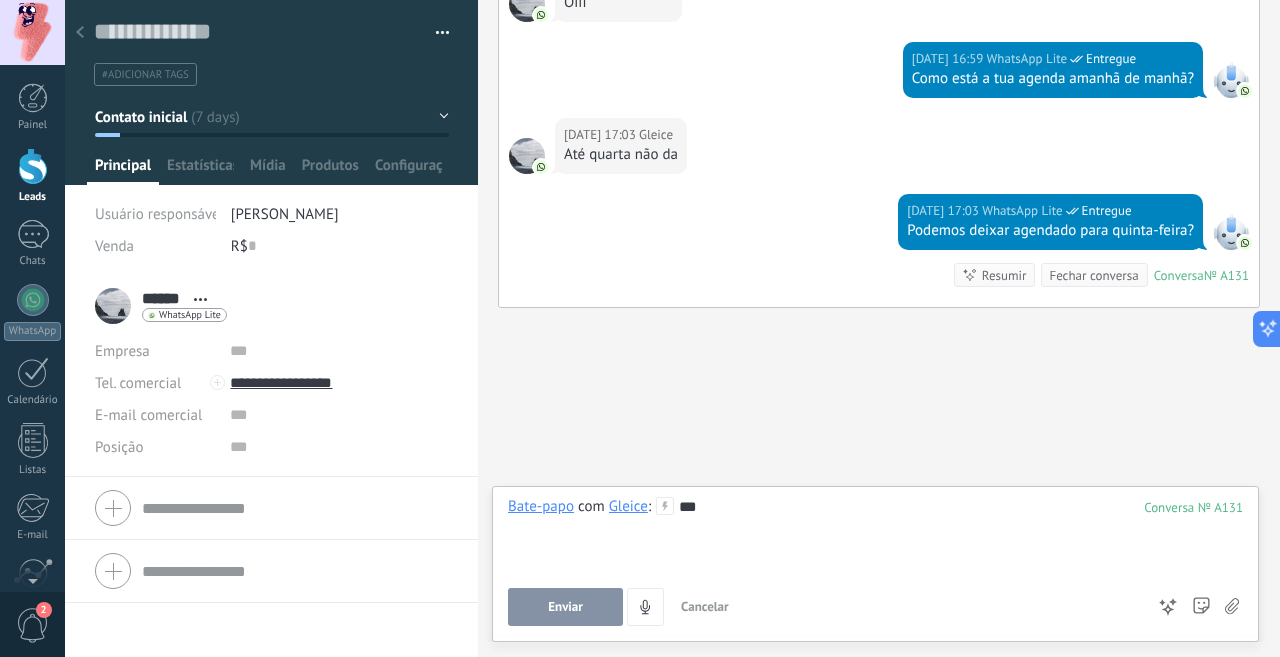 type 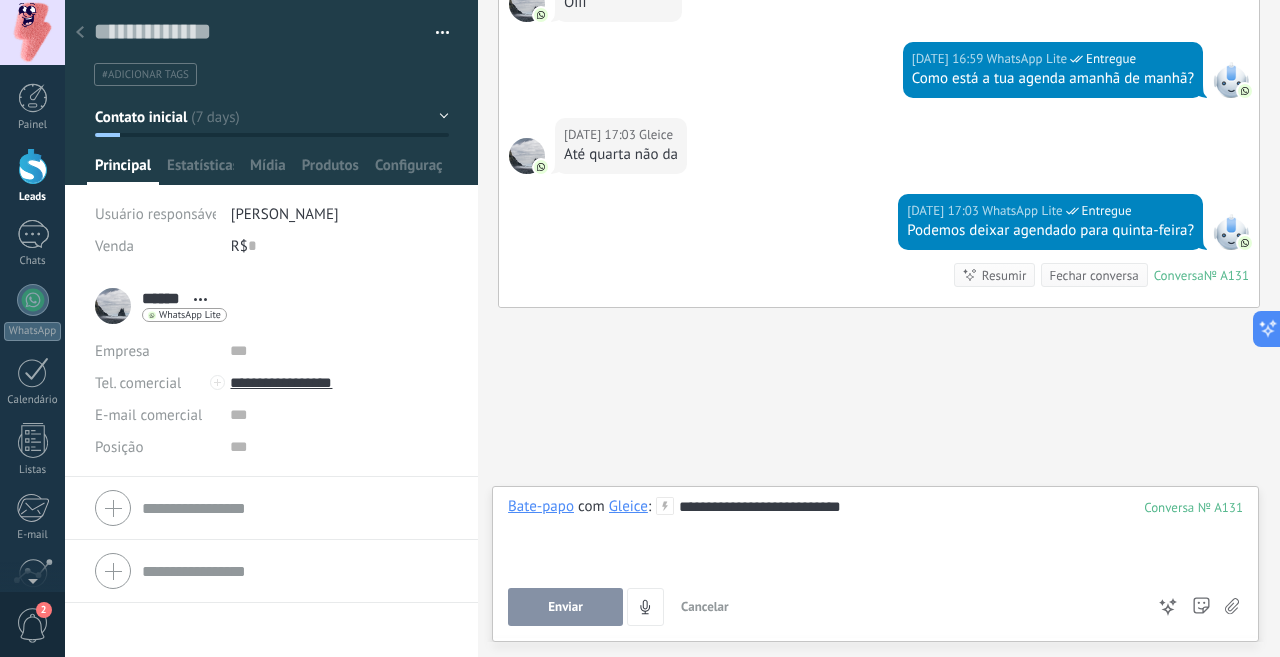 click on "Enviar" at bounding box center (565, 607) 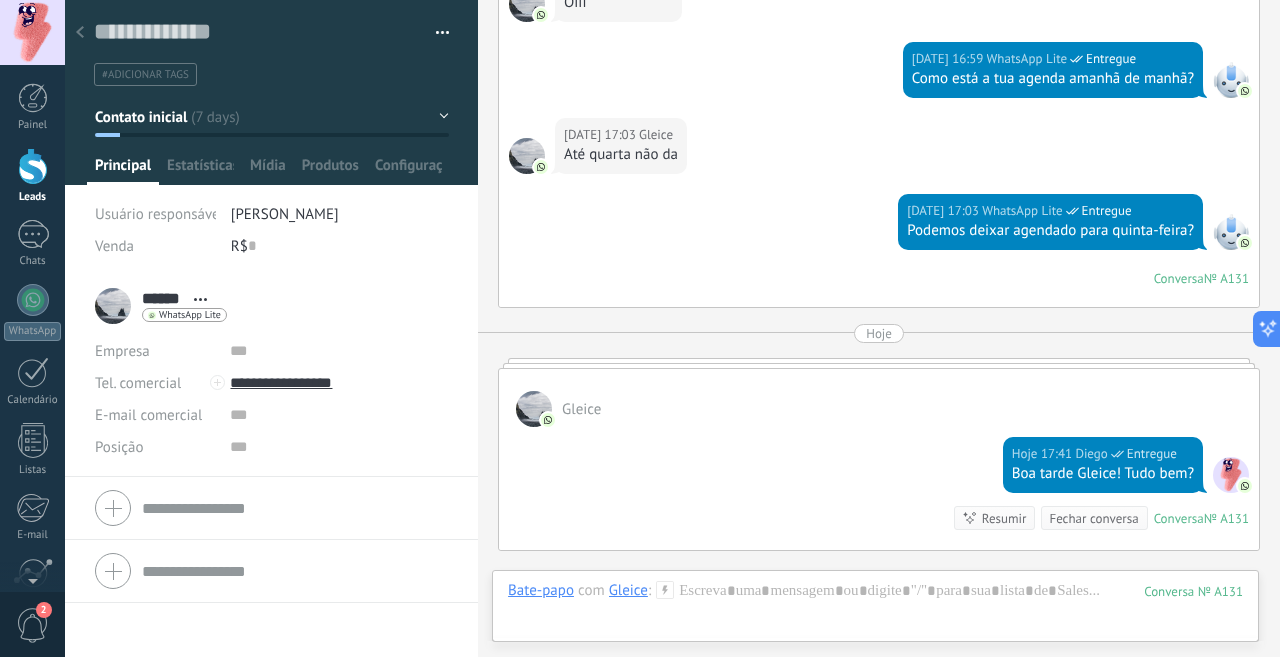 click 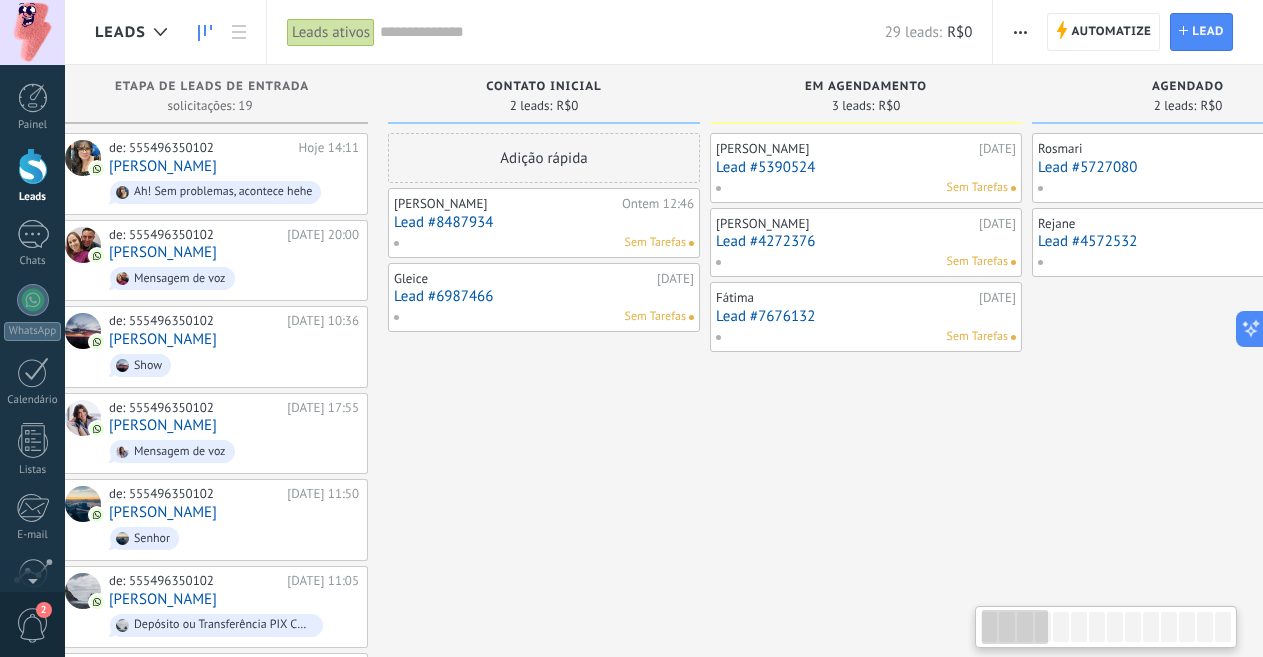 scroll, scrollTop: 0, scrollLeft: 40, axis: horizontal 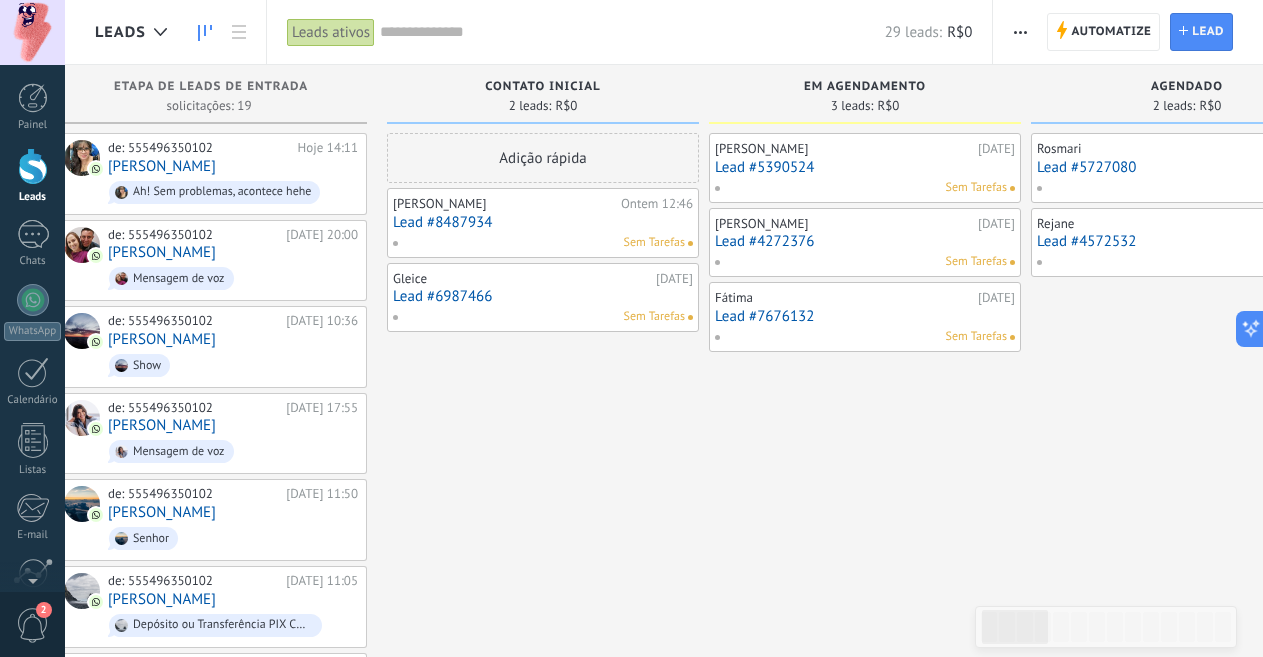 drag, startPoint x: 316, startPoint y: 492, endPoint x: 471, endPoint y: 396, distance: 182.32115 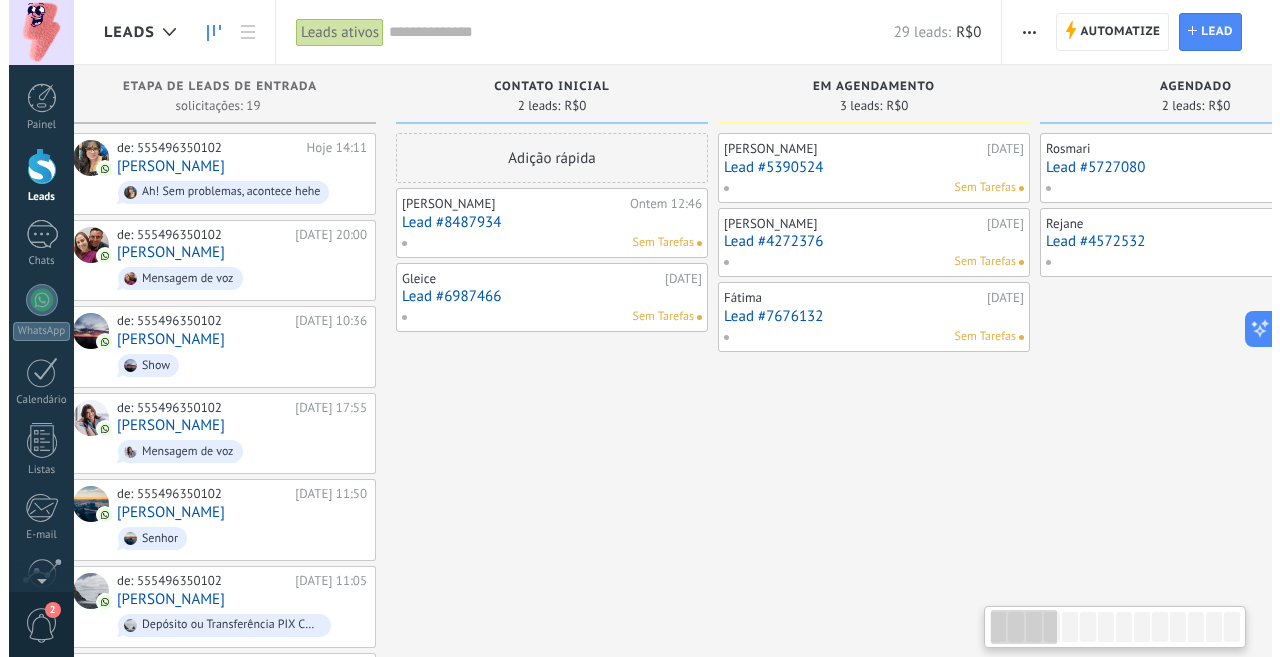 scroll, scrollTop: 0, scrollLeft: 59, axis: horizontal 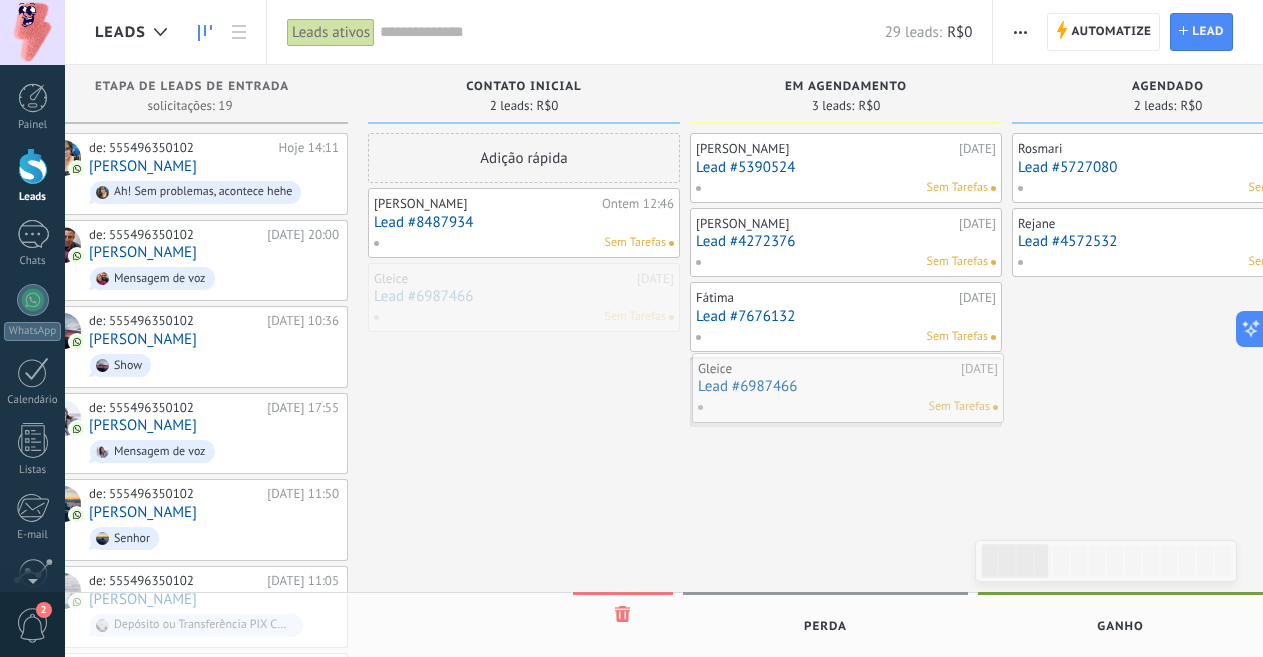 drag, startPoint x: 452, startPoint y: 294, endPoint x: 776, endPoint y: 385, distance: 336.53677 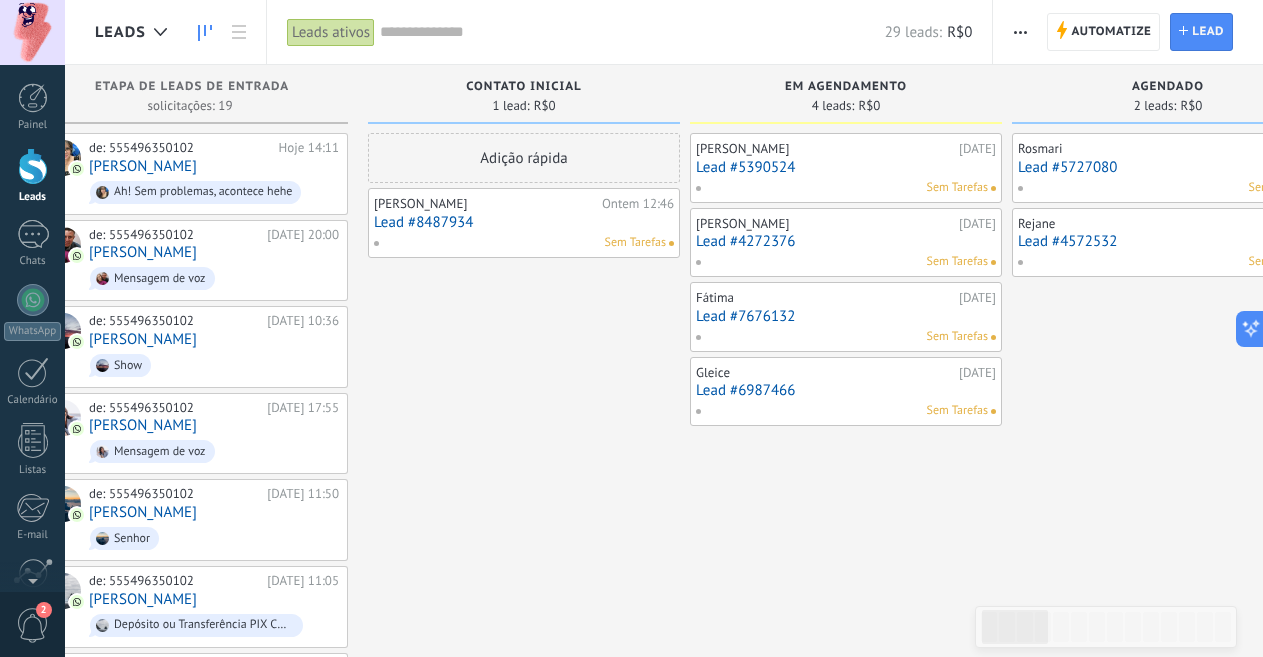click on "Sem Tarefas" at bounding box center (519, 243) 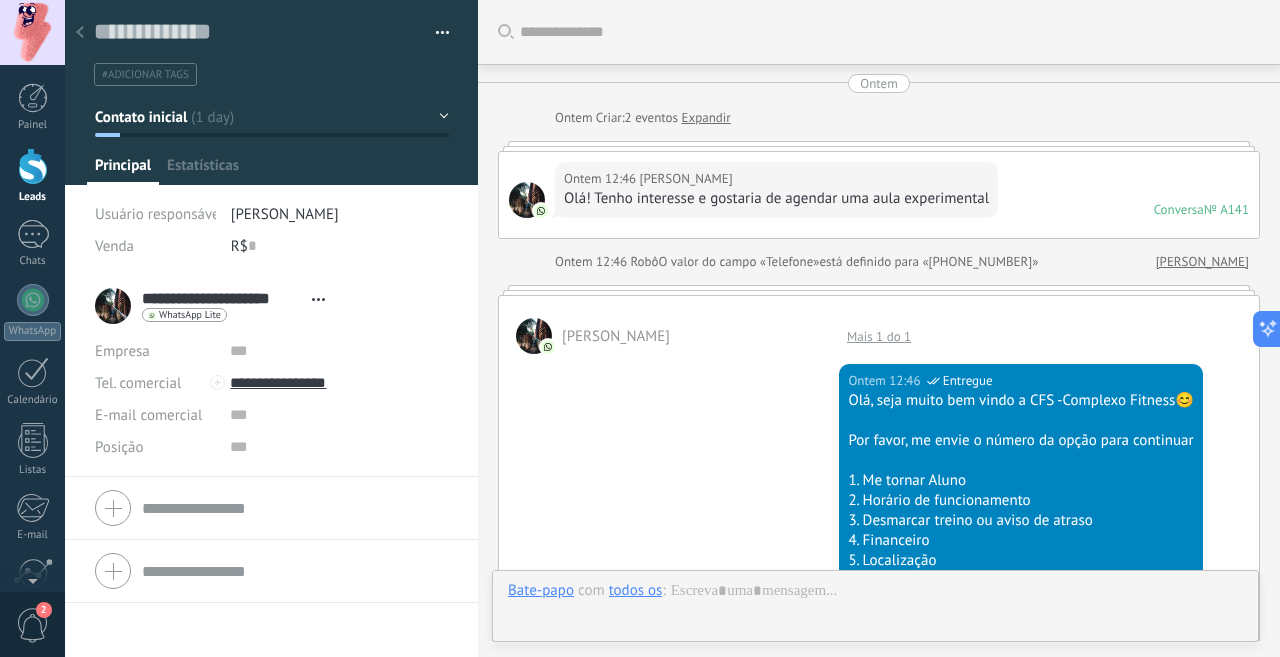 scroll, scrollTop: 1678, scrollLeft: 0, axis: vertical 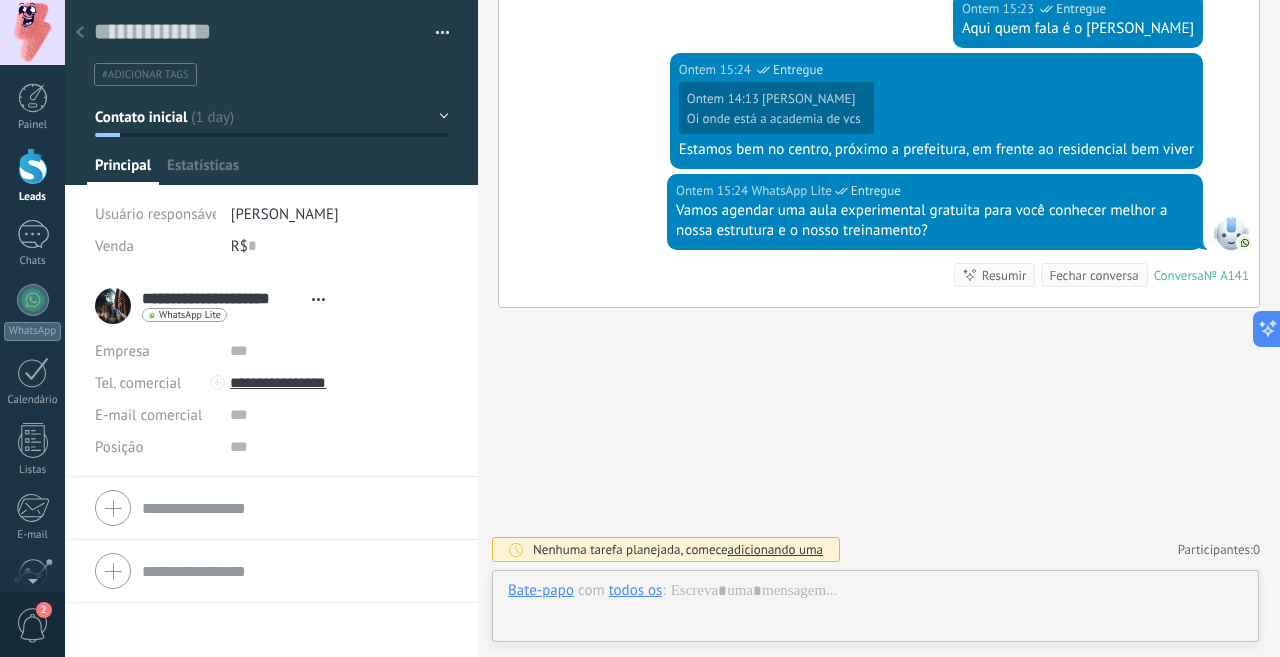 type on "**********" 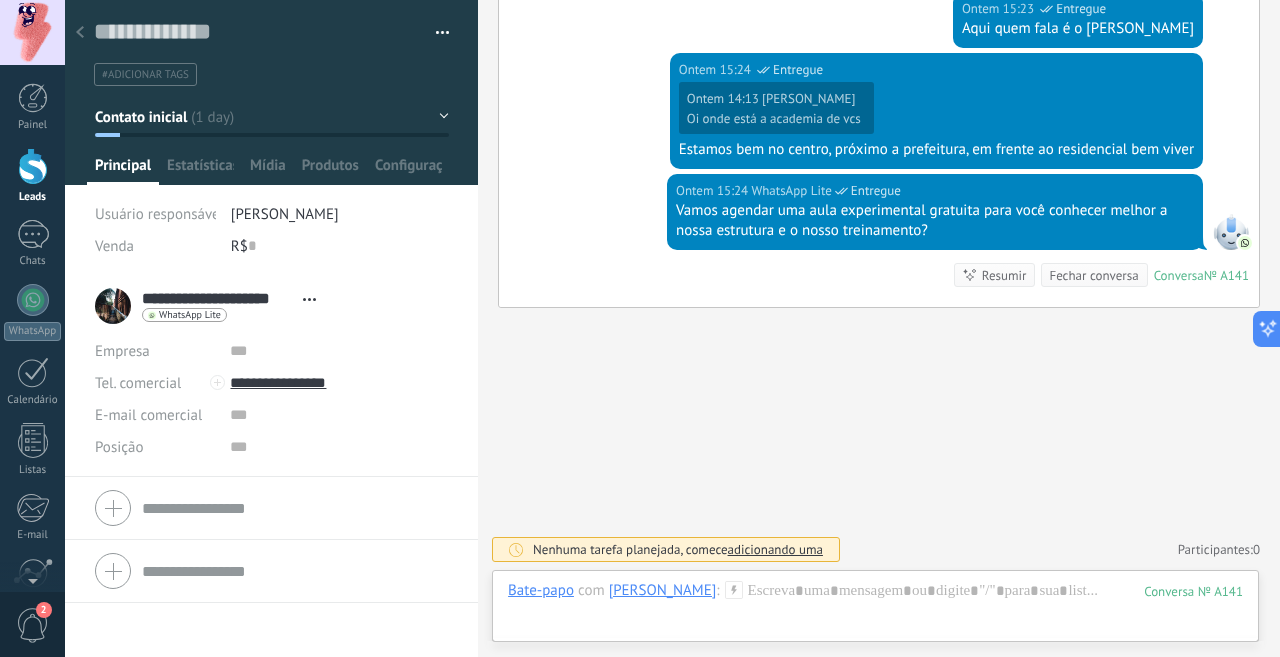 scroll, scrollTop: 30, scrollLeft: 0, axis: vertical 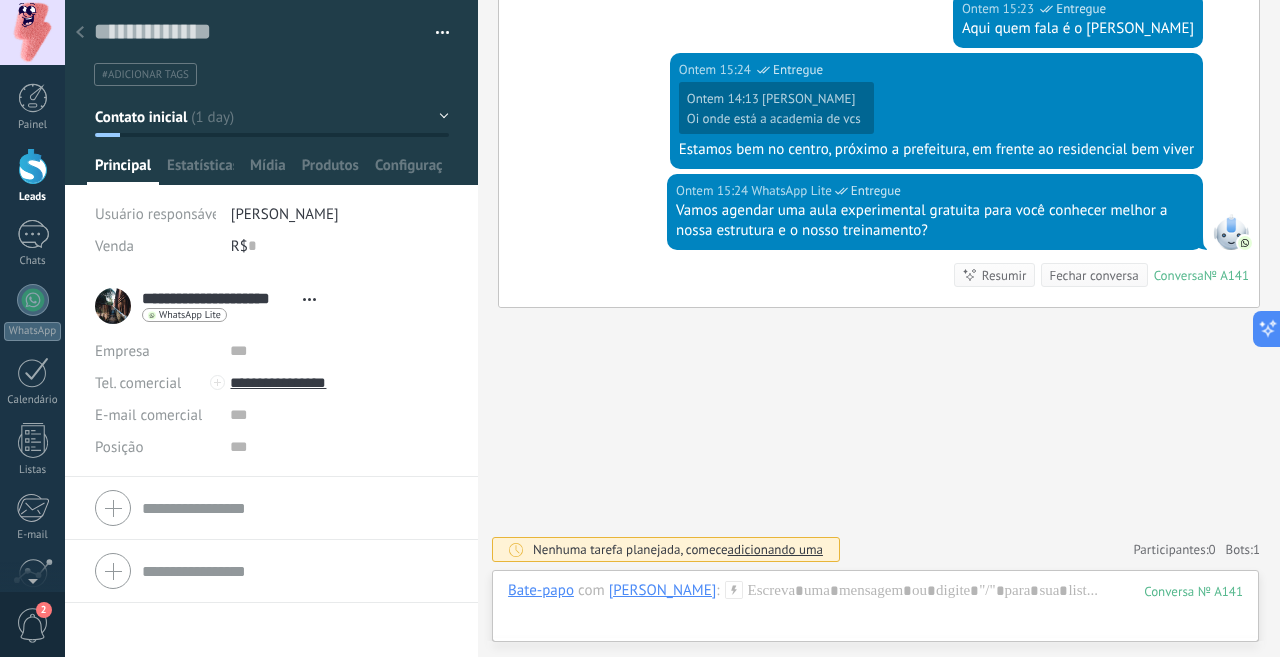 drag, startPoint x: 948, startPoint y: 384, endPoint x: 968, endPoint y: 430, distance: 50.159744 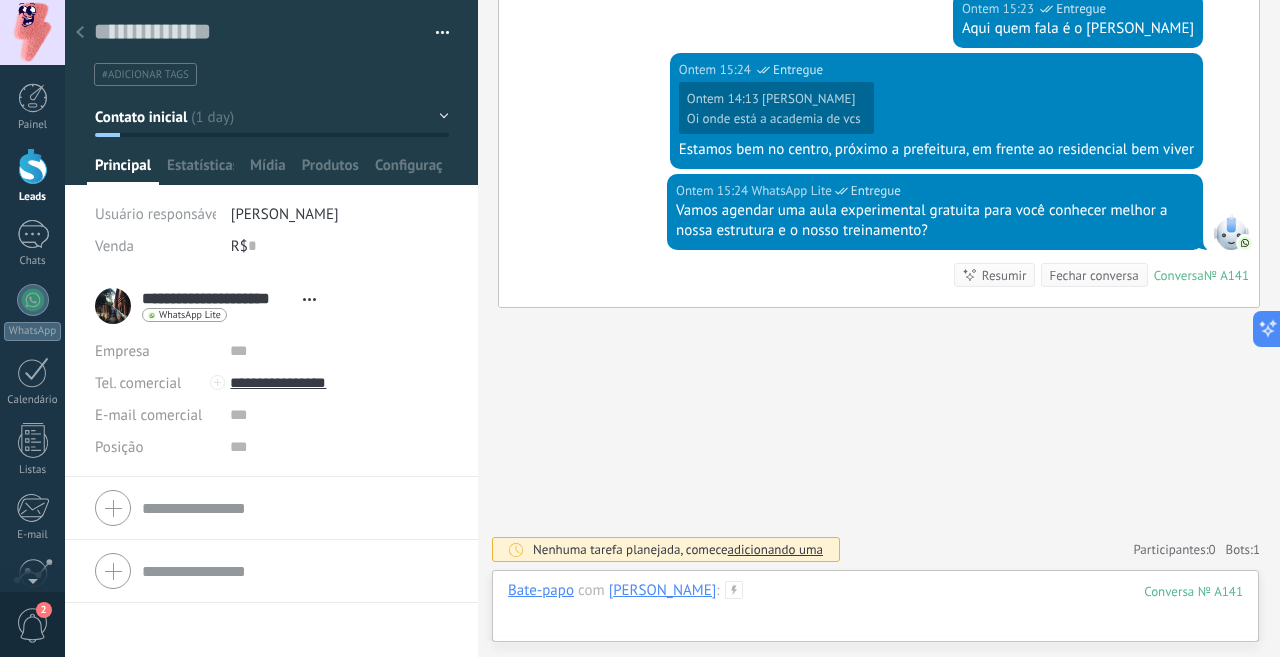 click at bounding box center [875, 611] 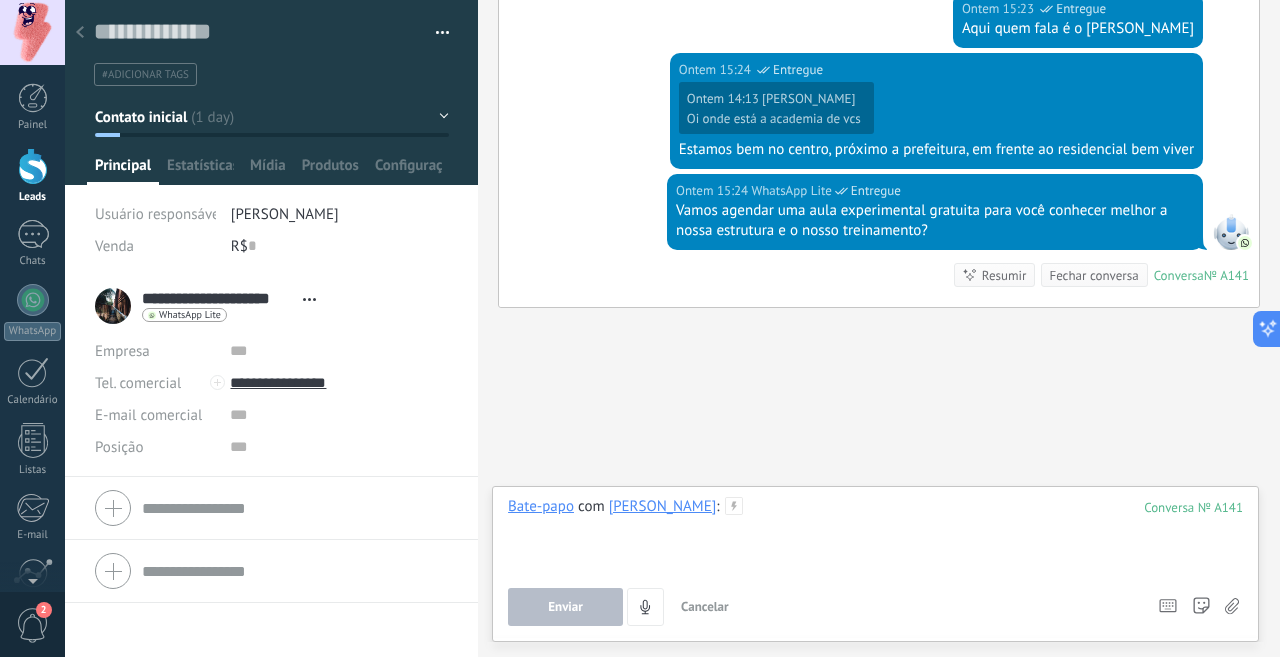 type 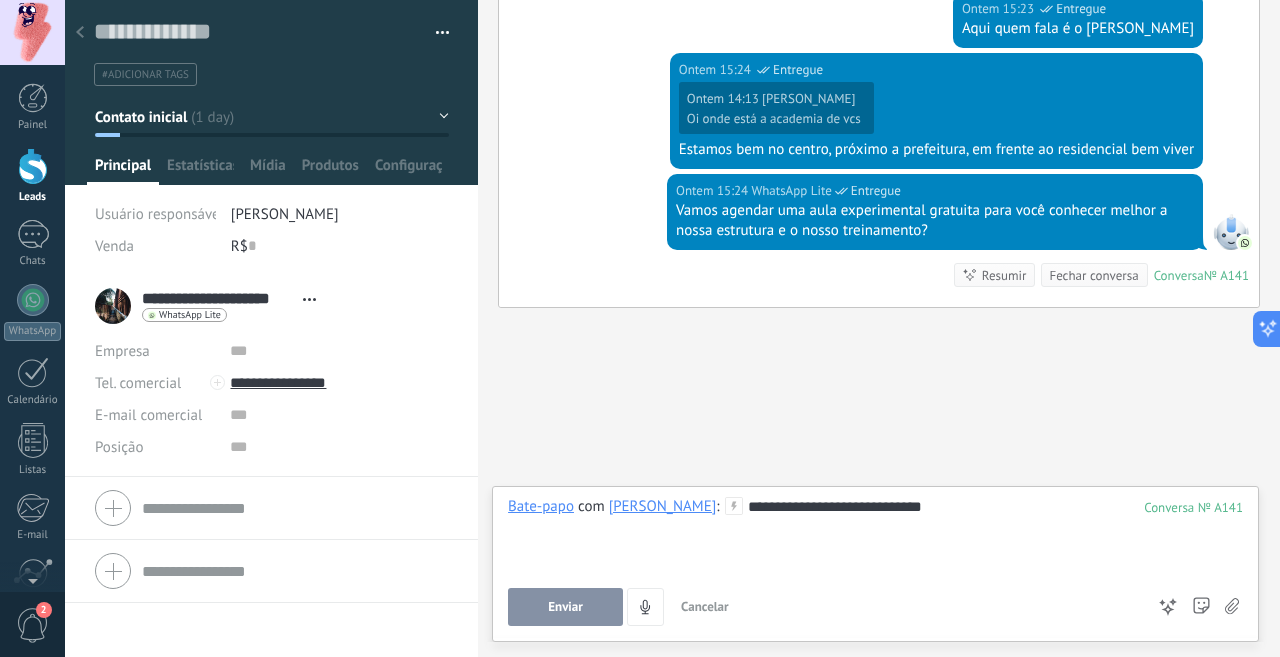 click on "Enviar" at bounding box center [565, 607] 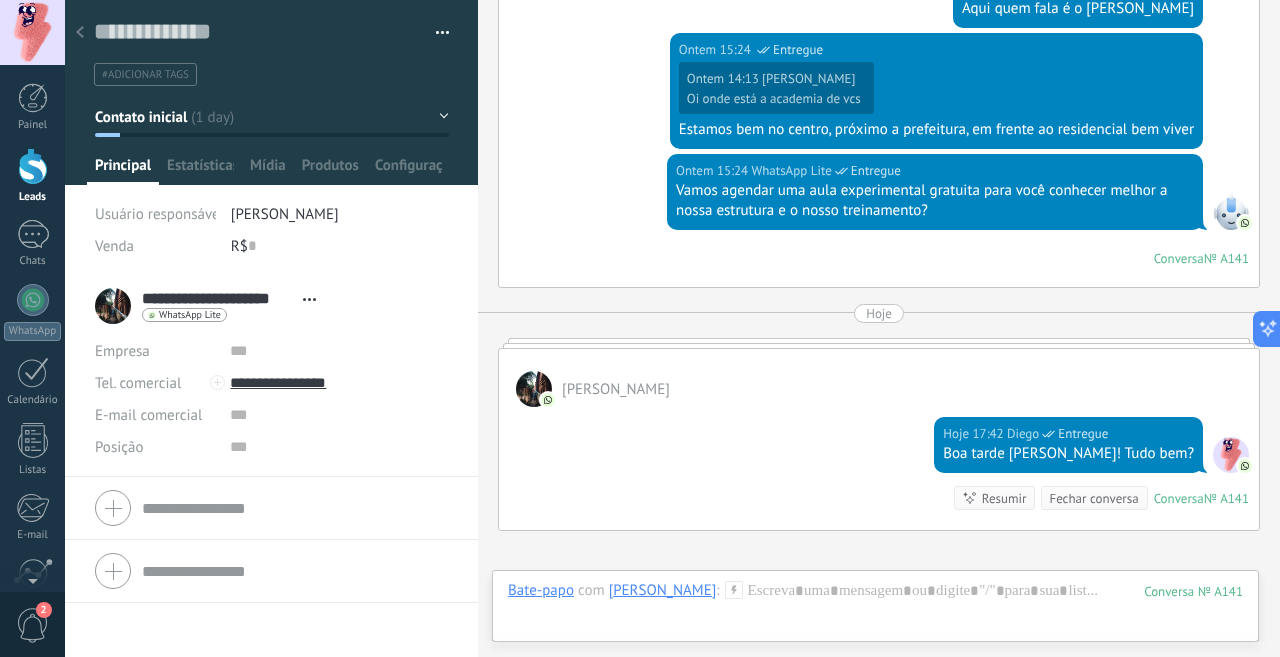 click 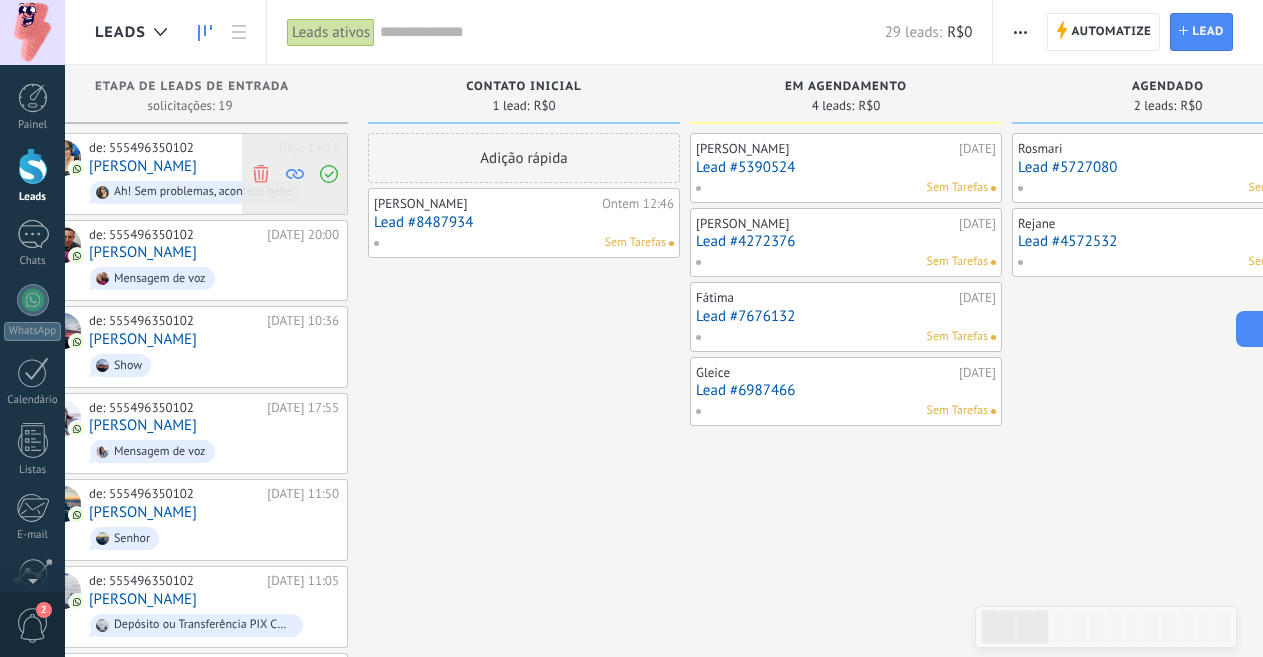 click 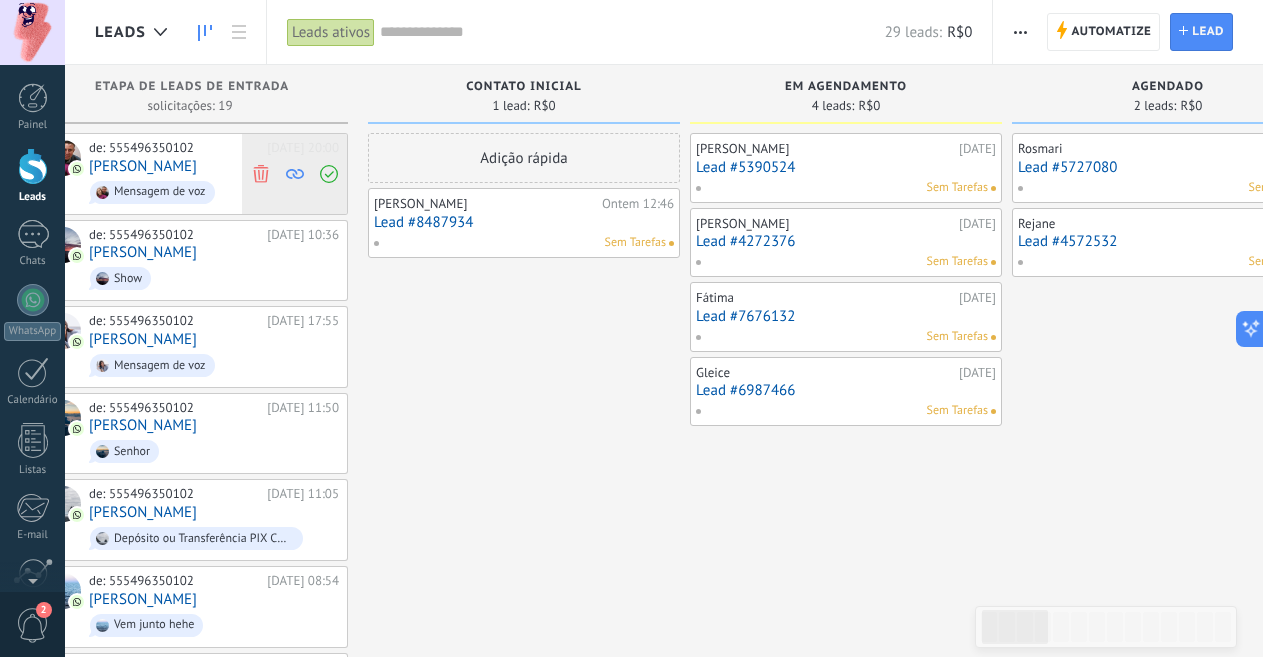 click 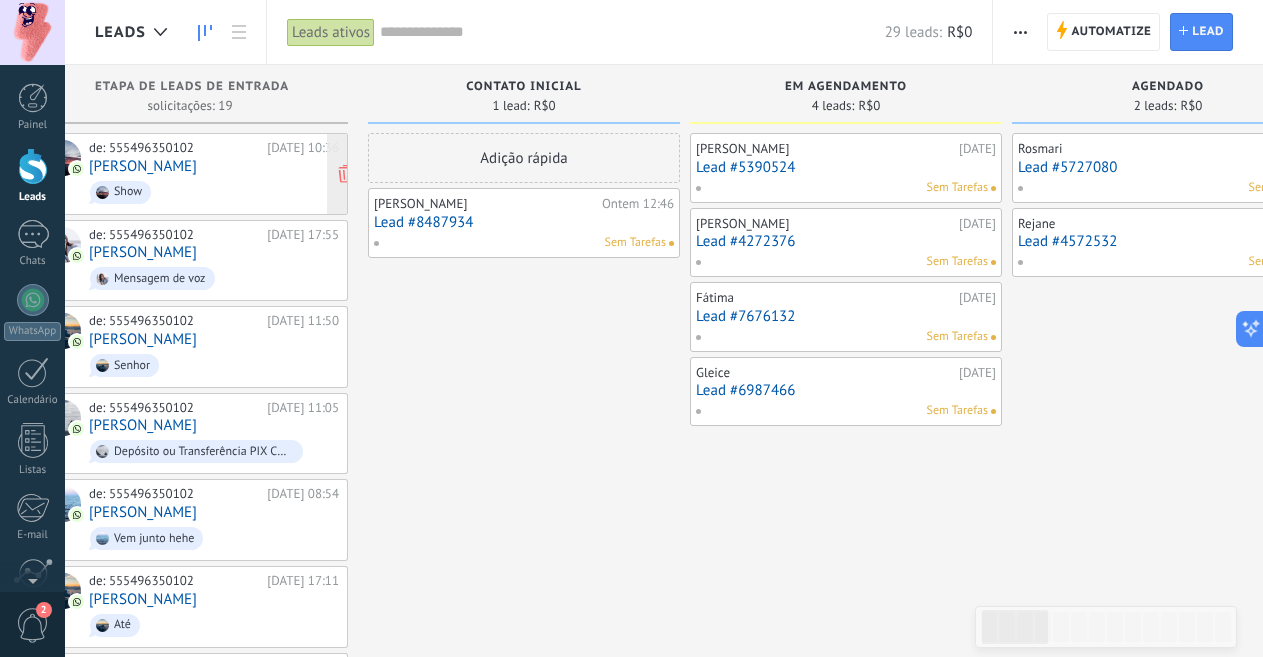 click on "Show" at bounding box center [214, 192] 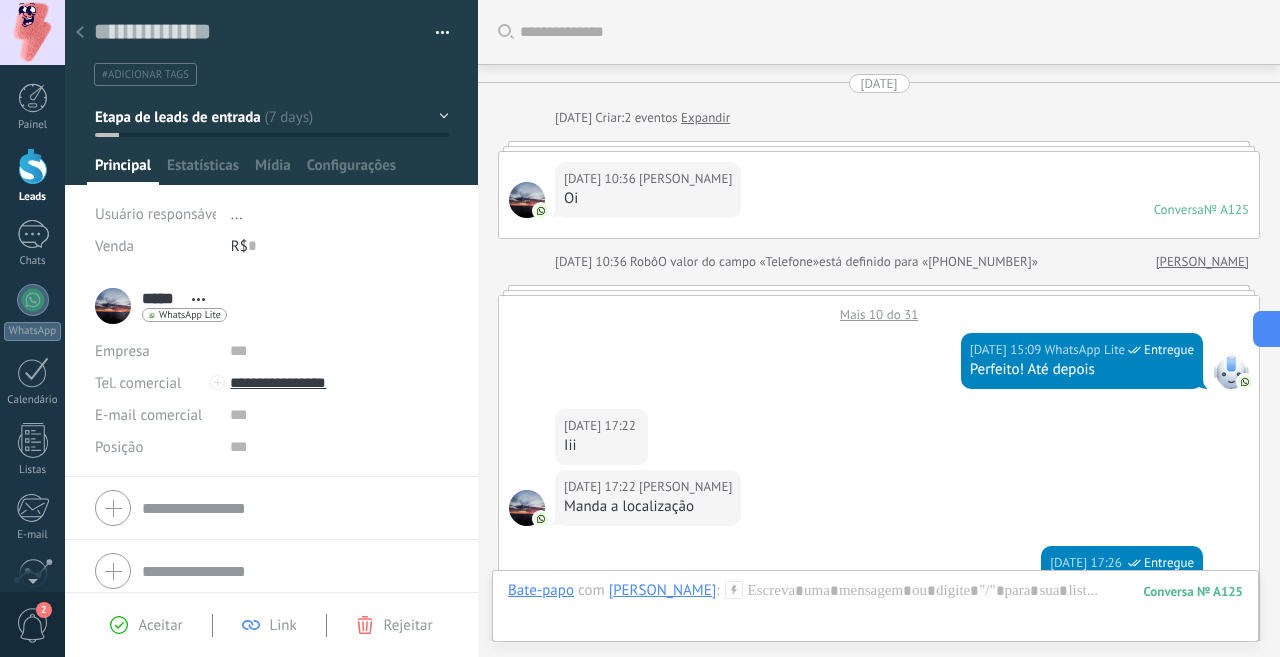 scroll, scrollTop: 851, scrollLeft: 0, axis: vertical 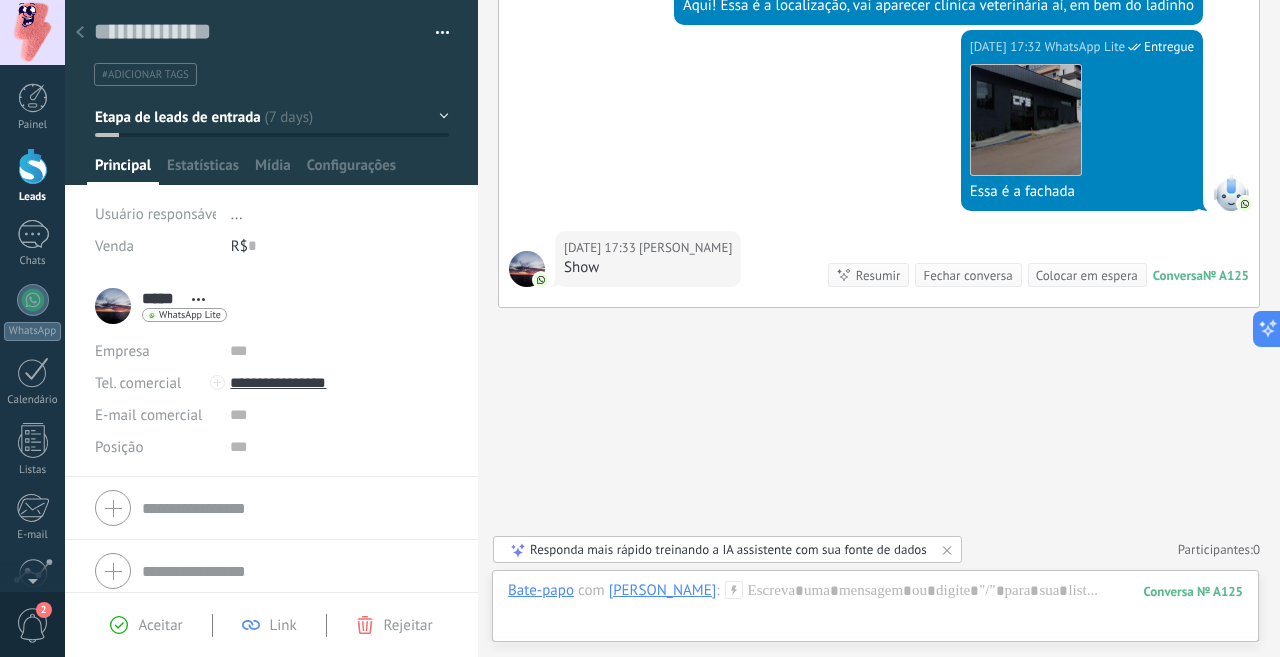 click on "[DATE] 17:32 WhatsApp Lite  Entregue Download Essa é a fachada" at bounding box center (879, 130) 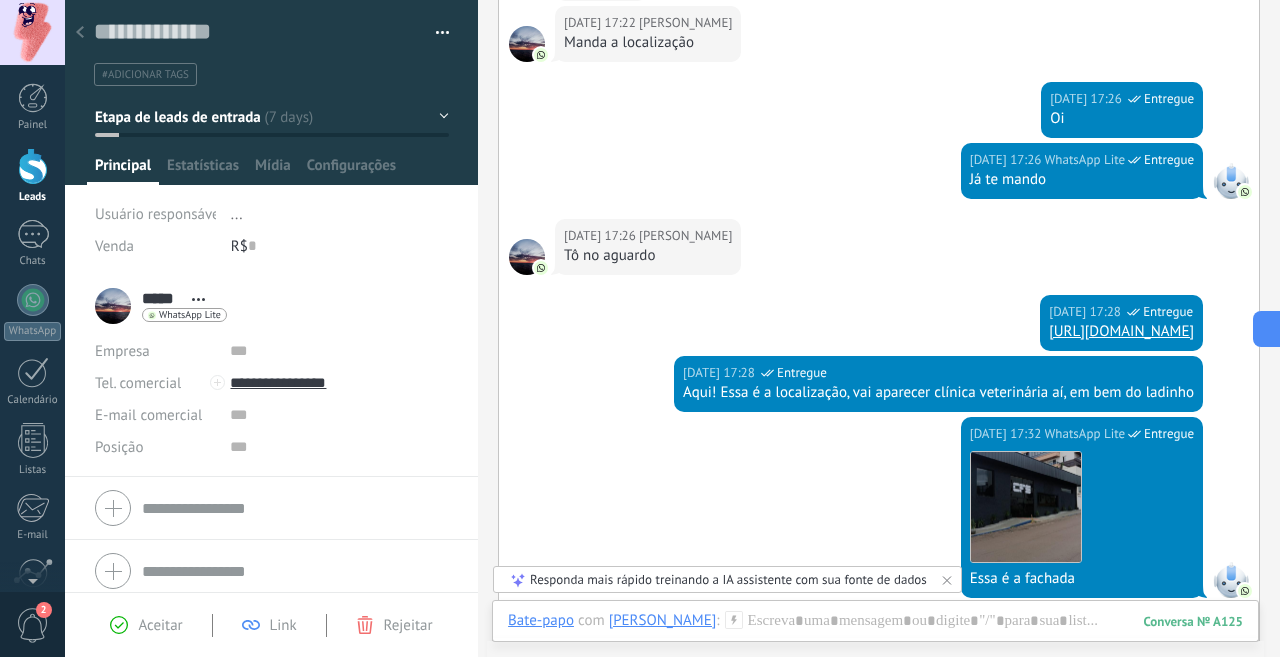 scroll, scrollTop: 531, scrollLeft: 0, axis: vertical 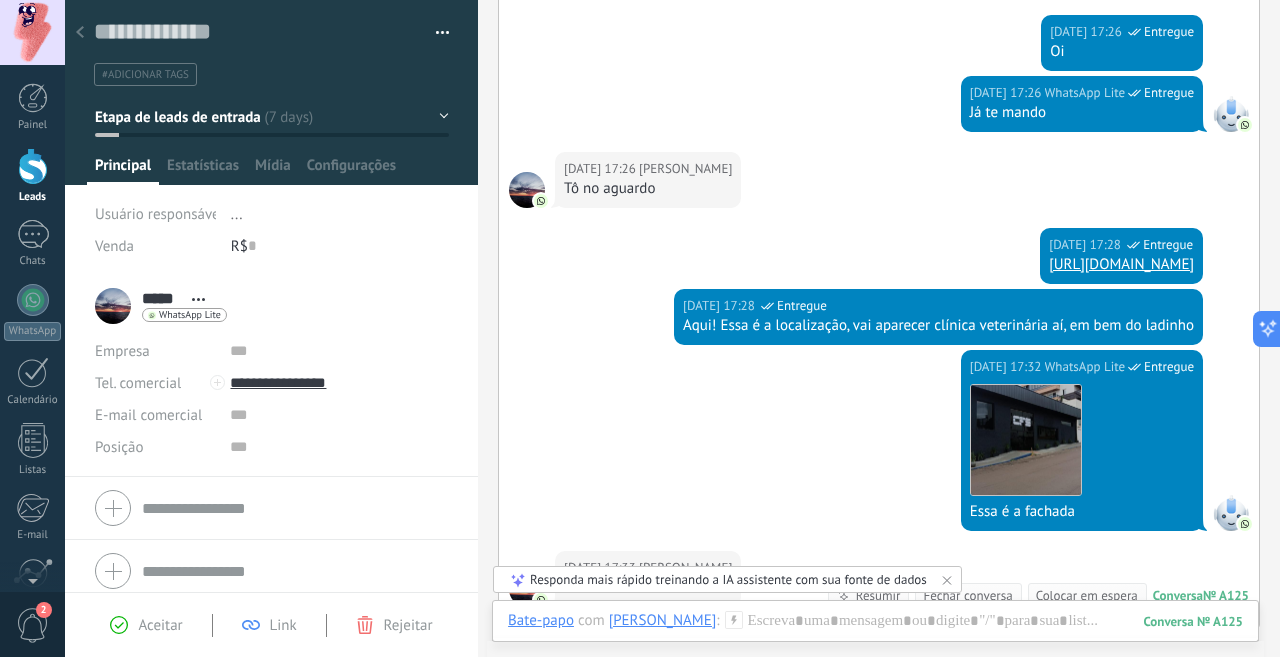 click 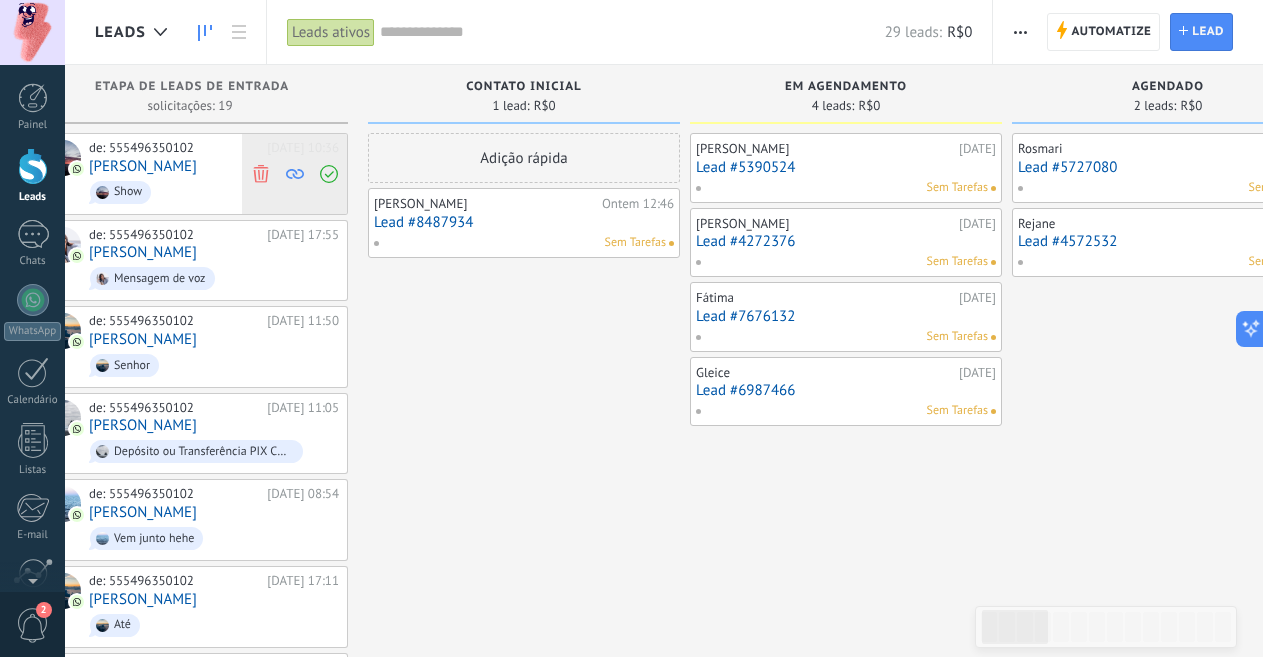 click 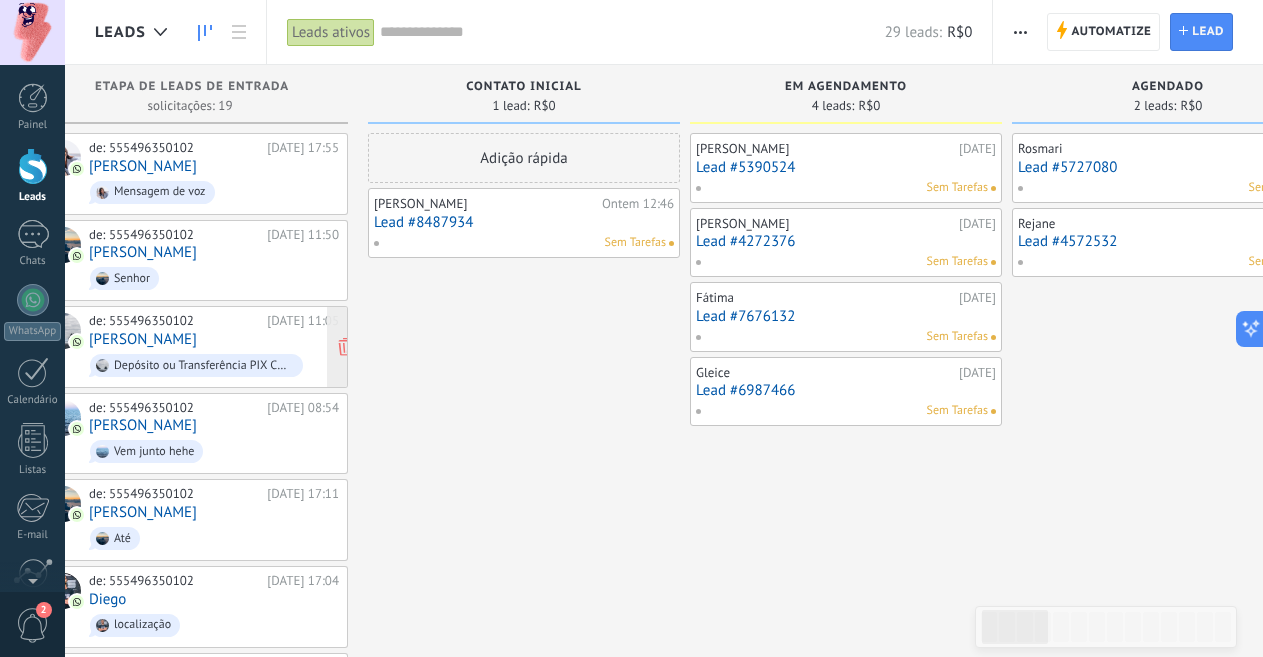 click on "de: 555496350102 [DATE] 11:05 [PERSON_NAME] ou Transferência
PIX CNPJ. 23017369000102
SICREDI
COOP  0211
CC. 37403-2
BANCO BRASIL
AG. 0839-7
CC. 16.363-5
[PERSON_NAME]-ME
CNPJ. 23.017.369/0001-02" at bounding box center (214, 347) 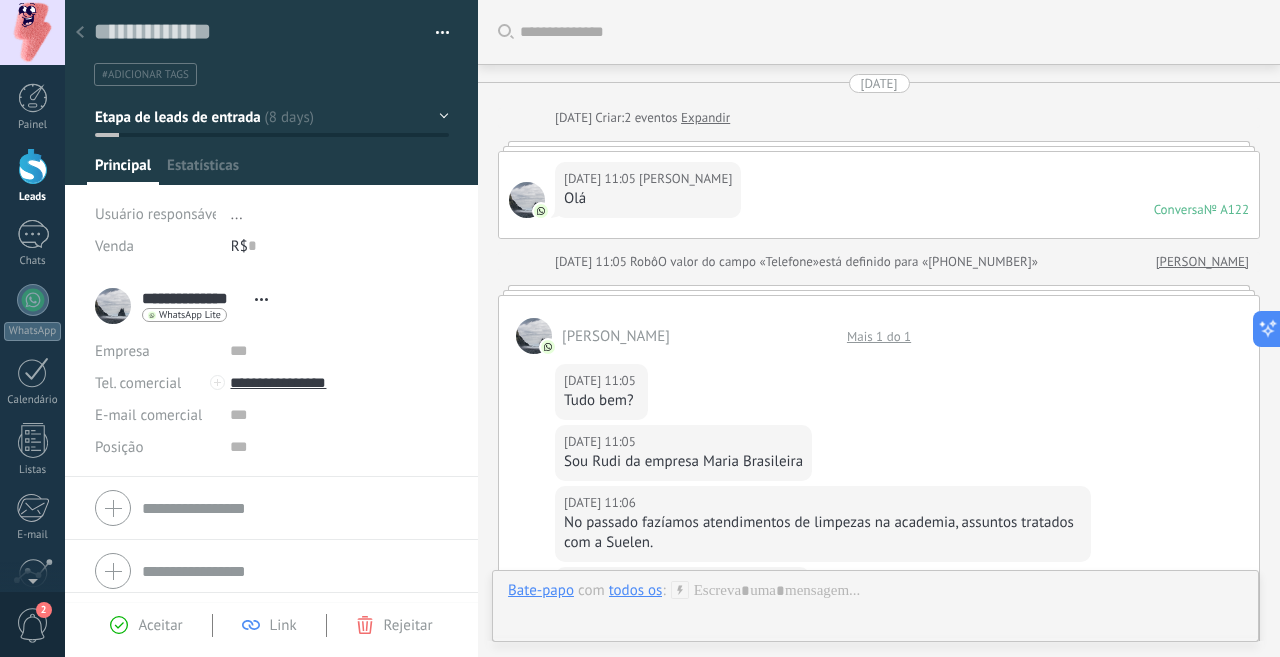 scroll, scrollTop: 1122, scrollLeft: 0, axis: vertical 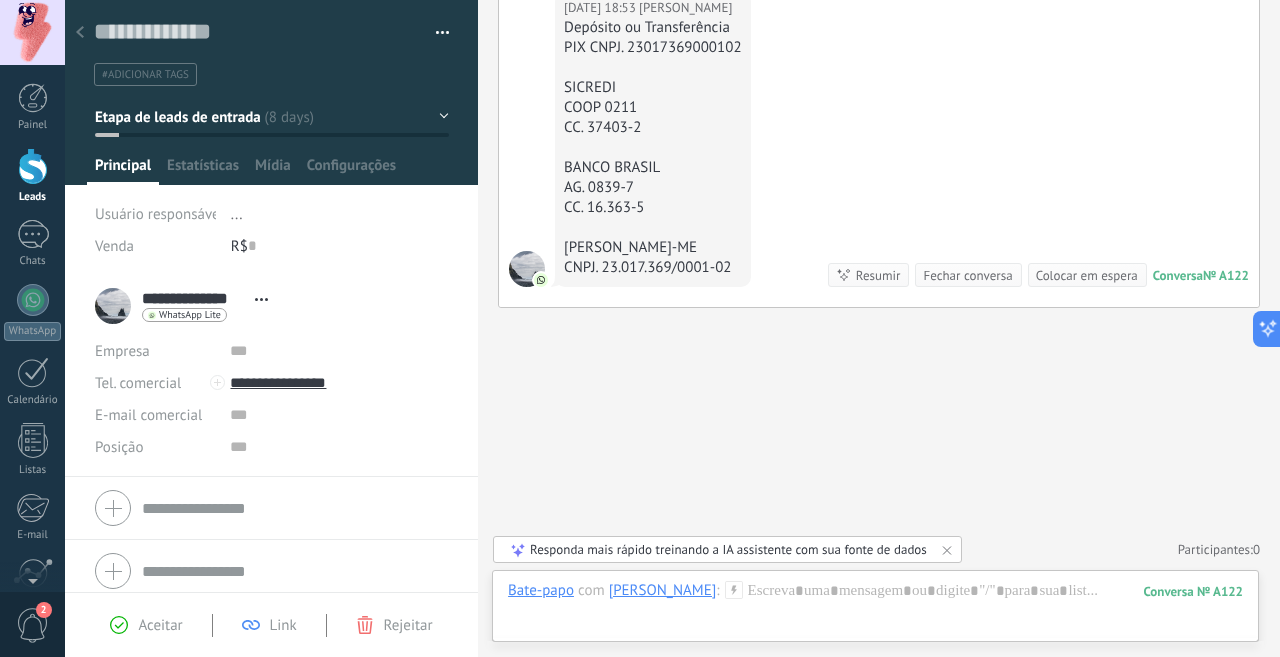 click 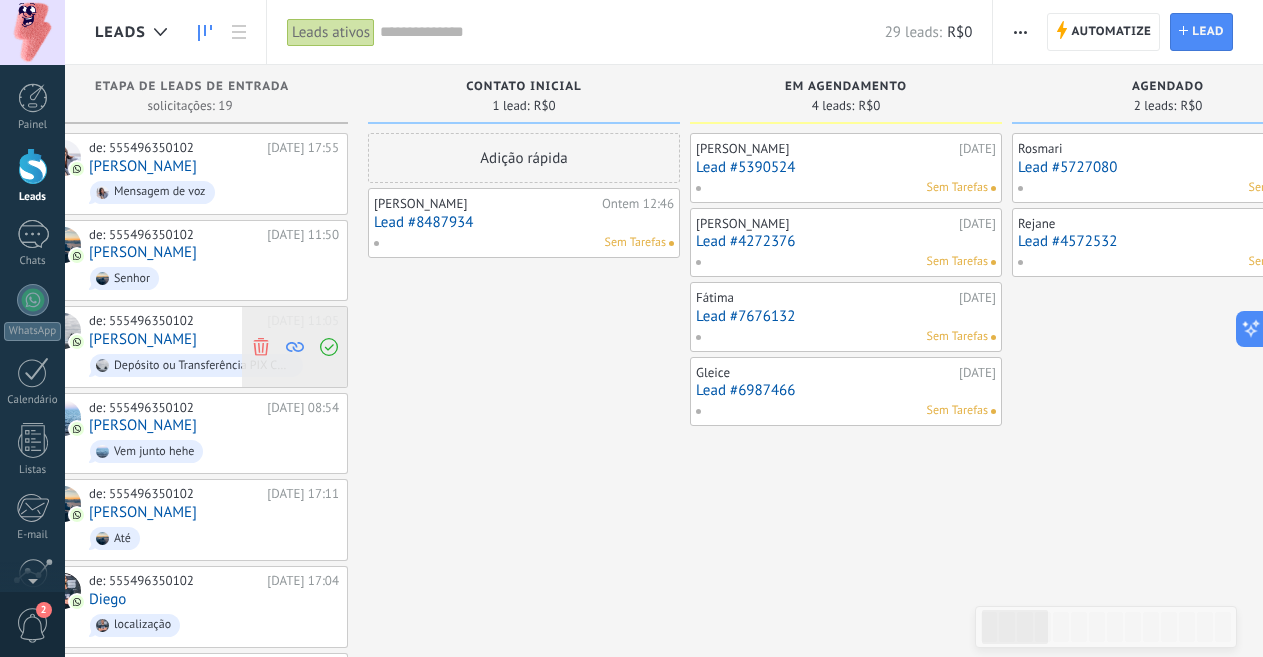 click 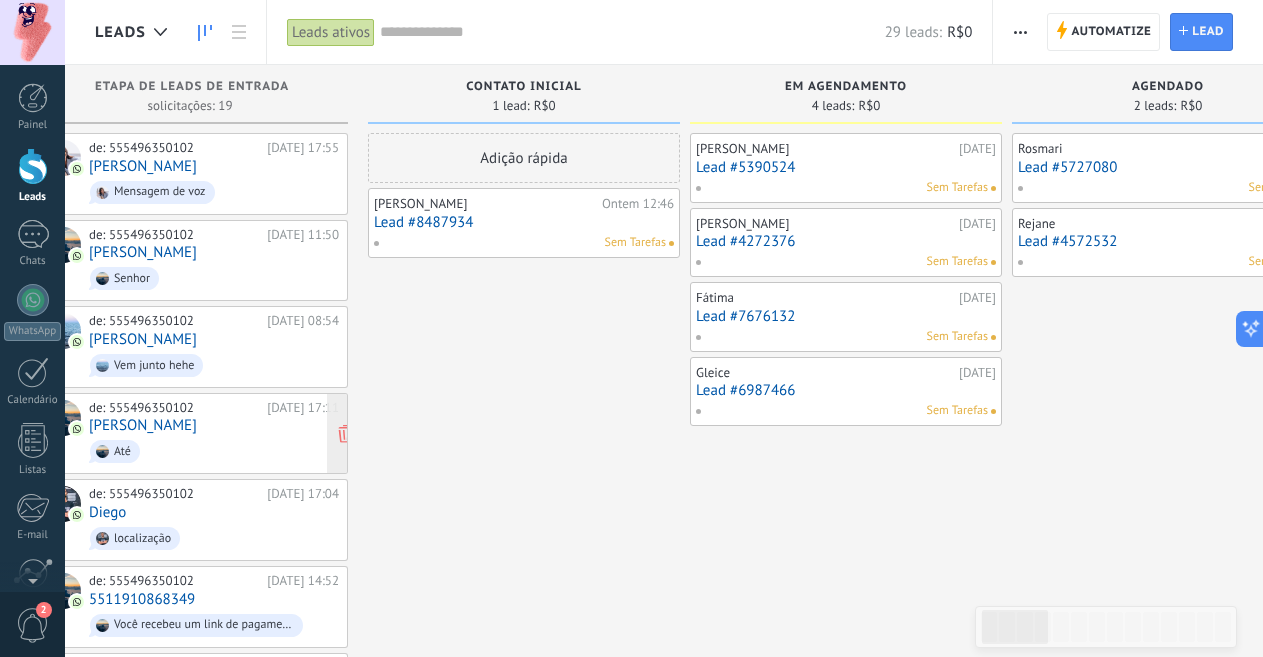 click on "Até" at bounding box center (214, 451) 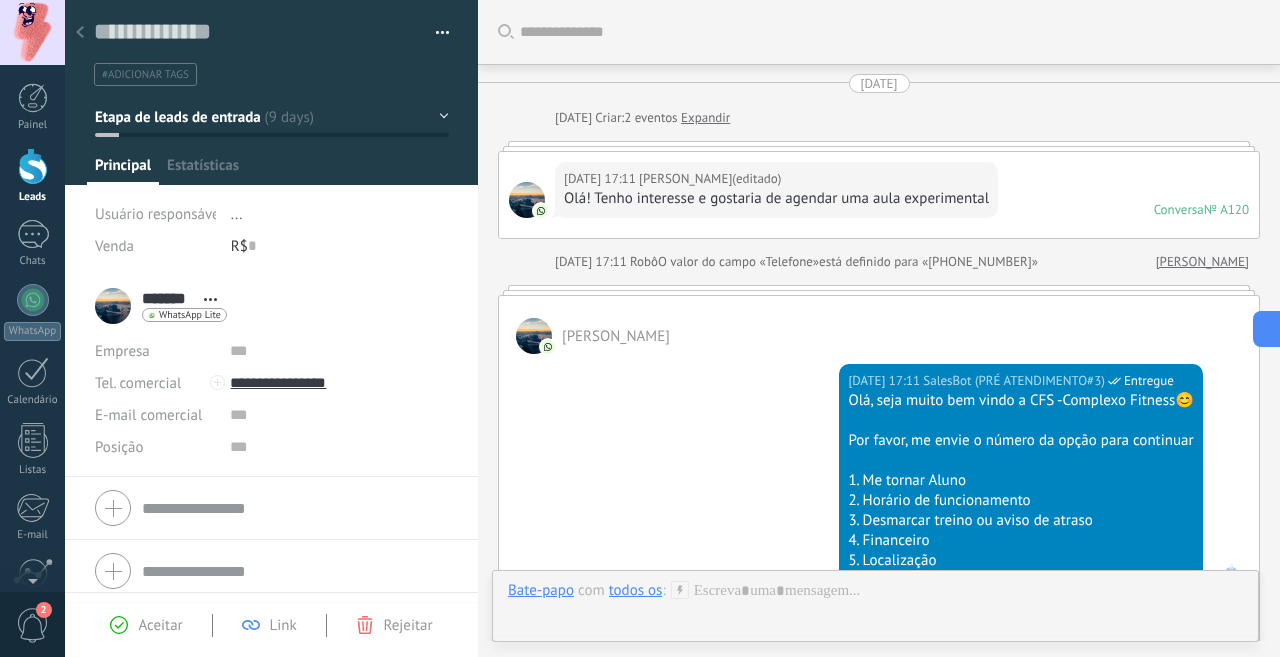 scroll, scrollTop: 30, scrollLeft: 0, axis: vertical 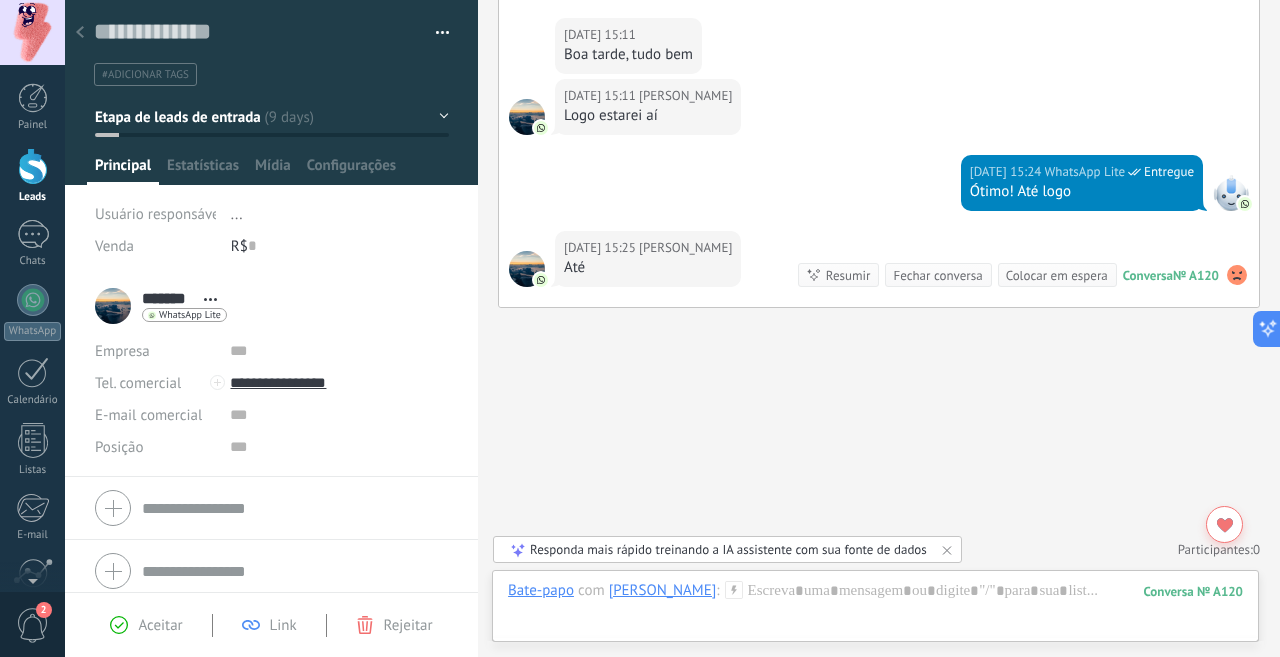 click 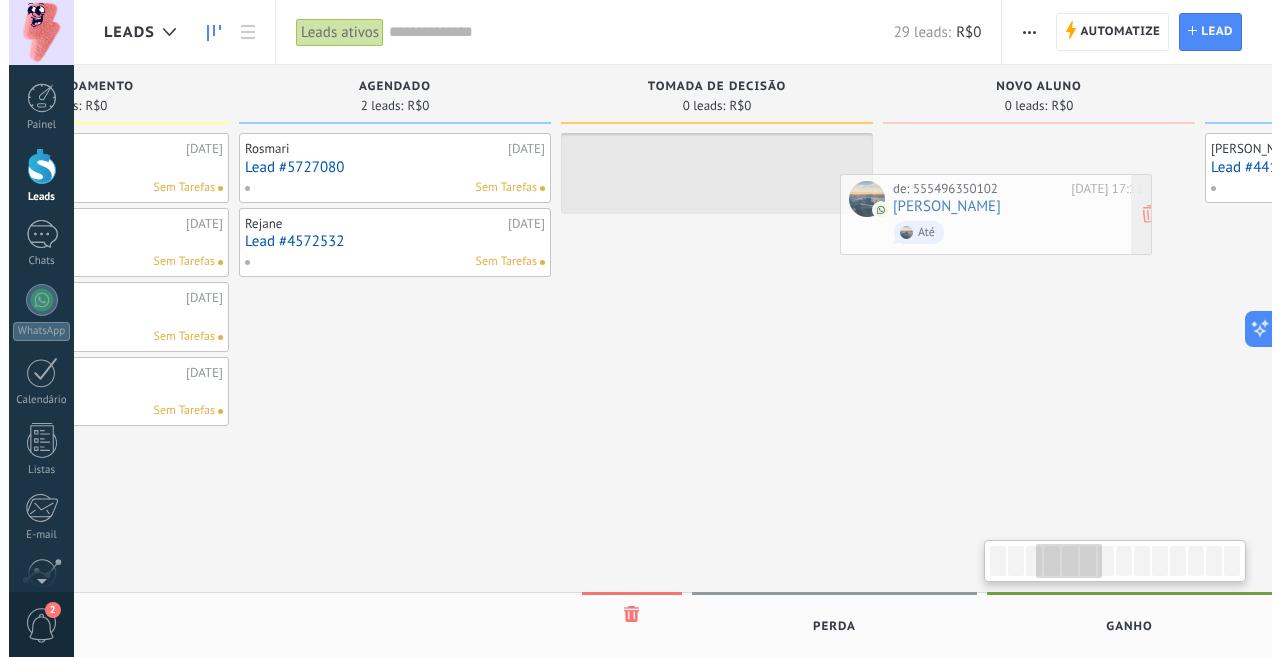 scroll, scrollTop: 0, scrollLeft: 862, axis: horizontal 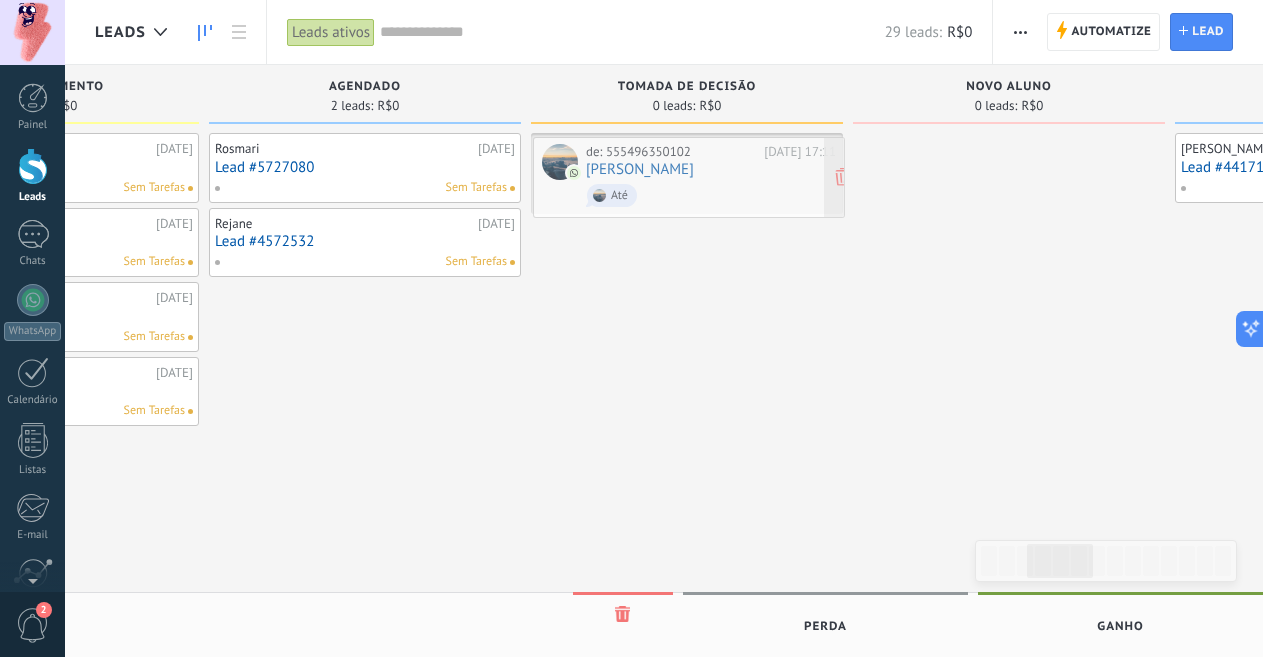 drag, startPoint x: 157, startPoint y: 431, endPoint x: 654, endPoint y: 178, distance: 557.6899 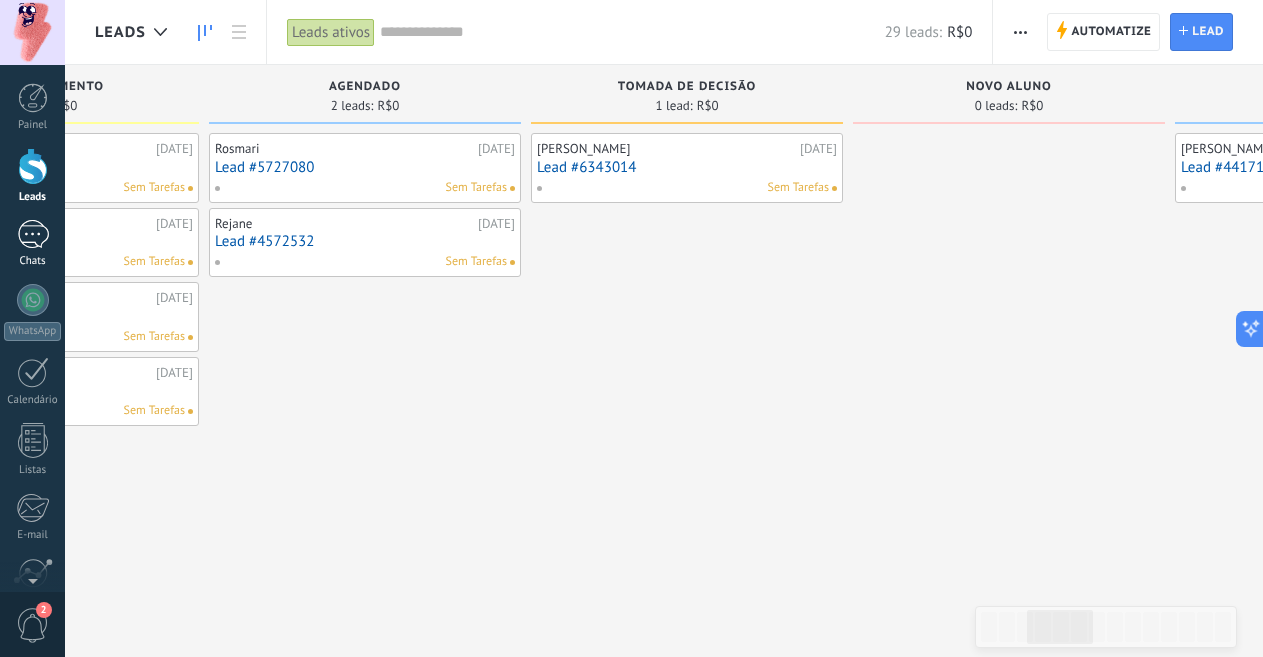 click on "1" at bounding box center (33, 234) 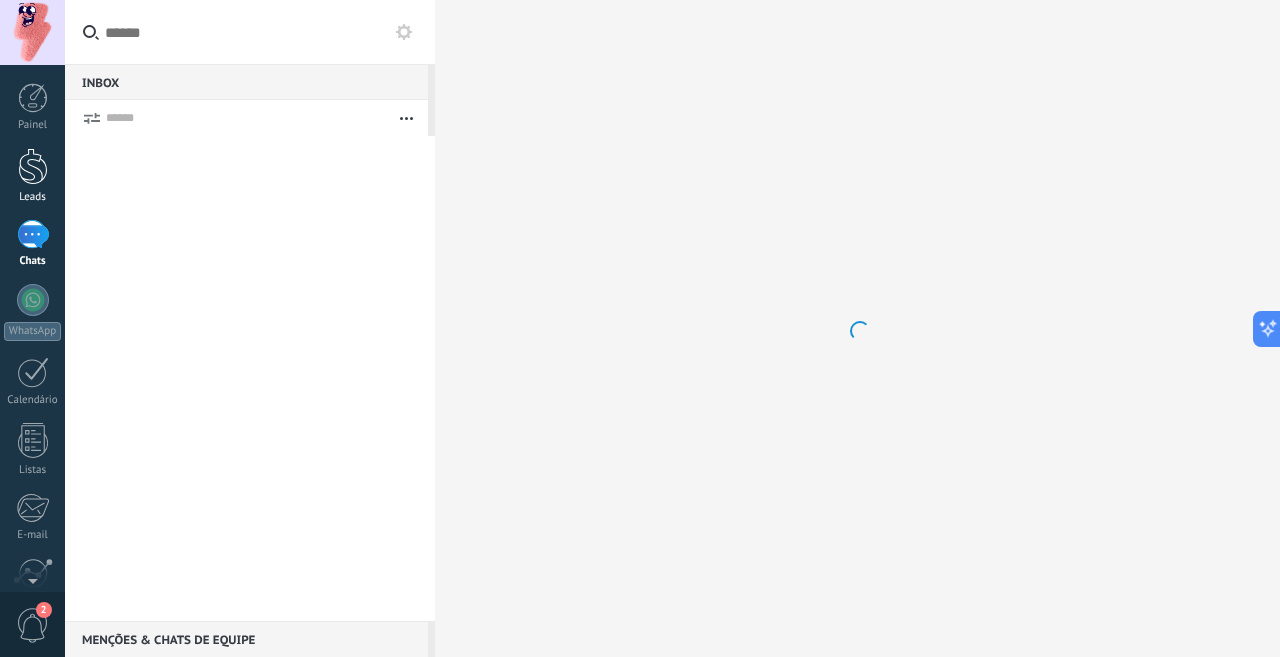 click at bounding box center [33, 166] 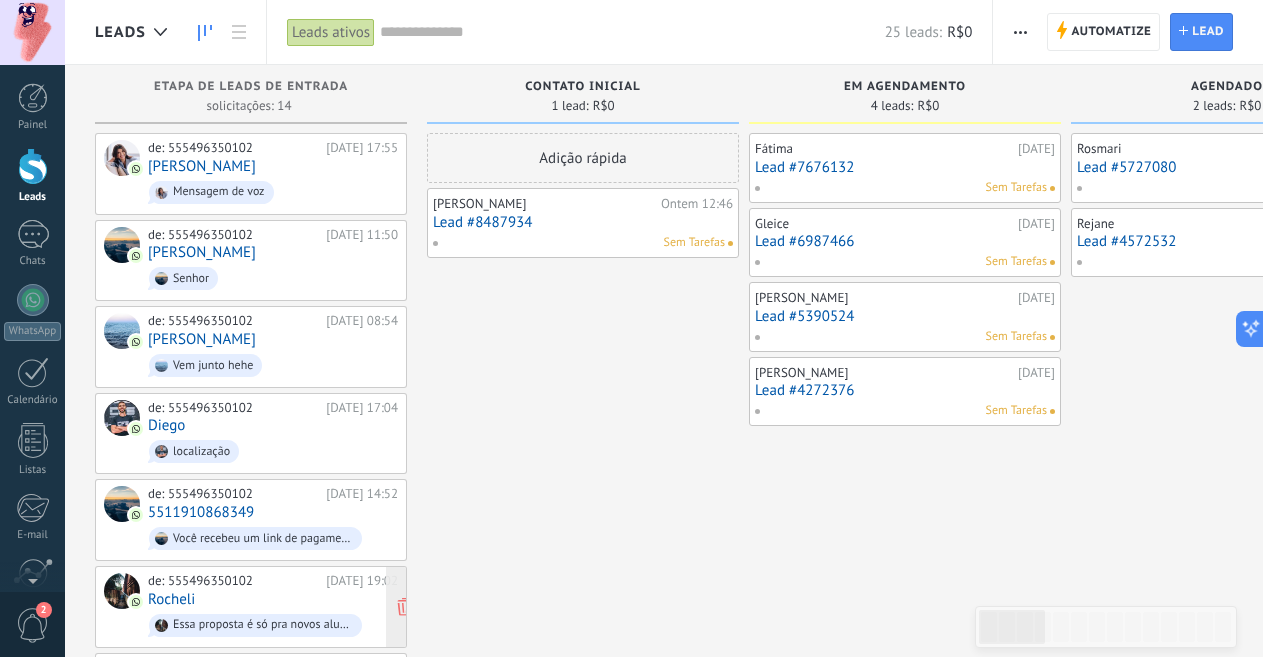 click on "Essa proposta é só pra novos alunos. Posso te explicar rapidinho?" at bounding box center (273, 625) 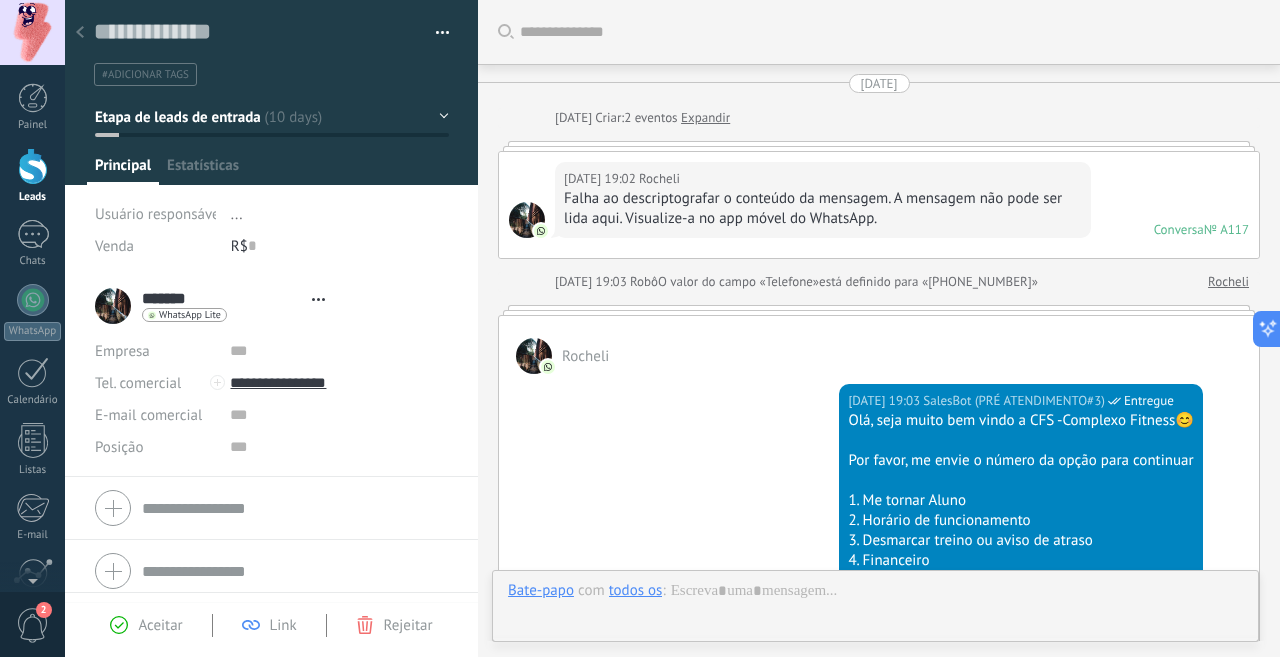 scroll, scrollTop: 937, scrollLeft: 0, axis: vertical 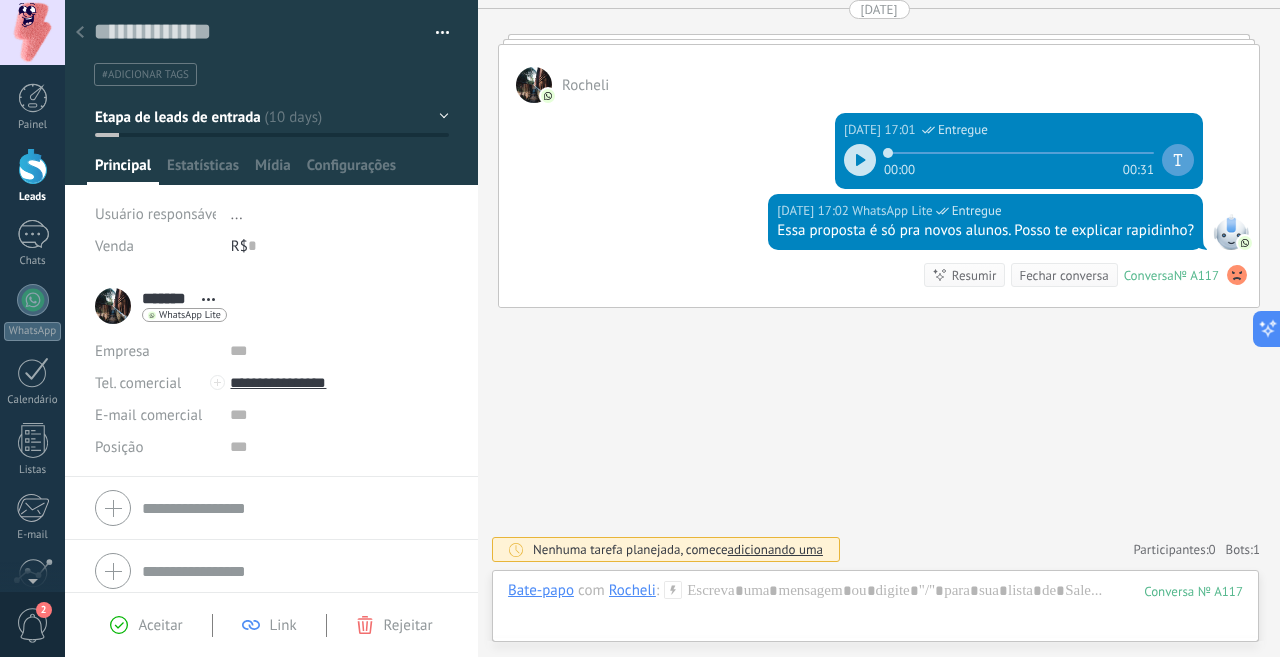 click at bounding box center [879, 39] 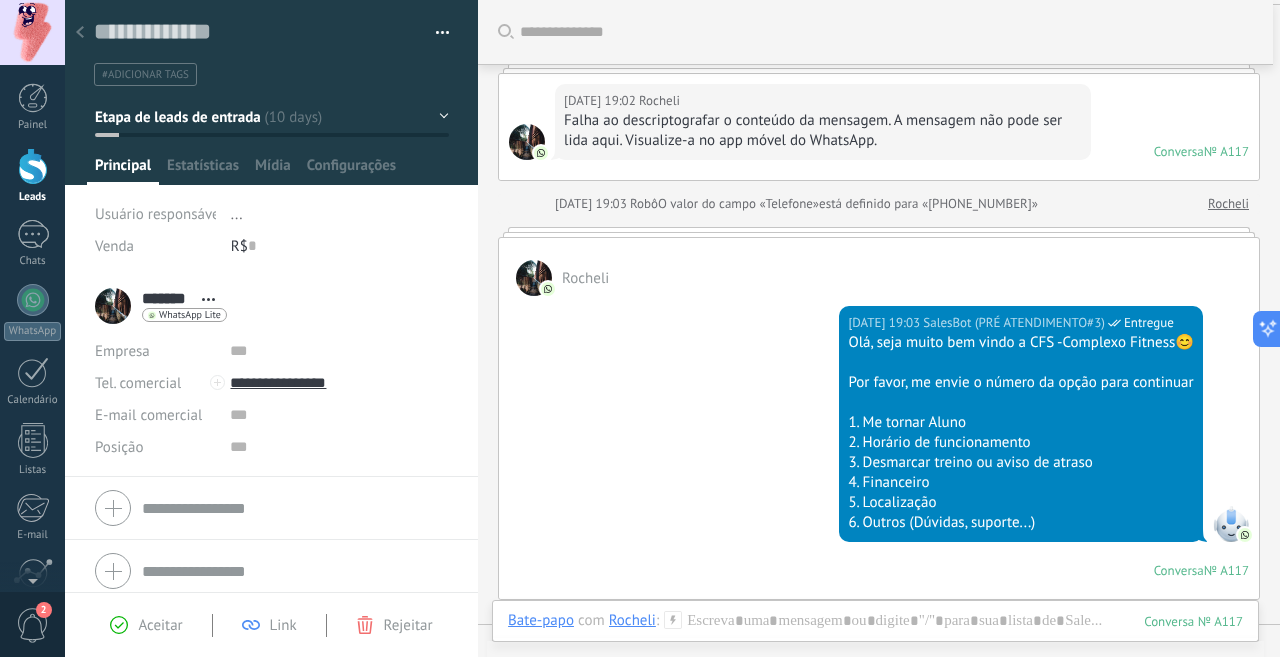 scroll, scrollTop: 80, scrollLeft: 0, axis: vertical 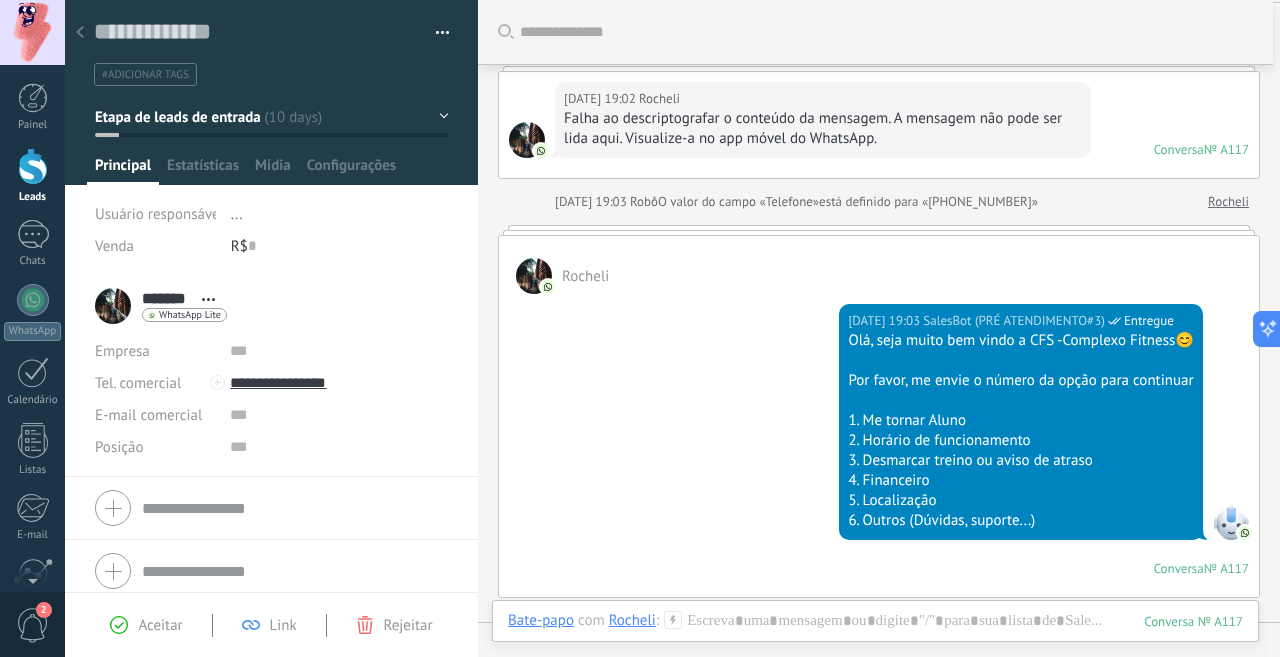 click 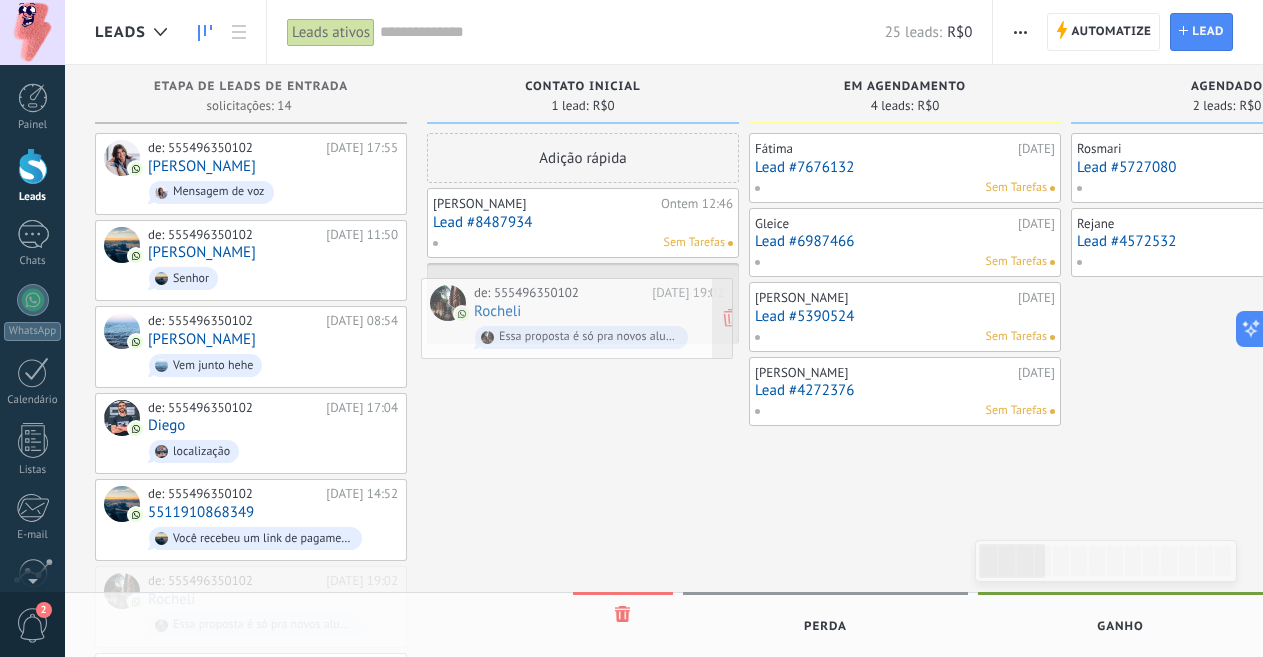 drag, startPoint x: 187, startPoint y: 598, endPoint x: 514, endPoint y: 315, distance: 432.45578 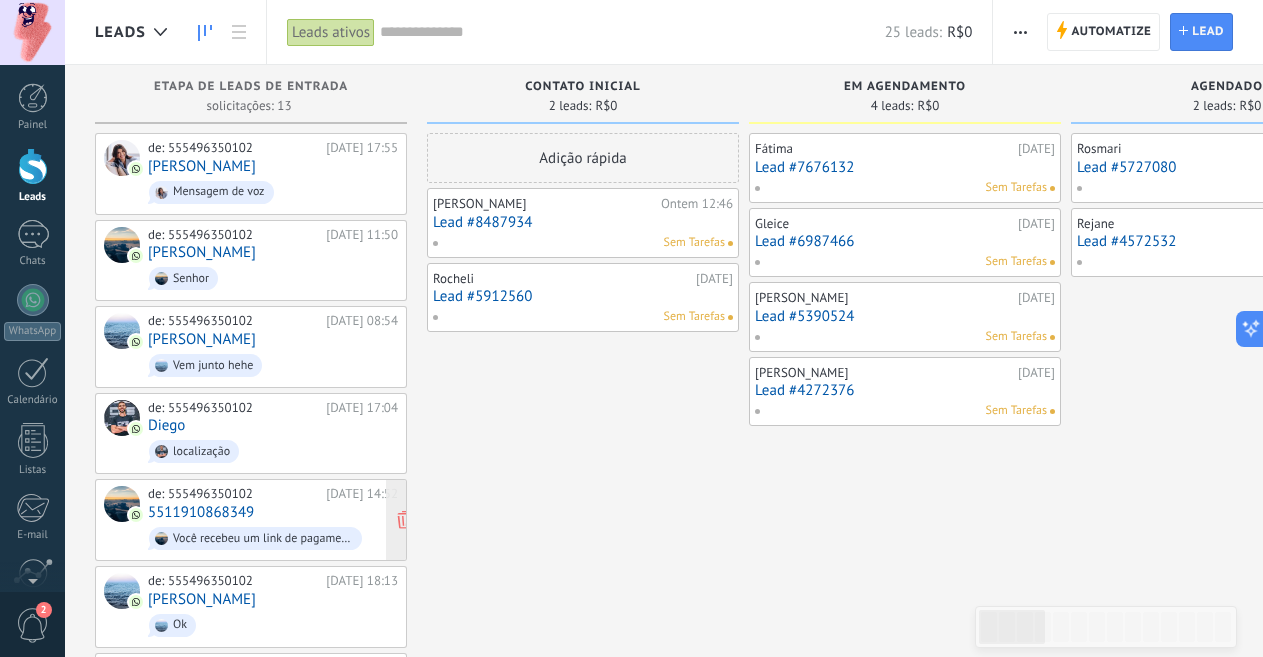 click on "Você recebeu um link de pagamento
Oi, [PERSON_NAME]! 👋
Você está recebendo esta mensagem porque metodopbo *(DEL POCO E SILVEIRA NEGOCIOS E PARTICIPACOES LTDA - CNPJ: 41.073.695/0001-19)* te enviou um link de pagamento pela InfinitePay.  Referência: Assinatura Mensal Metodopbo
Veja os detal..." at bounding box center [273, 538] 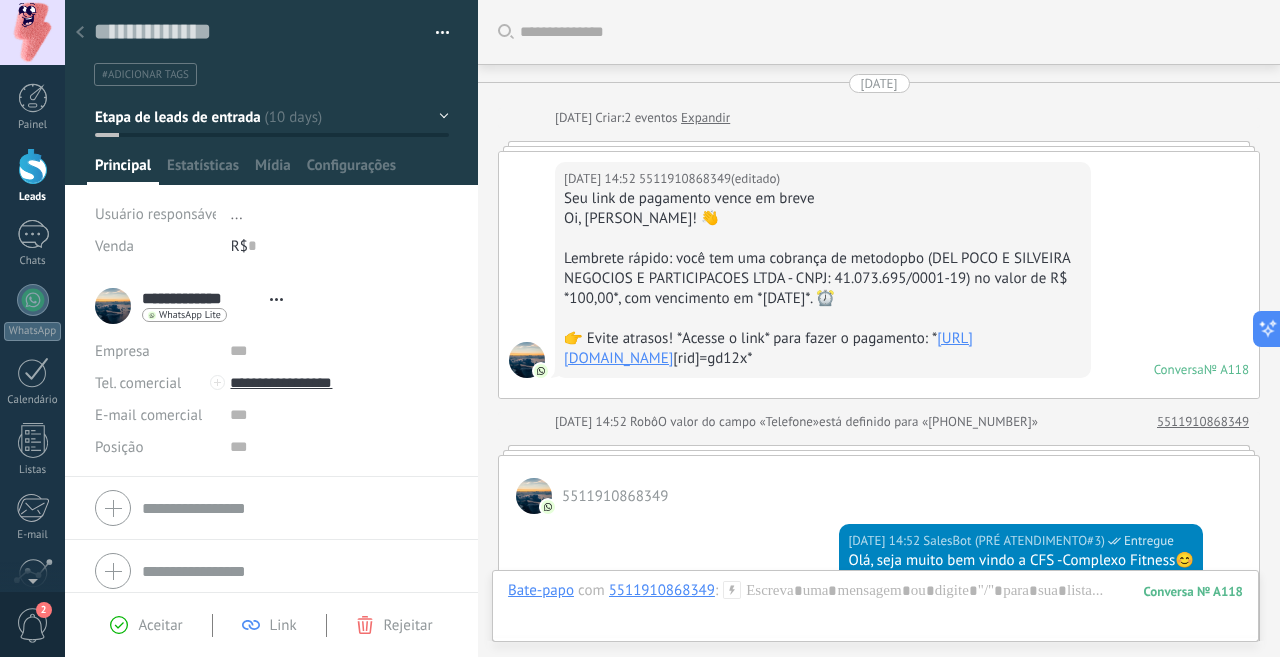 scroll, scrollTop: 30, scrollLeft: 0, axis: vertical 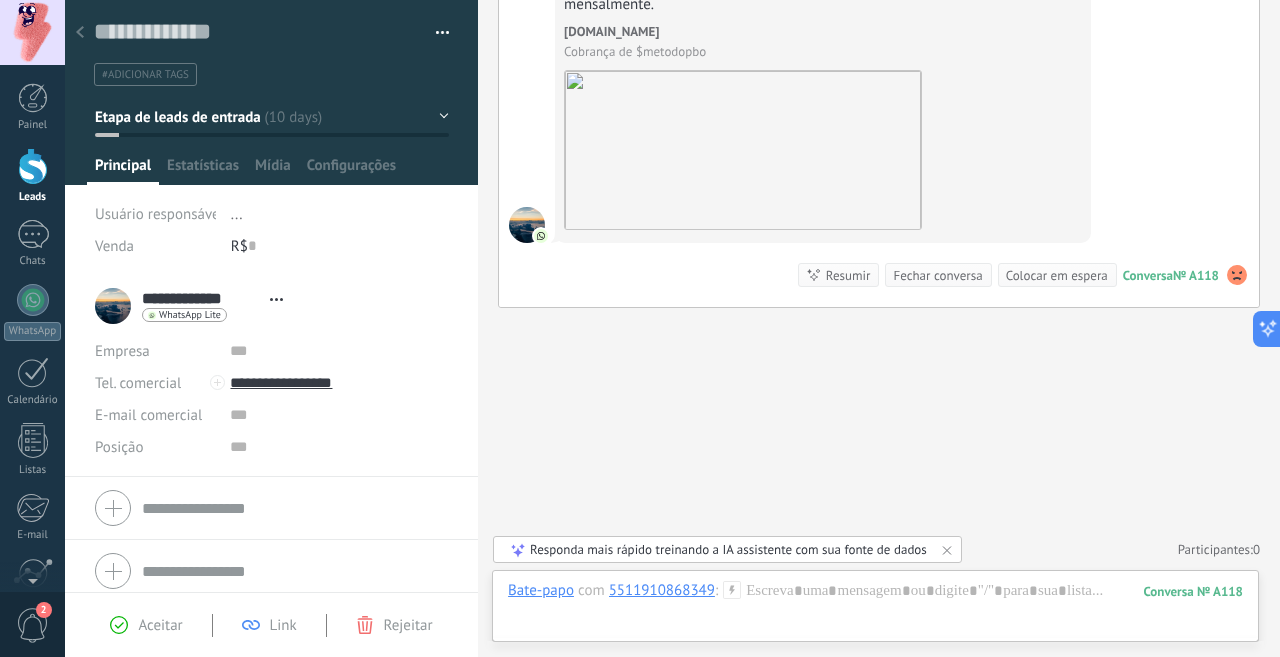 click 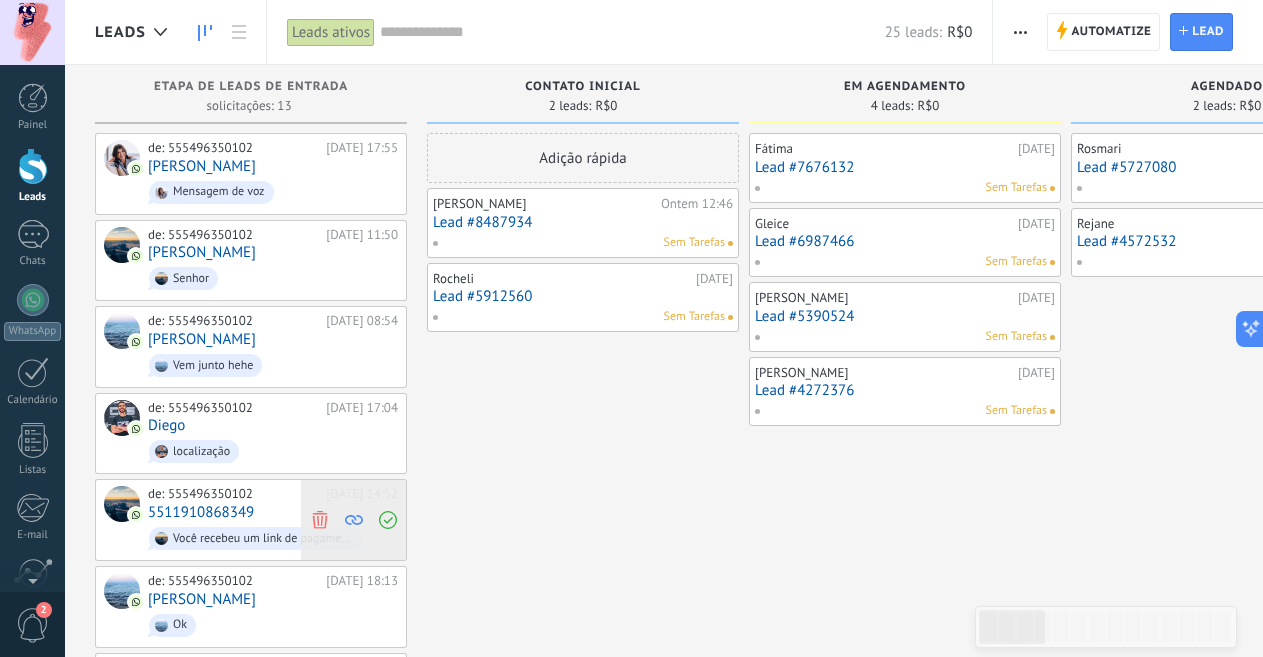 click 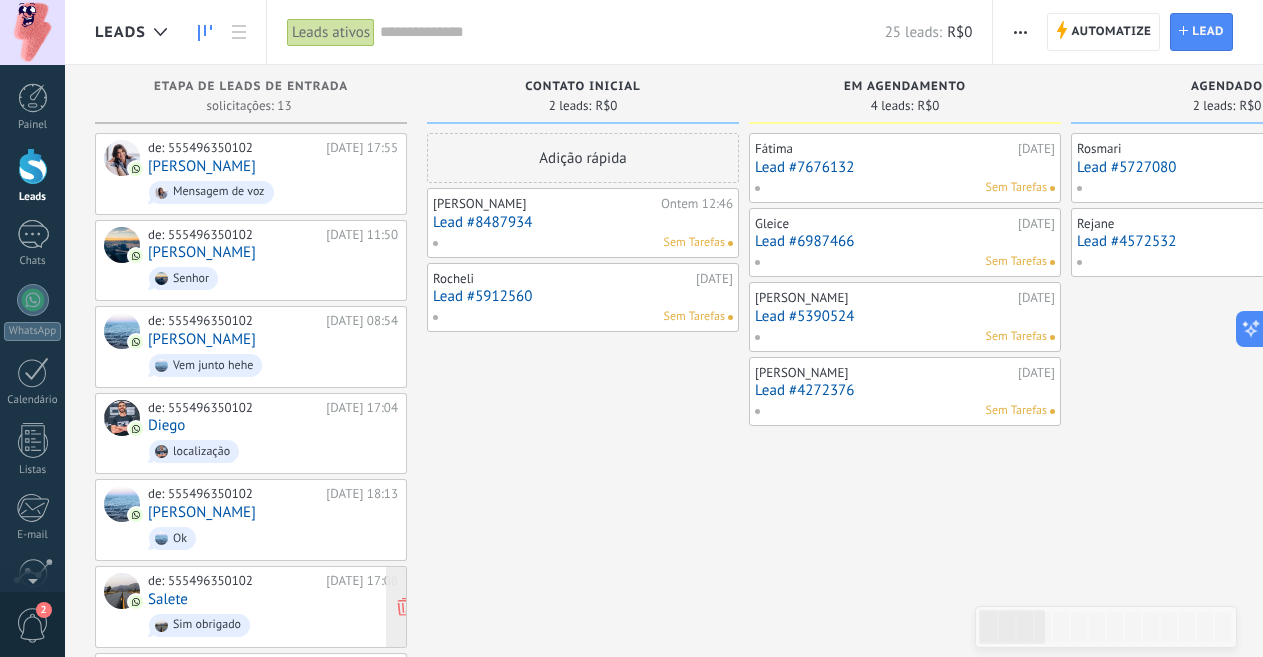 click on "de: 555496350102 [DATE] 17:08 Salete Sim obrigado" at bounding box center (273, 607) 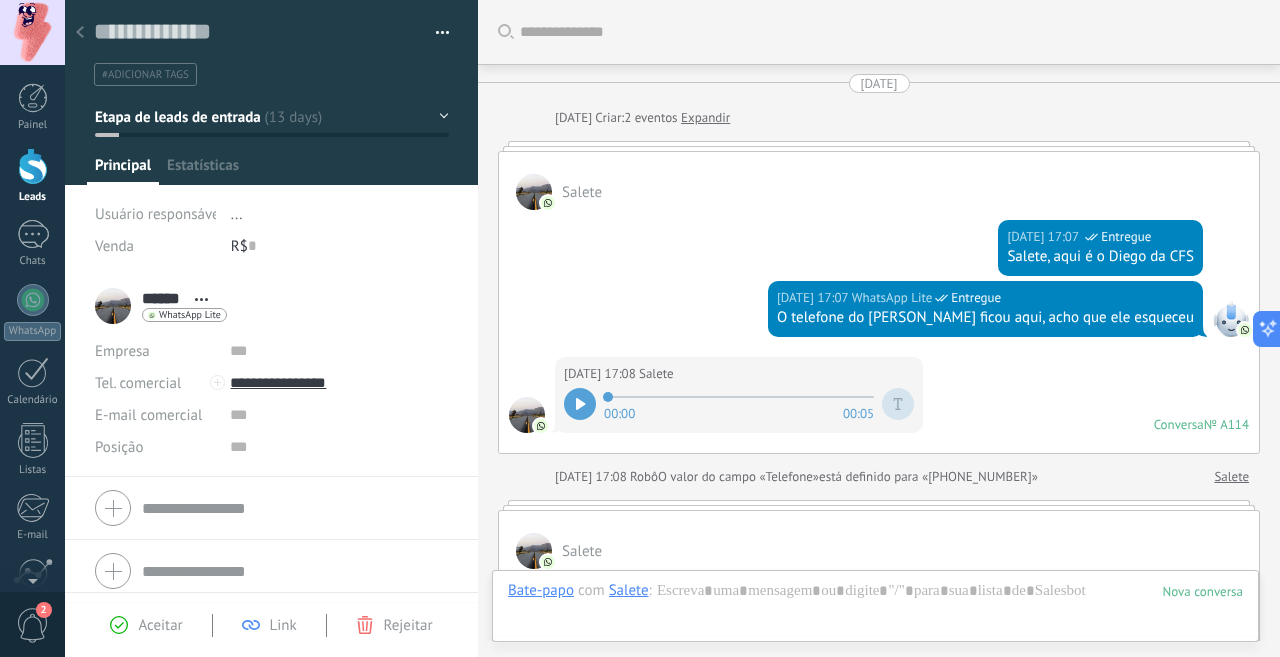 click at bounding box center [80, 33] 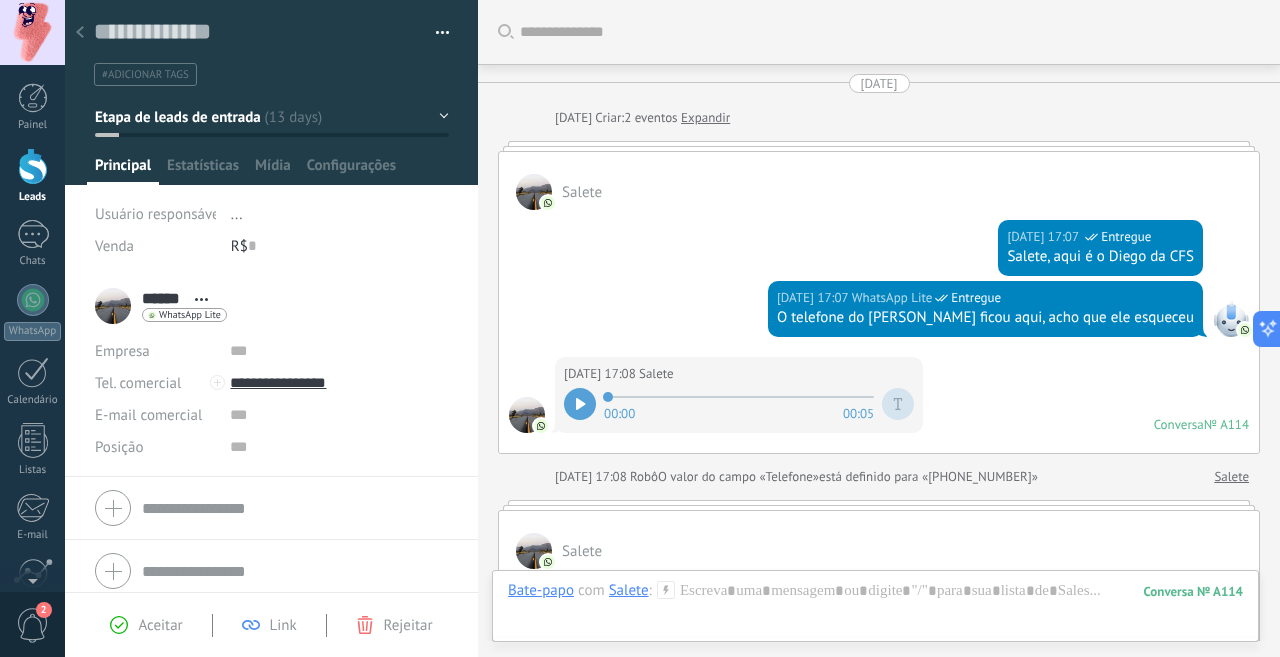 scroll, scrollTop: 933, scrollLeft: 0, axis: vertical 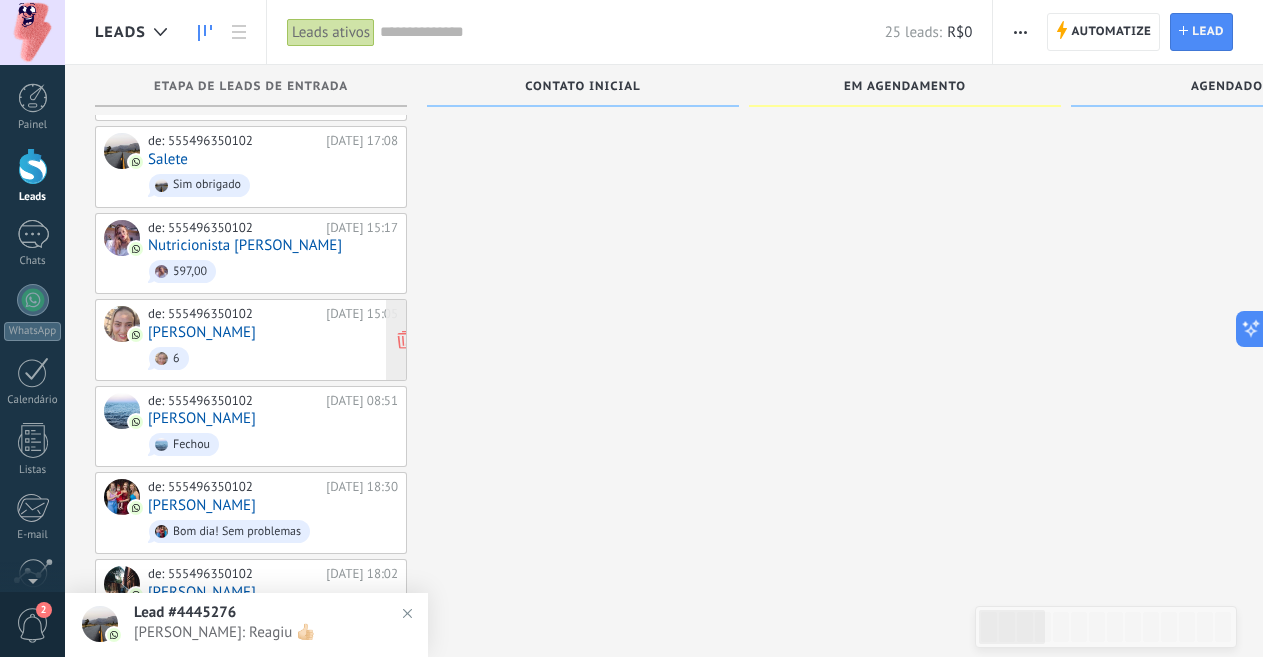 click on "[PERSON_NAME]" at bounding box center [202, 332] 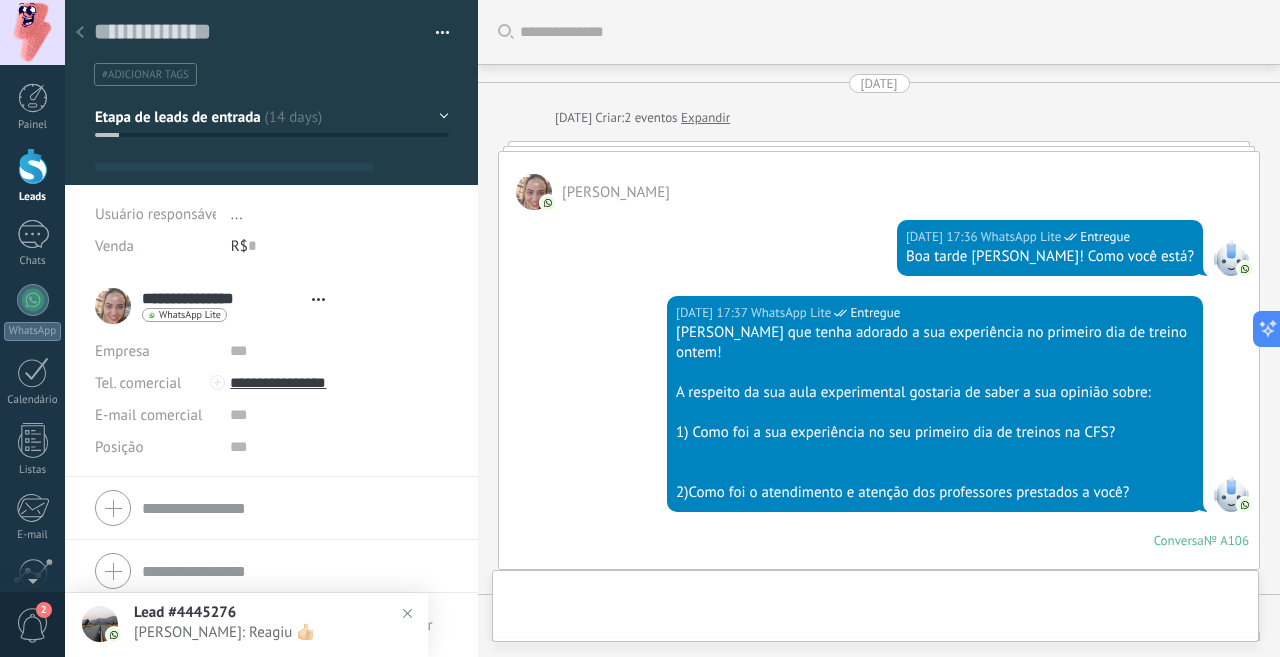 scroll, scrollTop: 0, scrollLeft: 0, axis: both 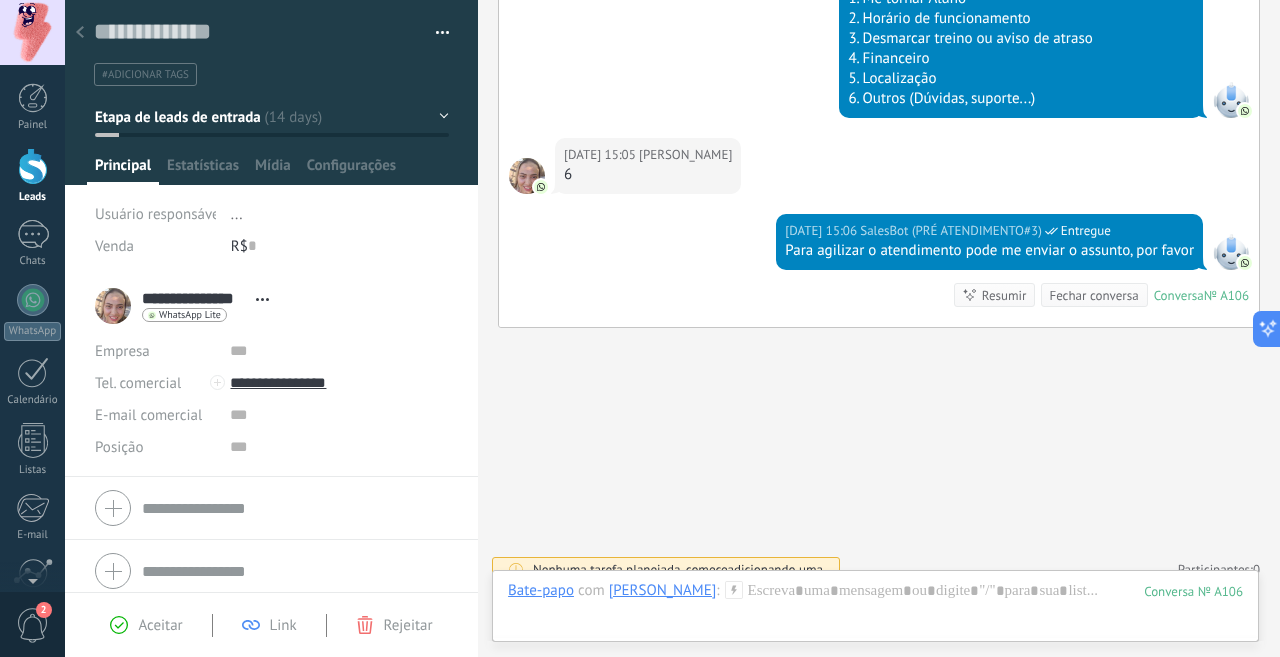 click on "Buscar Carregar mais [DATE] [DATE] Criar:  2  eventos   Expandir [PERSON_NAME]  [DATE] 17:36 WhatsApp Lite  Entregue Boa tarde Natália! Como você está? [DATE] 17:37 WhatsApp Lite  Entregue Espero que tenha adorado a sua experiência no primeiro dia de treino ontem!   A respeito da sua aula experimental gostaria de saber a sua opinião sobre:   1) Como foi a sua experiência no seu primeiro dia de treinos na CFS?     2)Como foi o atendimento e  atenção dos professores prestados a você? Conversa  № A106 Conversa № A106 [DATE] [DATE] 15:05 [PERSON_NAME]  00:00 01:02 Conversa  № A106 Conversa № A106 [DATE] 15:05 Robô  O valor do campo «Telefone»  está definido para «[PHONE_NUMBER]» [PERSON_NAME] [PERSON_NAME]  [DATE] 15:05 SalesBot (PRÉ ATENDIMENTO#3)  Entregue Olá, seja muito bem vindo a CFS -Complexo Fitness😊   Por favor, me envie o número da opção para continuar   1. Me tornar Aluno 2. Horário de funcionamento 4. Financeiro 6" at bounding box center (879, -152) 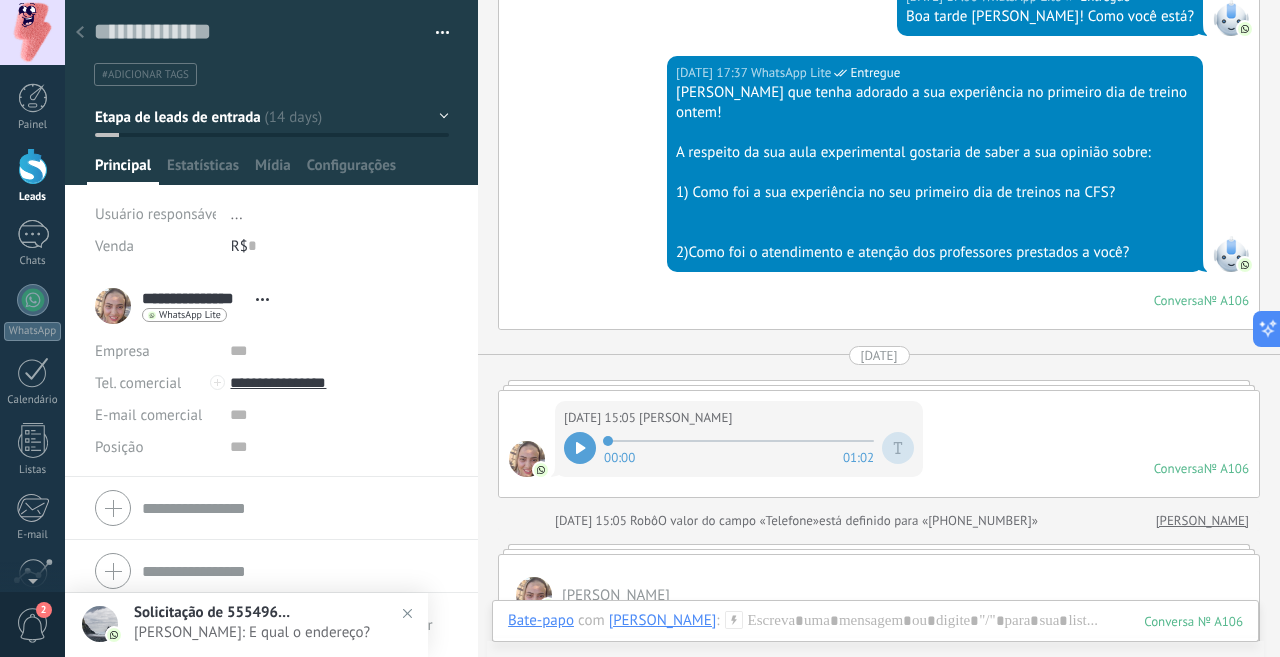 scroll, scrollTop: 280, scrollLeft: 0, axis: vertical 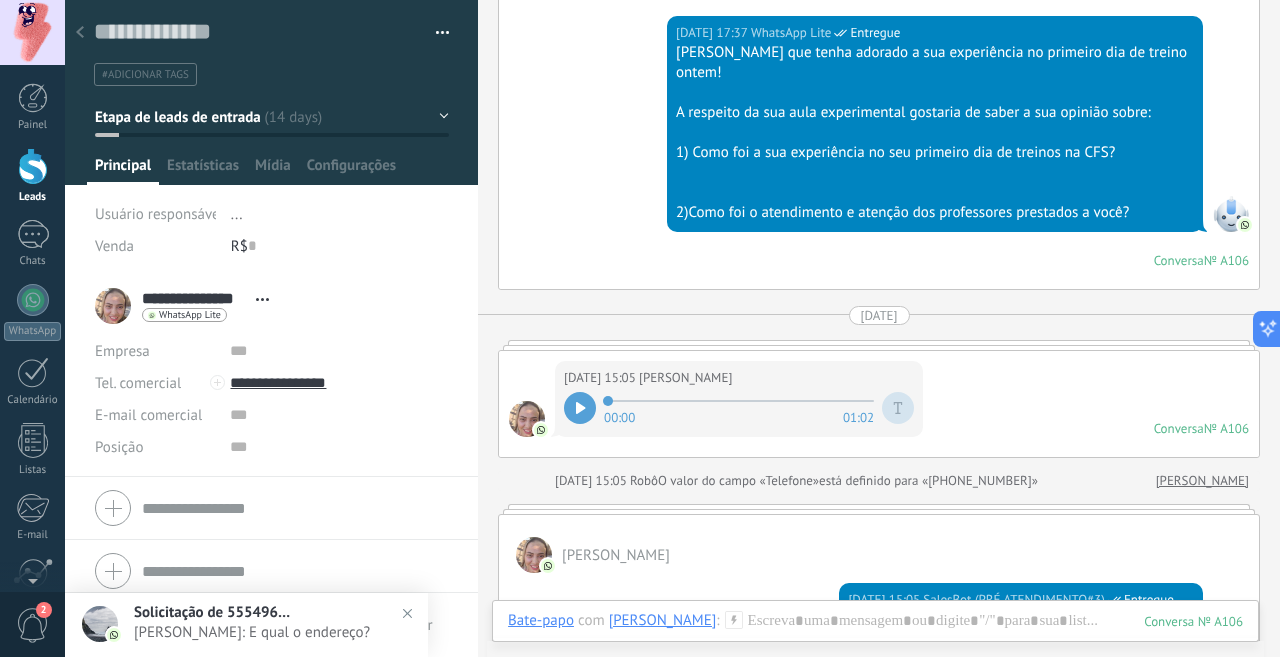 click 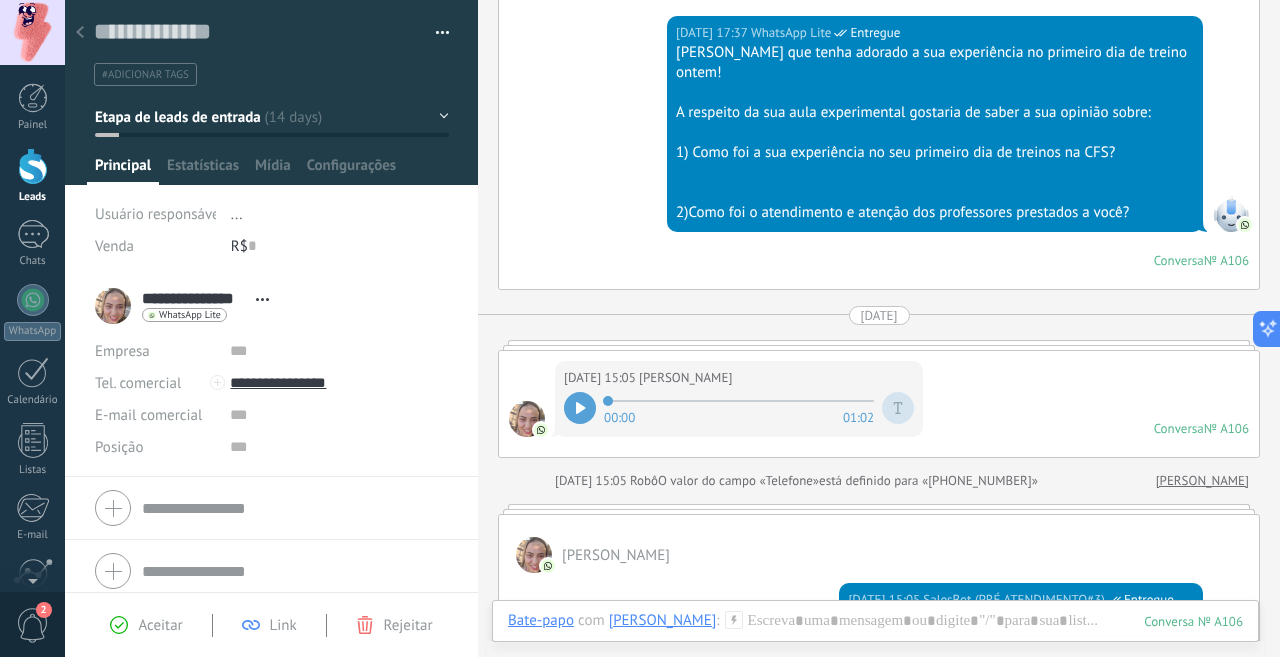 click 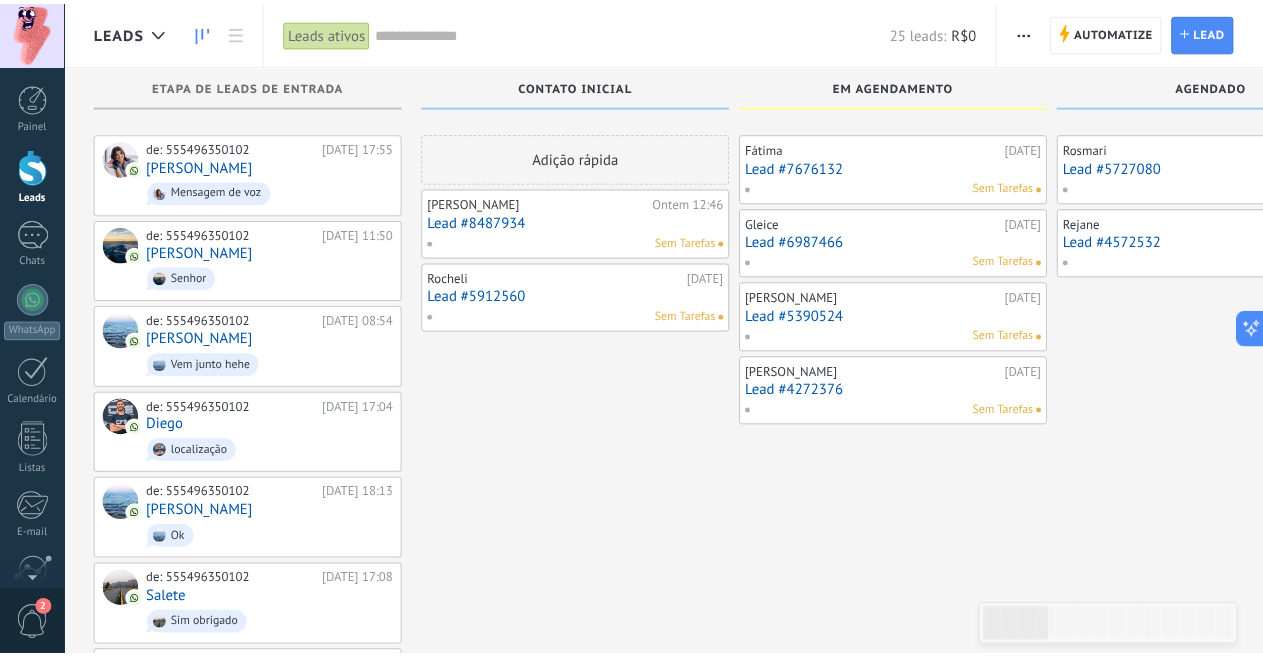scroll, scrollTop: 440, scrollLeft: 0, axis: vertical 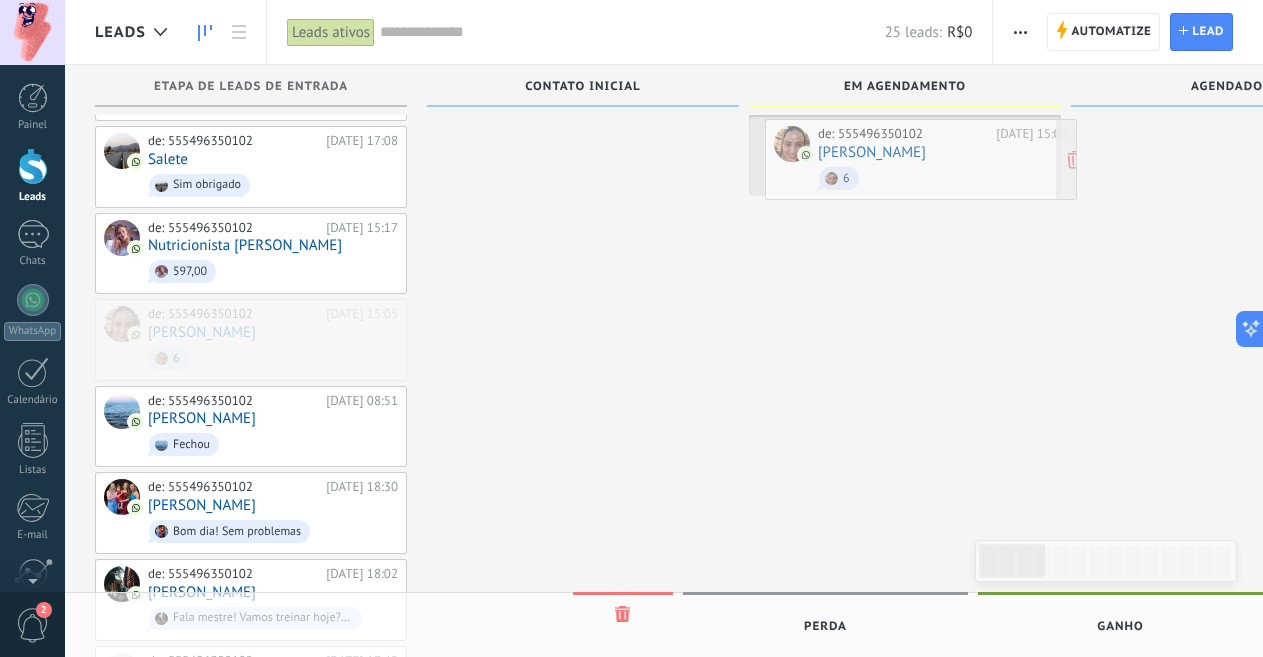 drag, startPoint x: 142, startPoint y: 350, endPoint x: 812, endPoint y: 177, distance: 691.97473 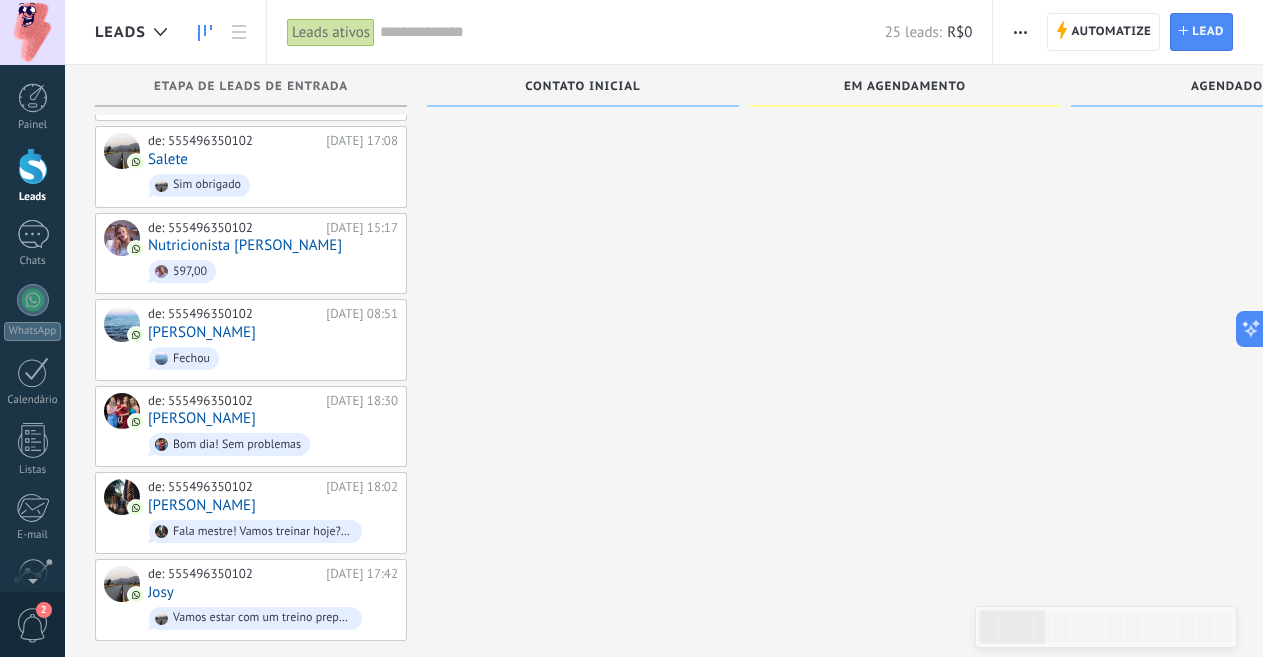 click on "Fátima [DATE] Lead #7676132 Sem Tarefas Gleice [DATE] Lead #6987466 Sem Tarefas [PERSON_NAME] [DATE] Lead #5390524 Sem Tarefas [PERSON_NAME] [DATE] Lead #4272376 Sem Tarefas [PERSON_NAME] [DATE] Lead #4716658 Sem Tarefas" at bounding box center (905, 167) 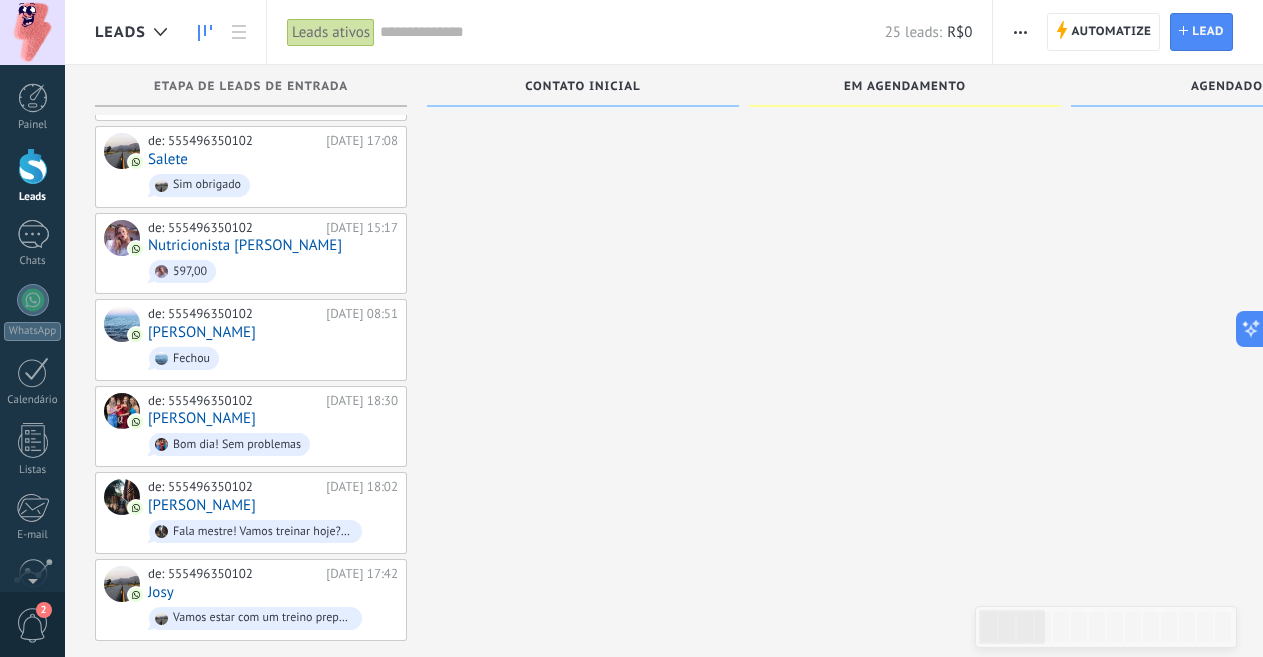 drag, startPoint x: 802, startPoint y: 335, endPoint x: 819, endPoint y: 440, distance: 106.36729 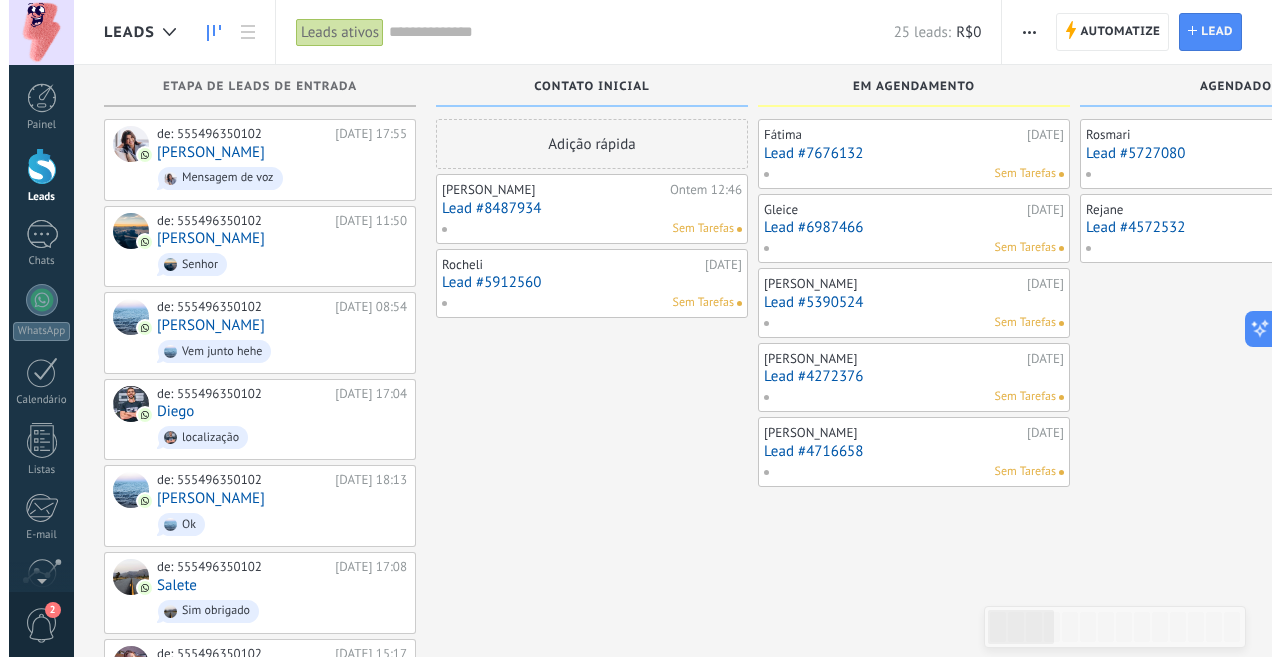 scroll, scrollTop: 0, scrollLeft: 0, axis: both 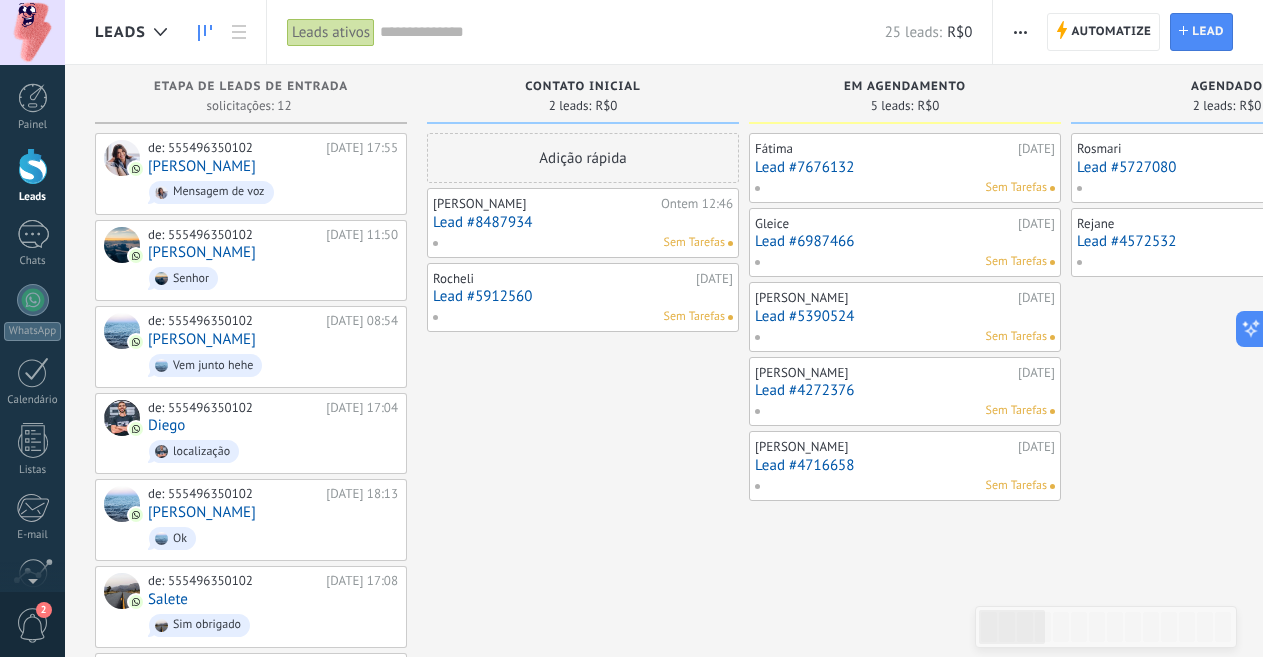 click on "Lead #4716658" at bounding box center [905, 465] 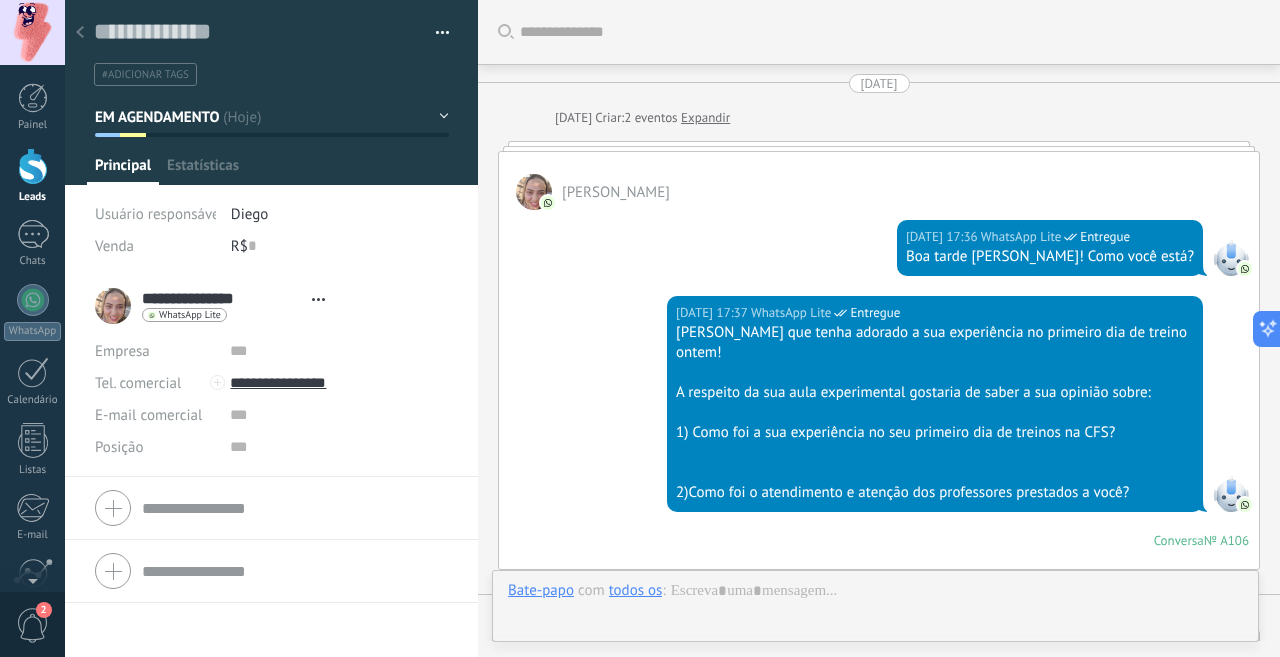 type on "**********" 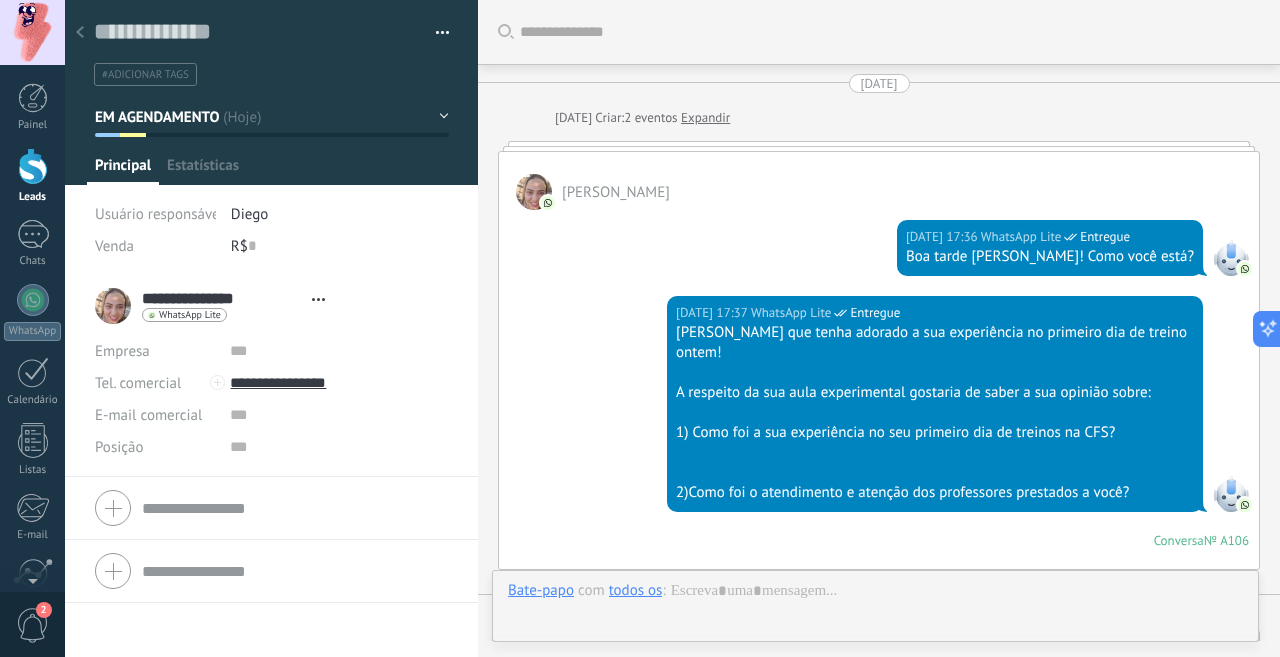 scroll, scrollTop: 1078, scrollLeft: 0, axis: vertical 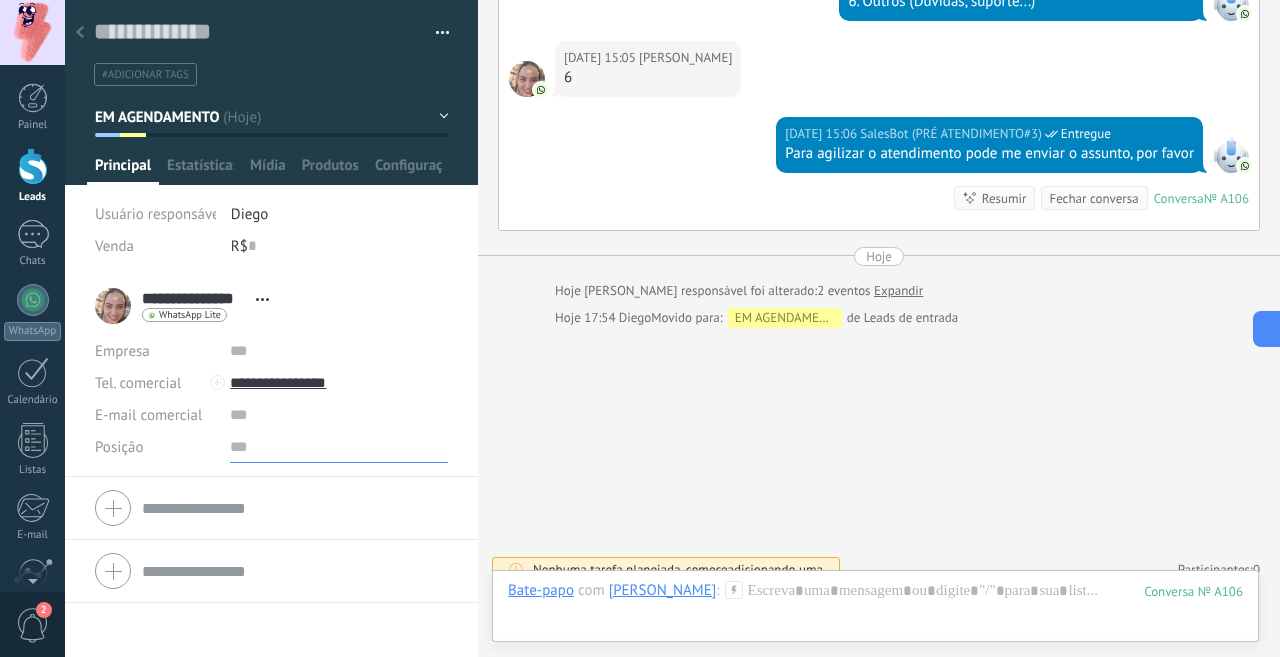 click at bounding box center [339, 447] 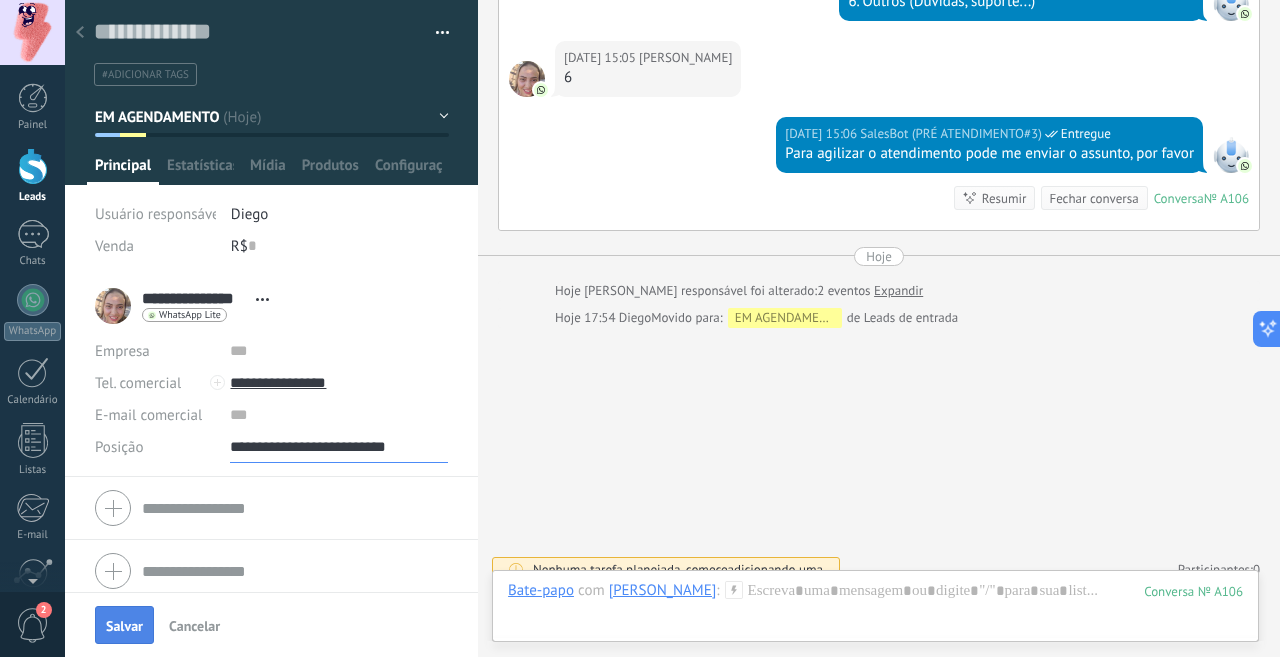 type on "**********" 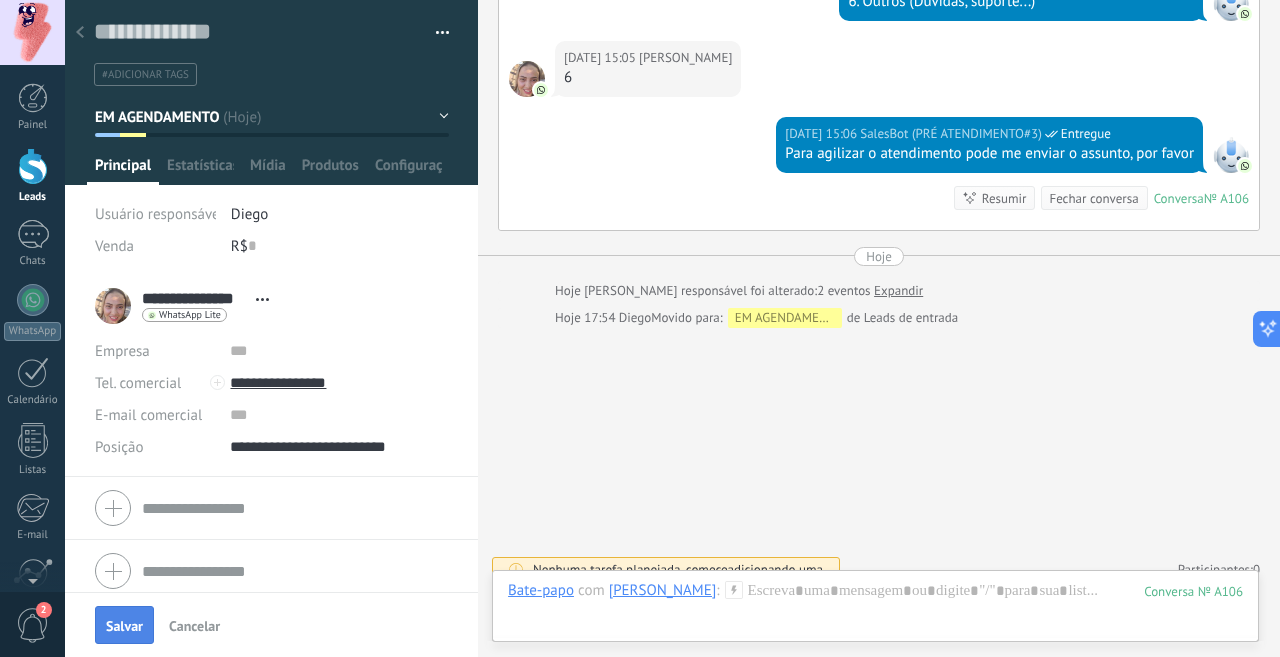 click on "Salvar" at bounding box center [124, 626] 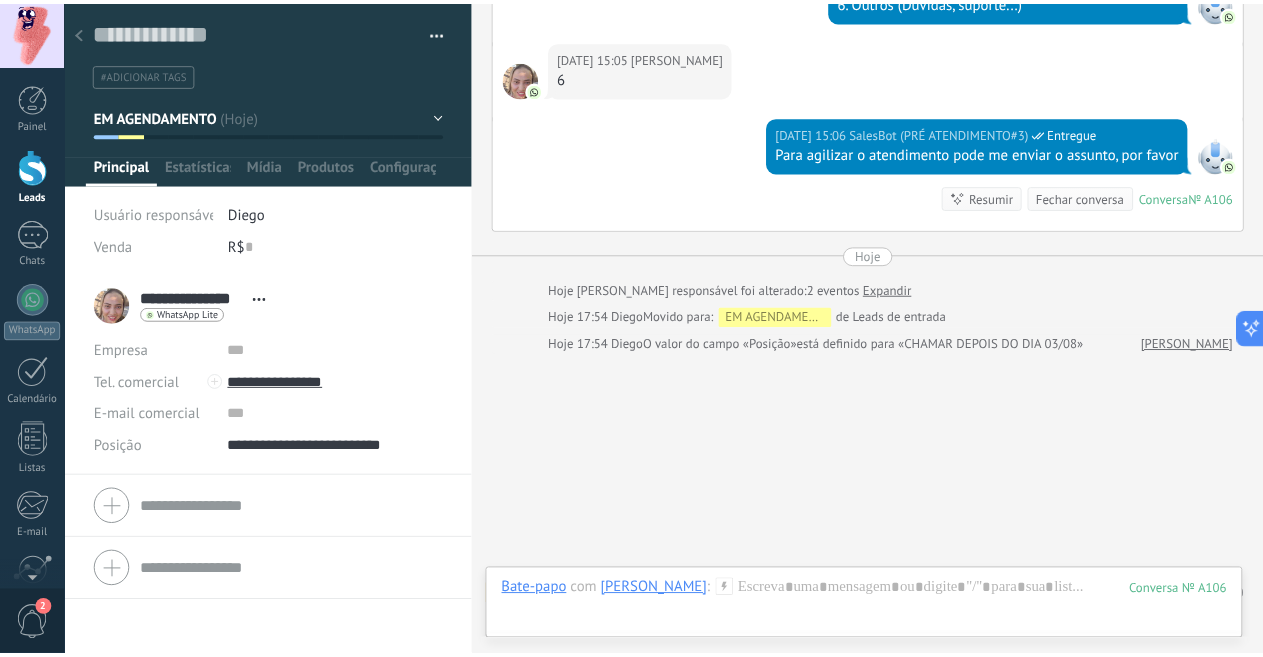 scroll, scrollTop: 1105, scrollLeft: 0, axis: vertical 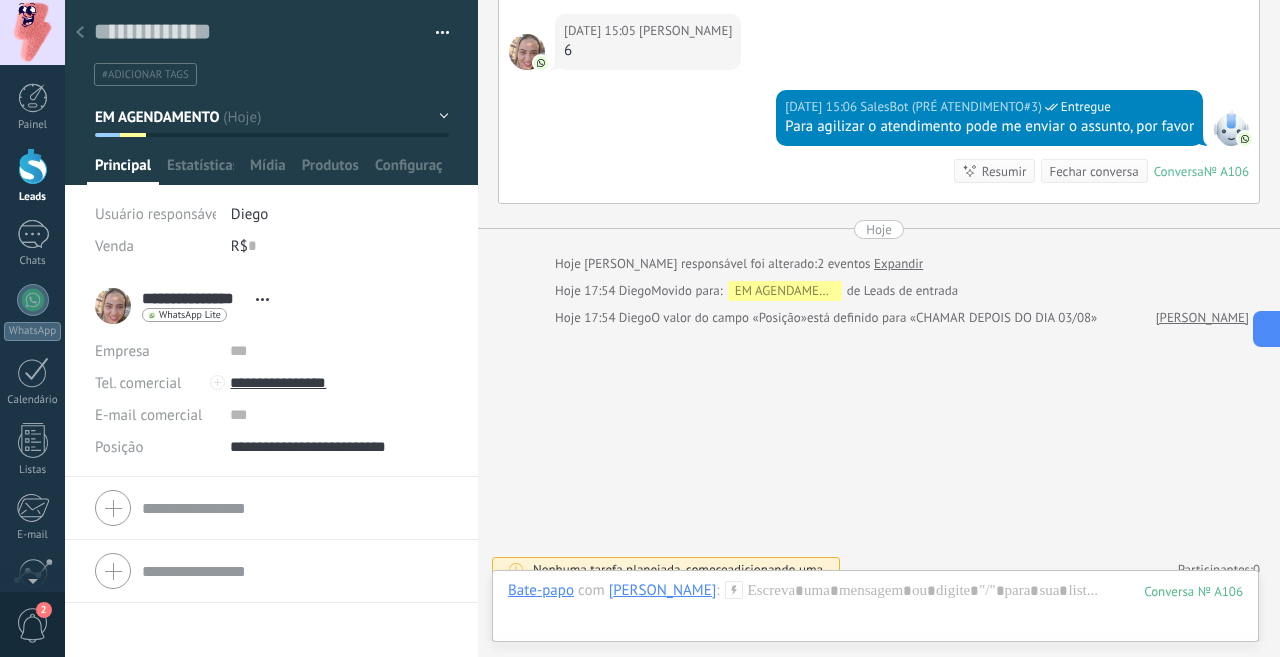 click 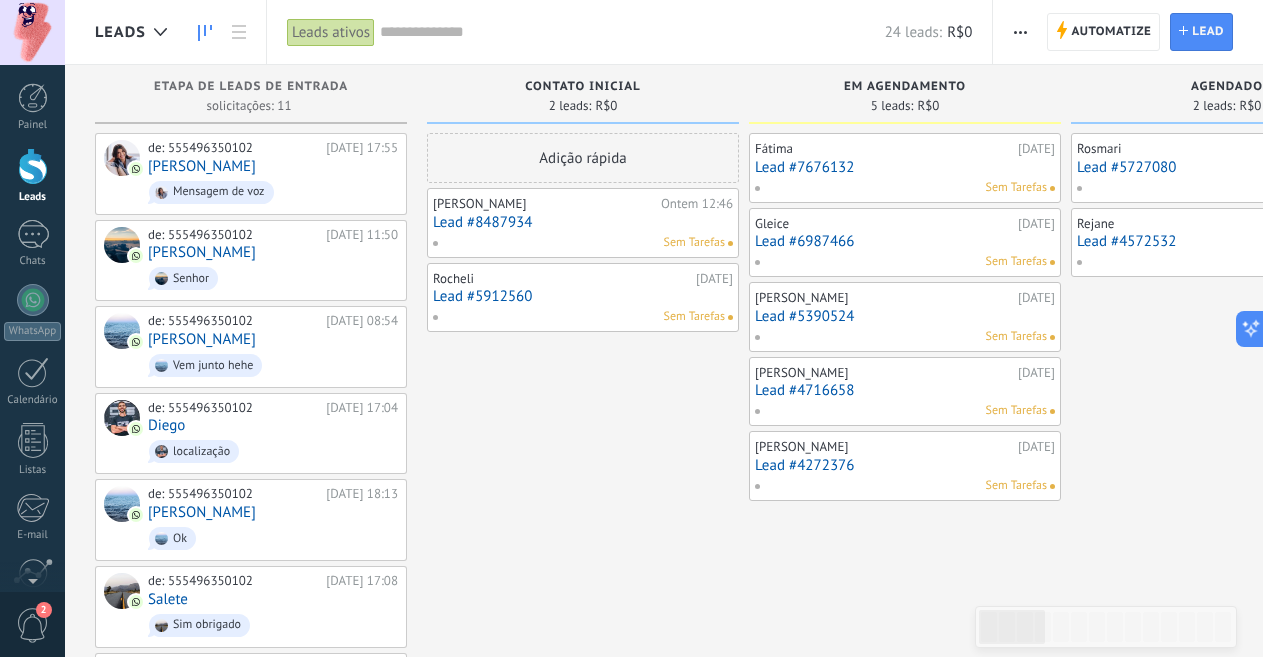 click on "Adição rápida [PERSON_NAME] Ontem 12:46 Lead #8487934 Sem Tarefas Rocheli [DATE] Lead #5912560 Sem Tarefas" at bounding box center (583, 607) 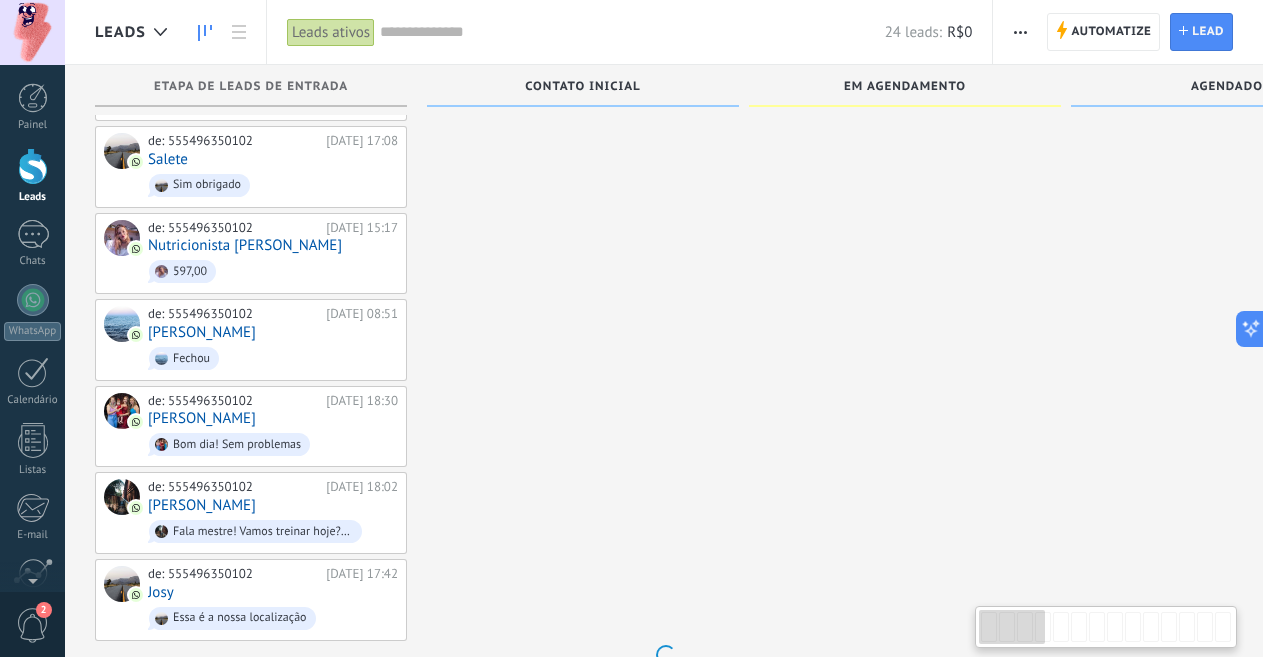 scroll, scrollTop: 479, scrollLeft: 0, axis: vertical 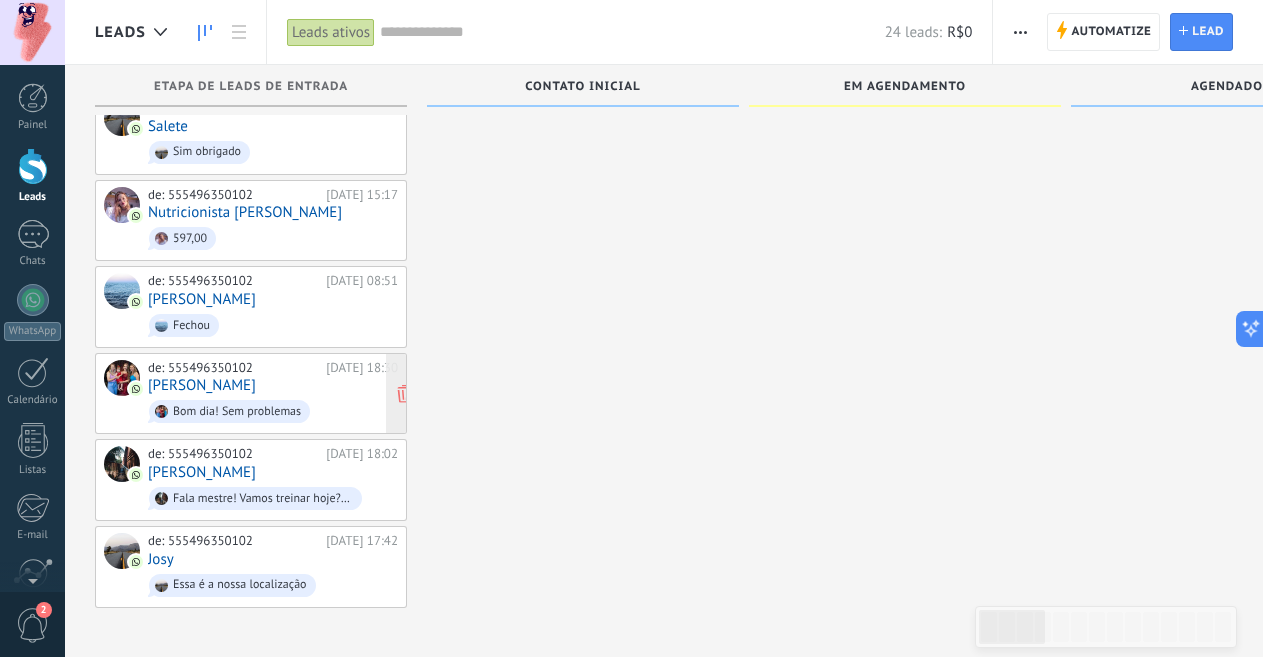 click on "de: 555496350102 [DATE] 18:30 [PERSON_NAME] Bom dia! Sem problemas" at bounding box center (273, 394) 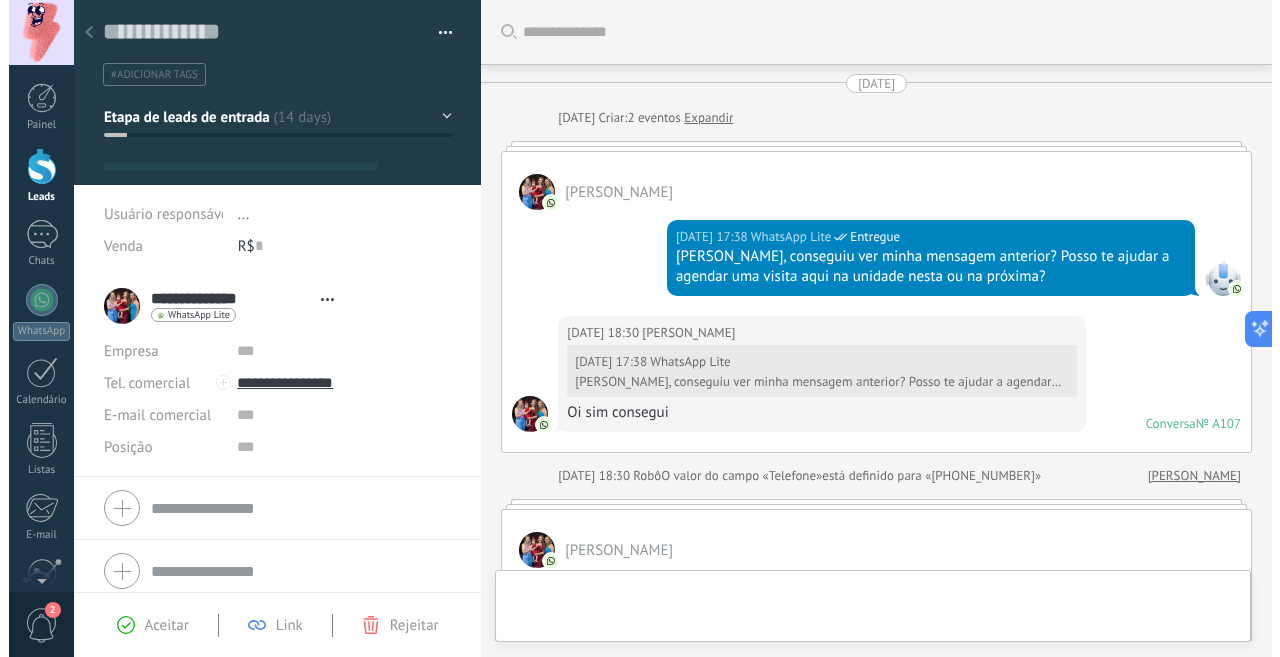 scroll, scrollTop: 0, scrollLeft: 0, axis: both 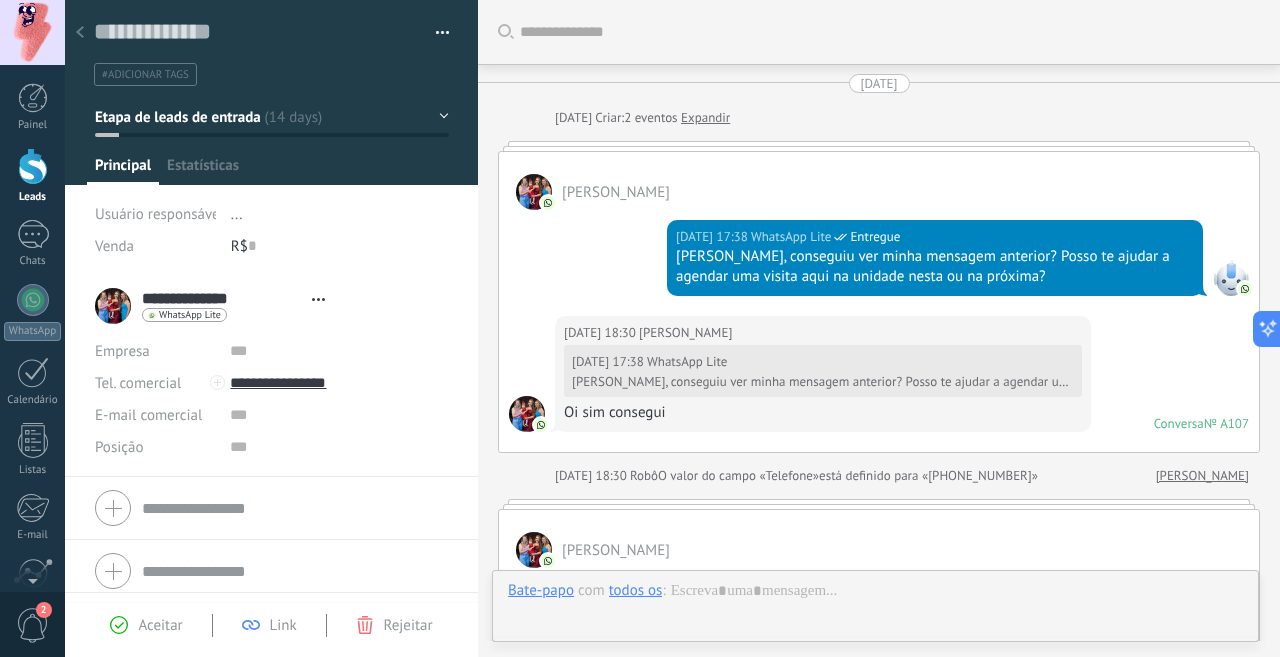 type on "**********" 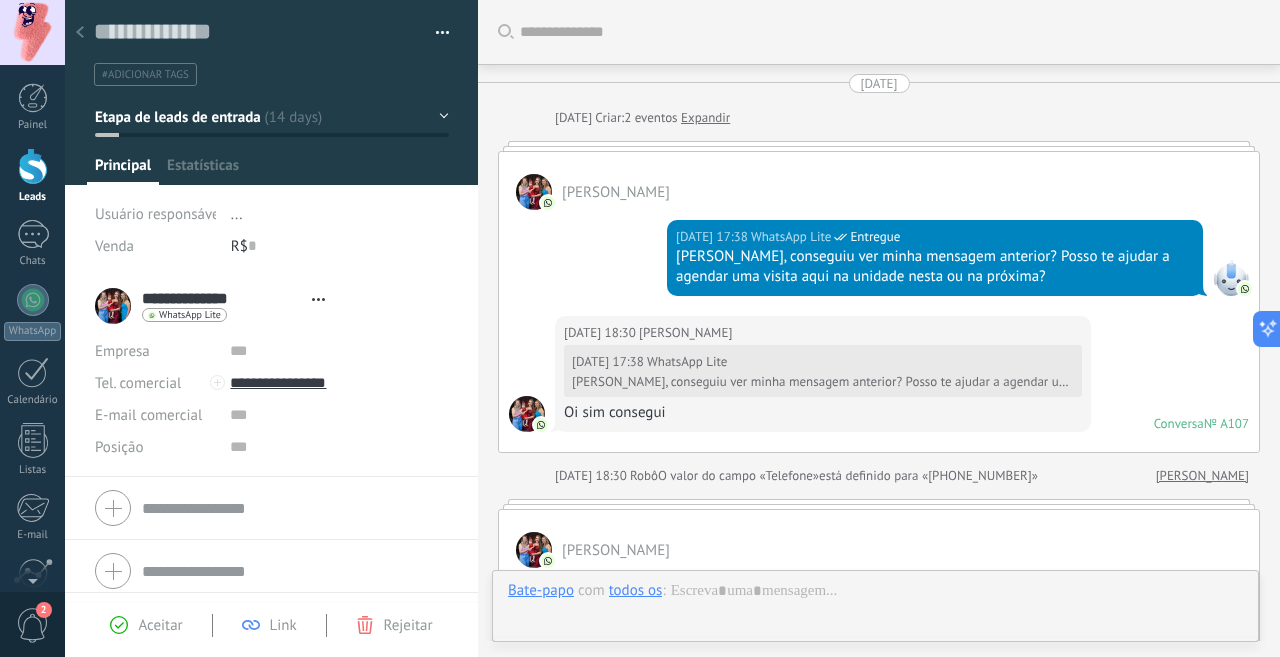 scroll, scrollTop: 30, scrollLeft: 0, axis: vertical 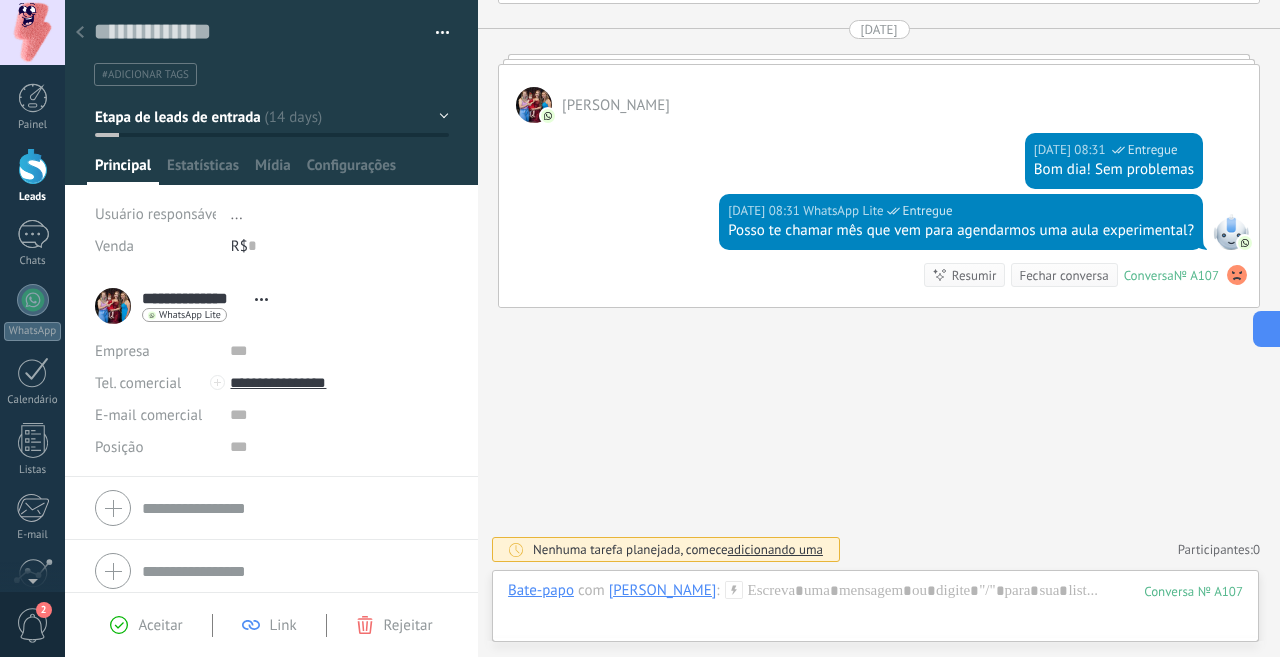 drag, startPoint x: 913, startPoint y: 393, endPoint x: 913, endPoint y: 456, distance: 63 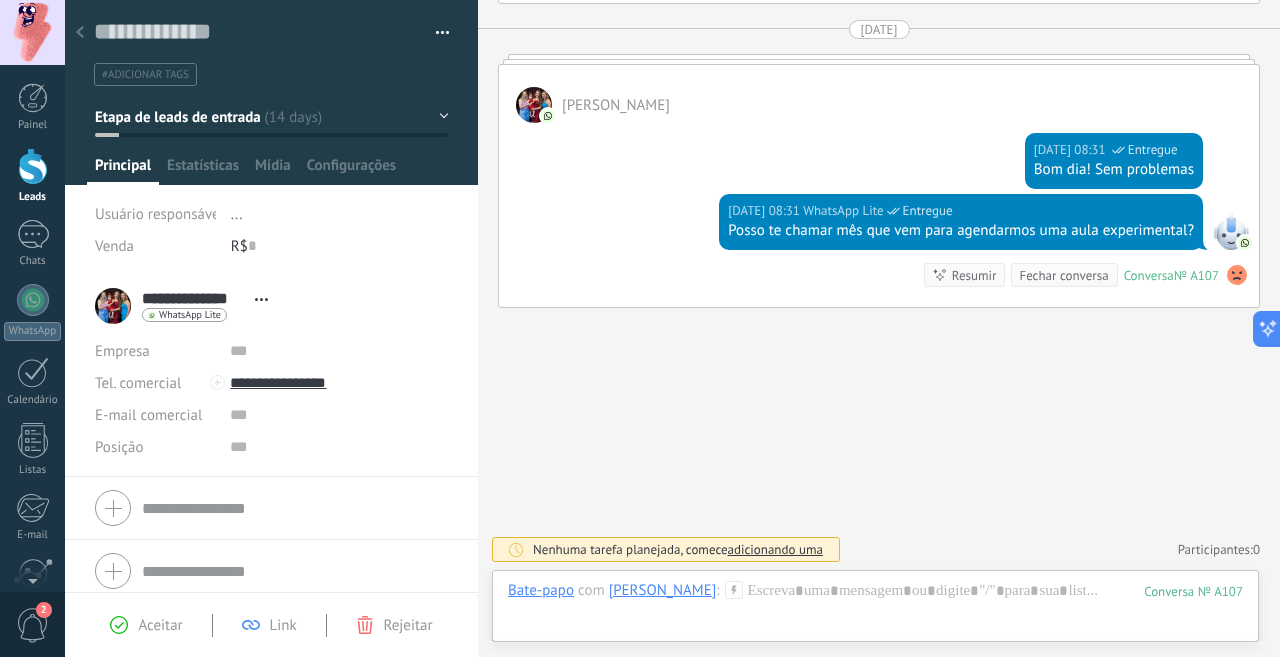 click on "Buscar Carregar mais [DATE] [DATE] Criar:  2  eventos   Expandir [PERSON_NAME]  [DATE] 17:38 WhatsApp Lite  Entregue [PERSON_NAME], conseguiu ver minha mensagem anterior? Posso te ajudar a agendar uma visita aqui na unidade nesta ou na próxima? [DATE] 18:30 [PERSON_NAME]  [DATE] 17:38 WhatsApp [PERSON_NAME], conseguiu ver minha mensagem anterior? Posso te ajudar a agendar uma visita aqui na unidade nesta ou na próxima? Oi sim consegui Conversa  № A107 Conversa № A107 [DATE] 18:30 Robô  O valor do campo «Telefone»  está definido para «[PHONE_NUMBER]» [PERSON_NAME] [PERSON_NAME]  [DATE] 18:31 SalesBot (PRÉ ATENDIMENTO#3)  Entregue Olá, seja muito bem vindo a CFS -Complexo Fitness😊   Por favor, me envie o número da opção para continuar   1. Me tornar Aluno 2. Horário de funcionamento 3. Desmarcar treino ou aviso de atraso 4. Financeiro 5. Localização 6. Outros (Dúvidas, suporte...) [DATE] 18:31 [PERSON_NAME]  Desculpa [DATE] 18:31 0 0" at bounding box center [879, -194] 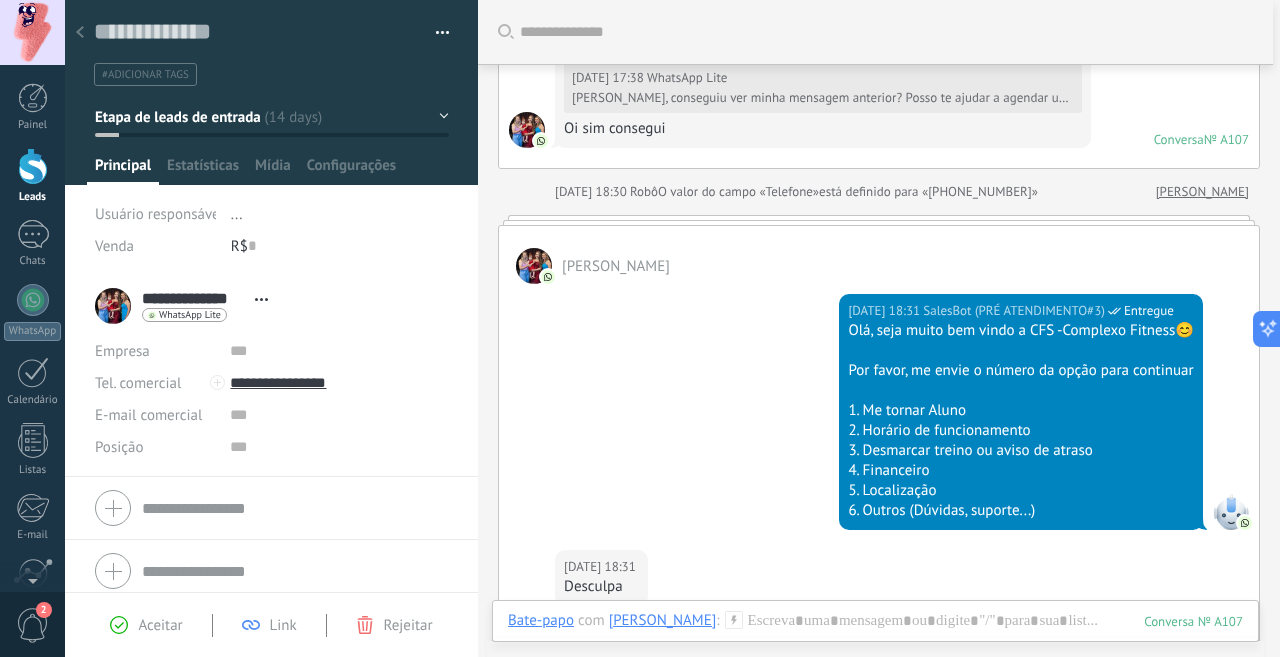scroll, scrollTop: 244, scrollLeft: 0, axis: vertical 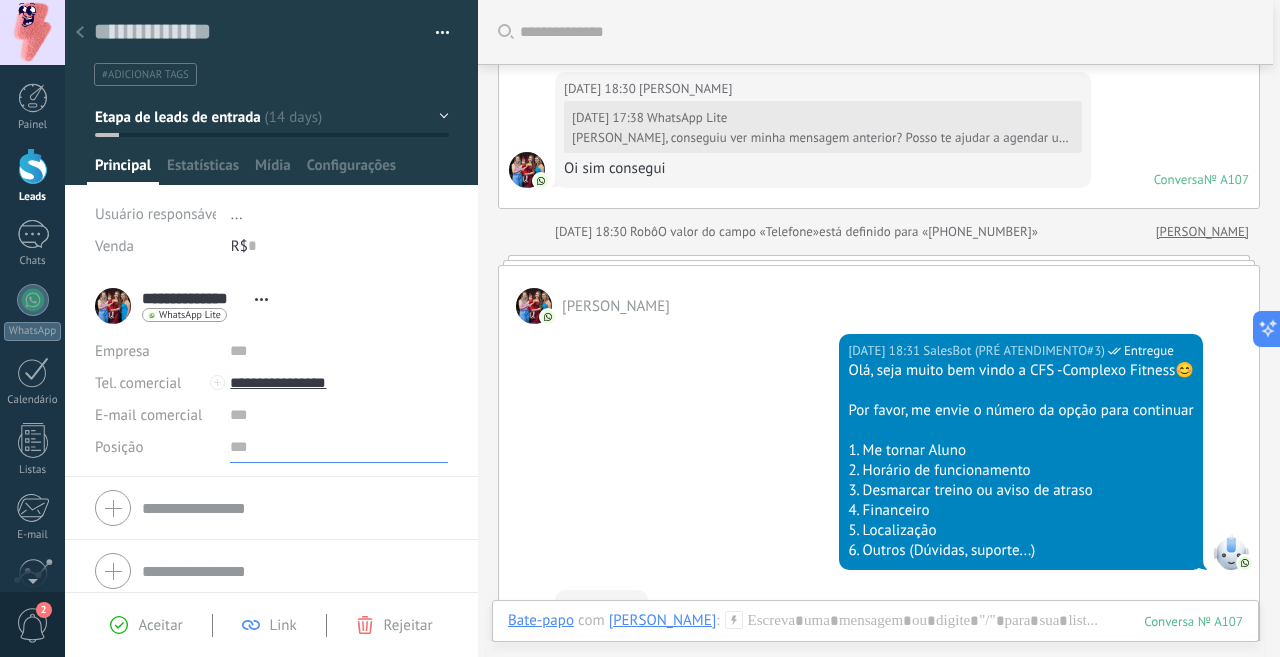 click at bounding box center (339, 447) 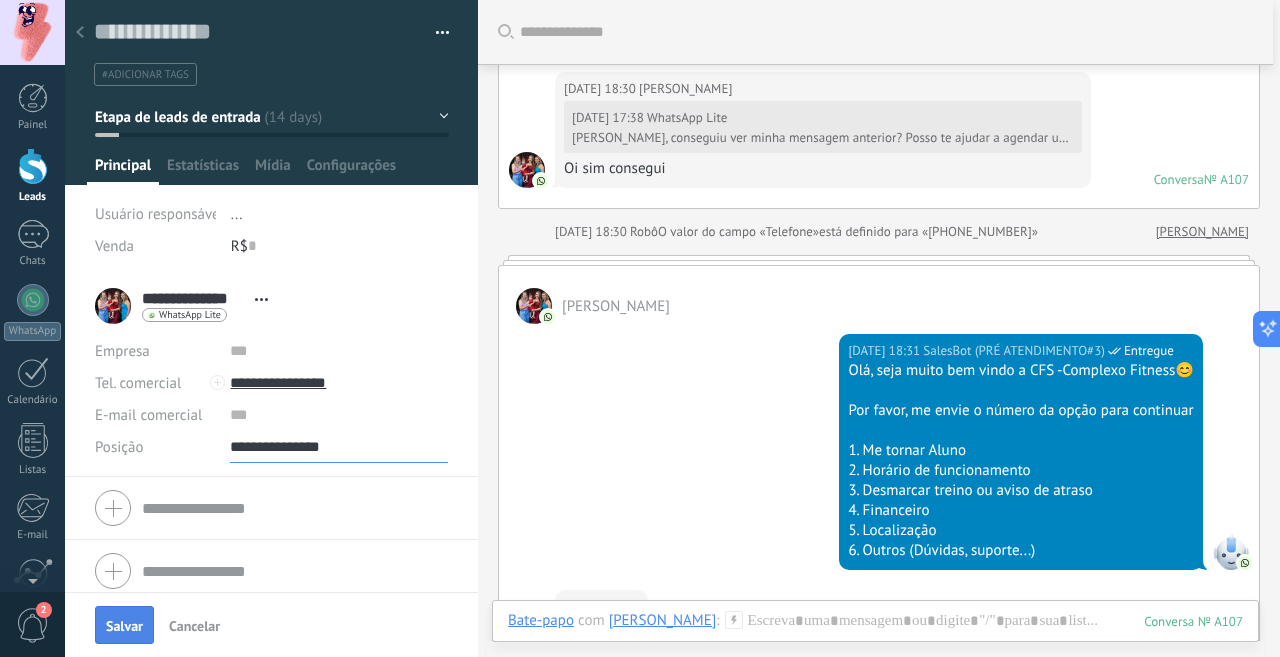 type on "**********" 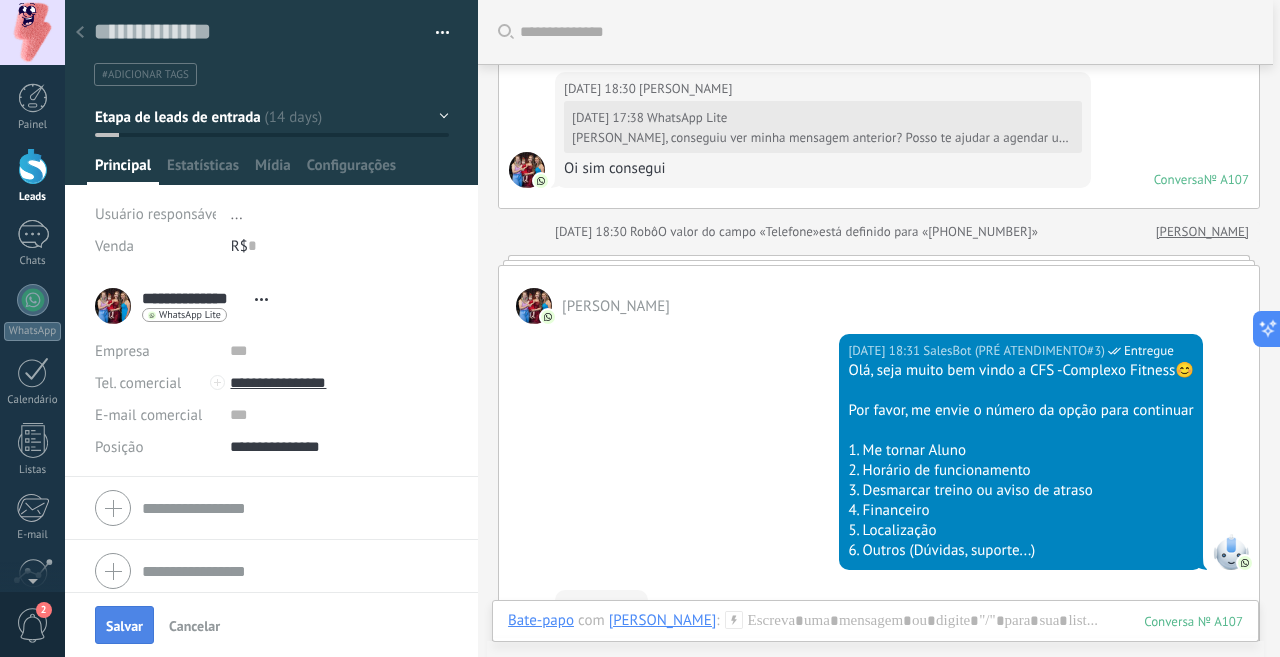click on "Salvar" at bounding box center [124, 626] 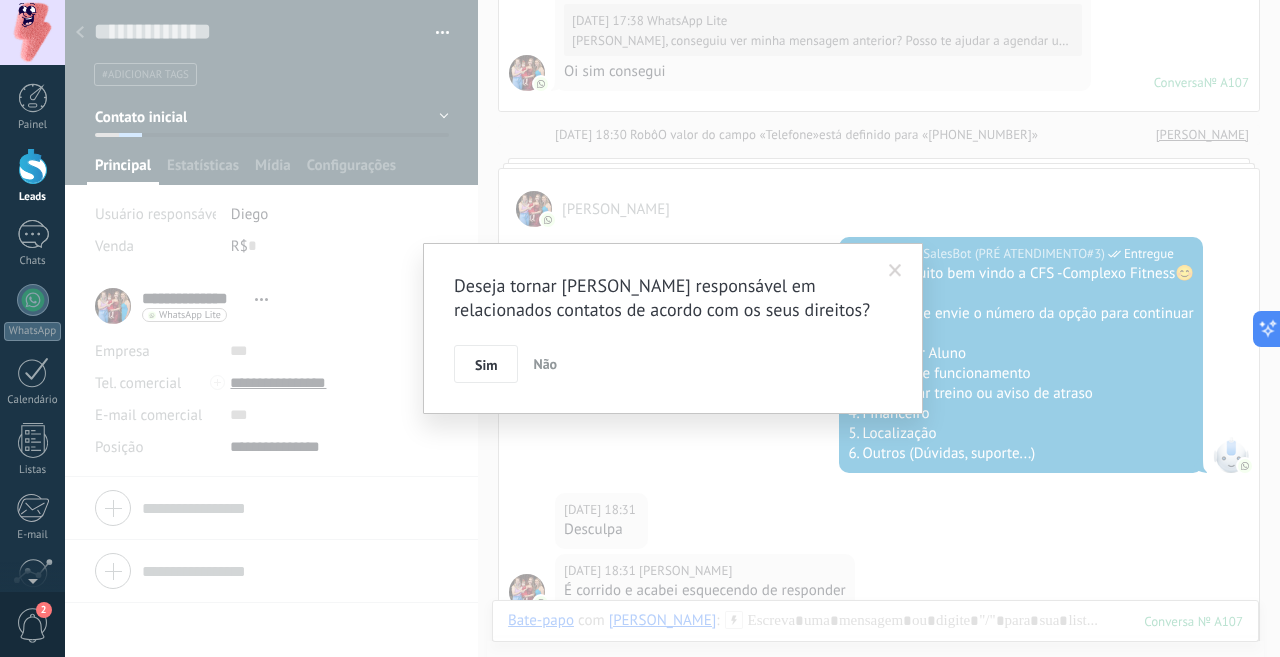 scroll, scrollTop: 395, scrollLeft: 0, axis: vertical 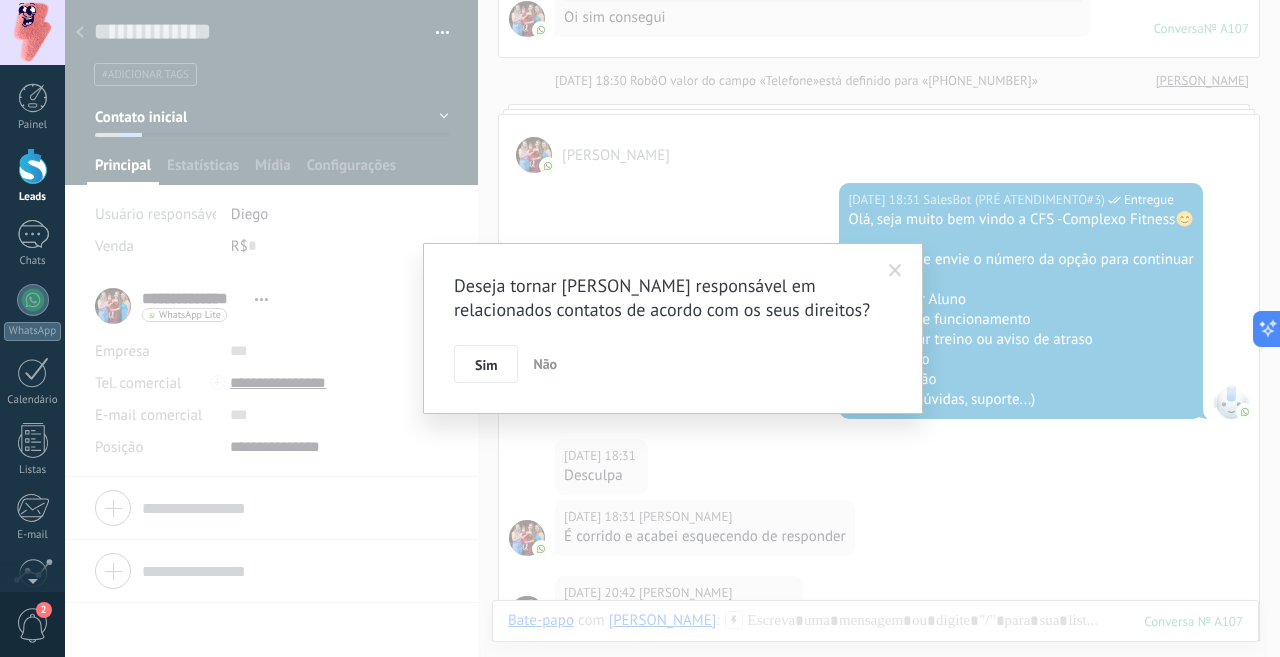 click at bounding box center [895, 271] 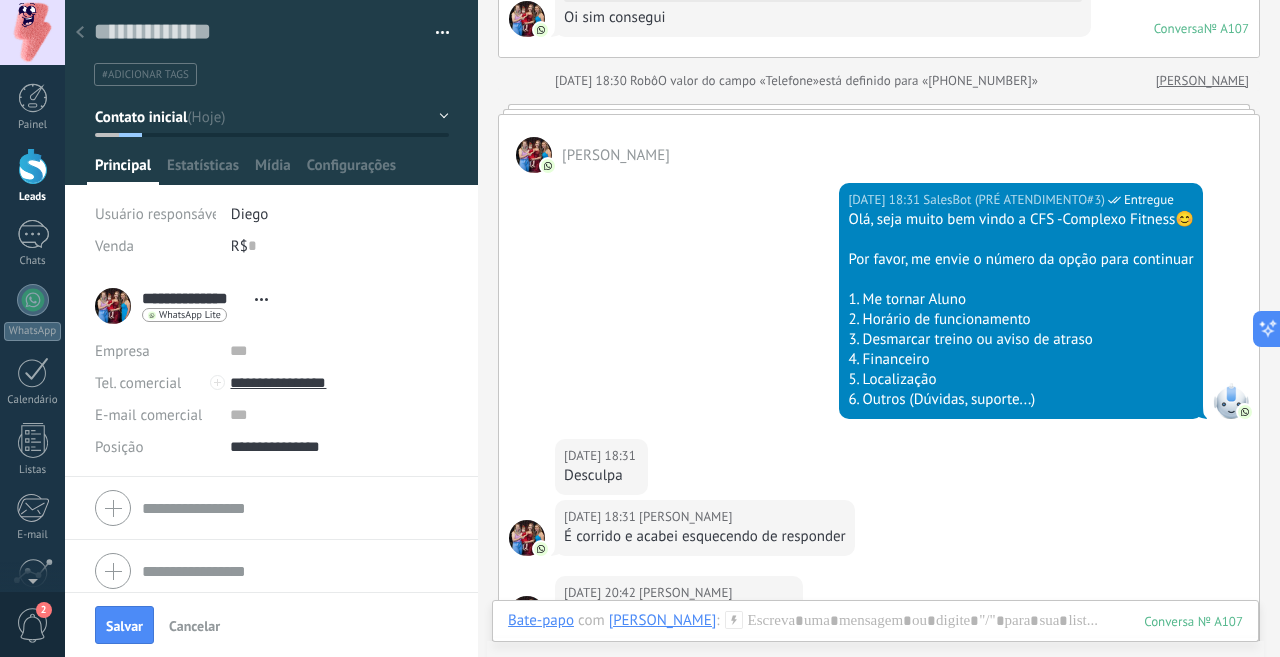 click 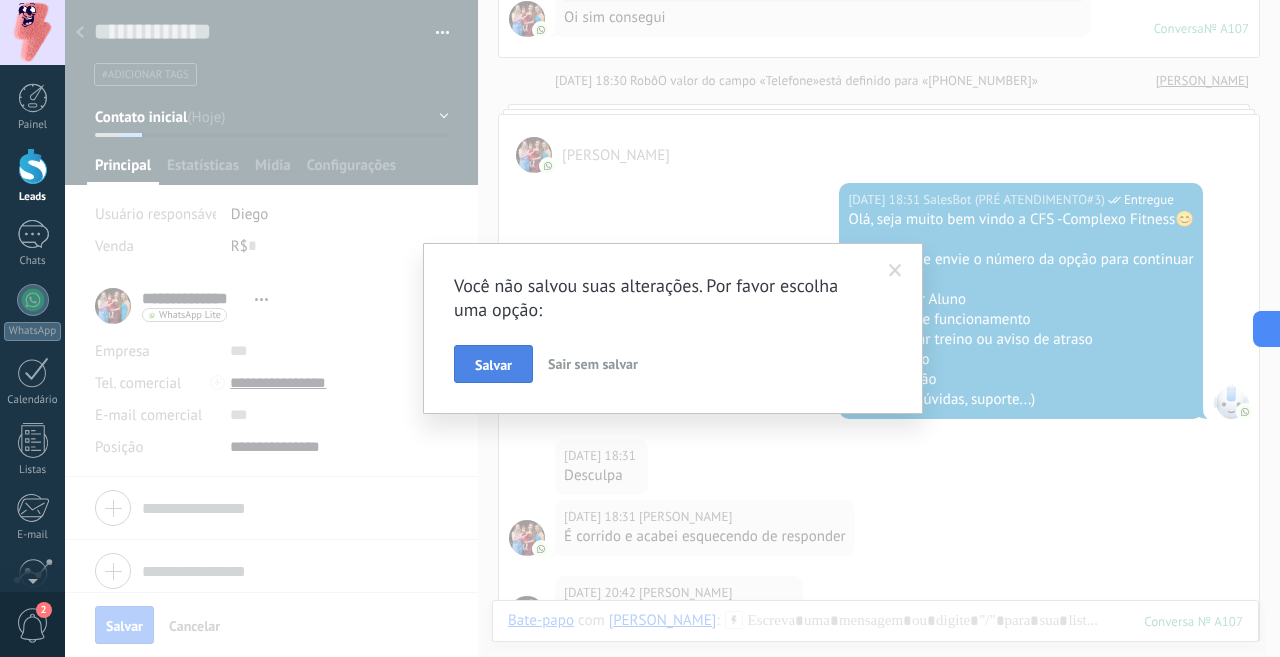 click on "Salvar" at bounding box center (493, 365) 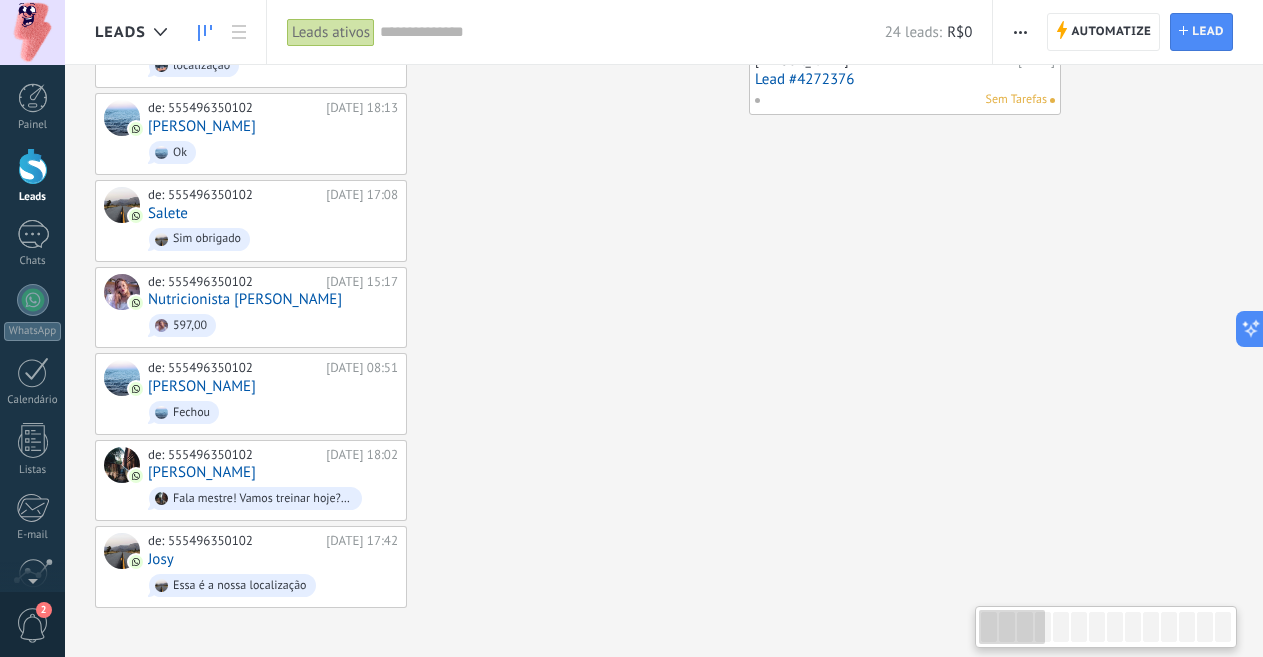 scroll, scrollTop: 0, scrollLeft: 0, axis: both 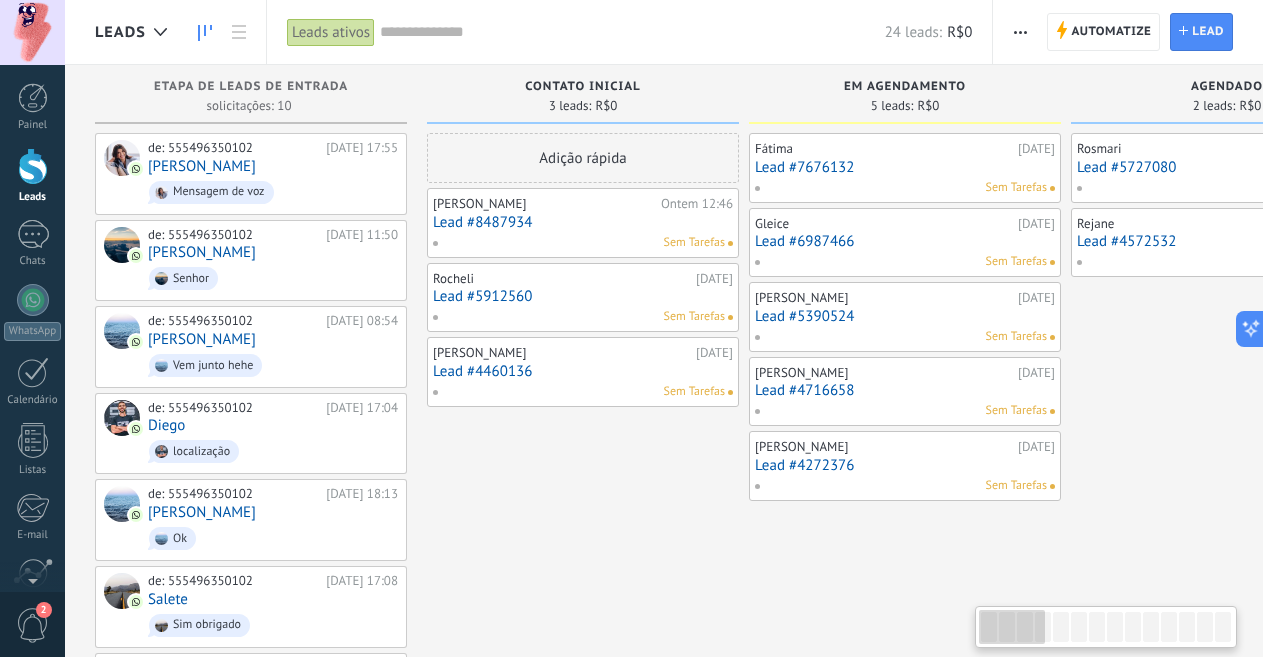drag, startPoint x: 482, startPoint y: 505, endPoint x: 534, endPoint y: 387, distance: 128.9496 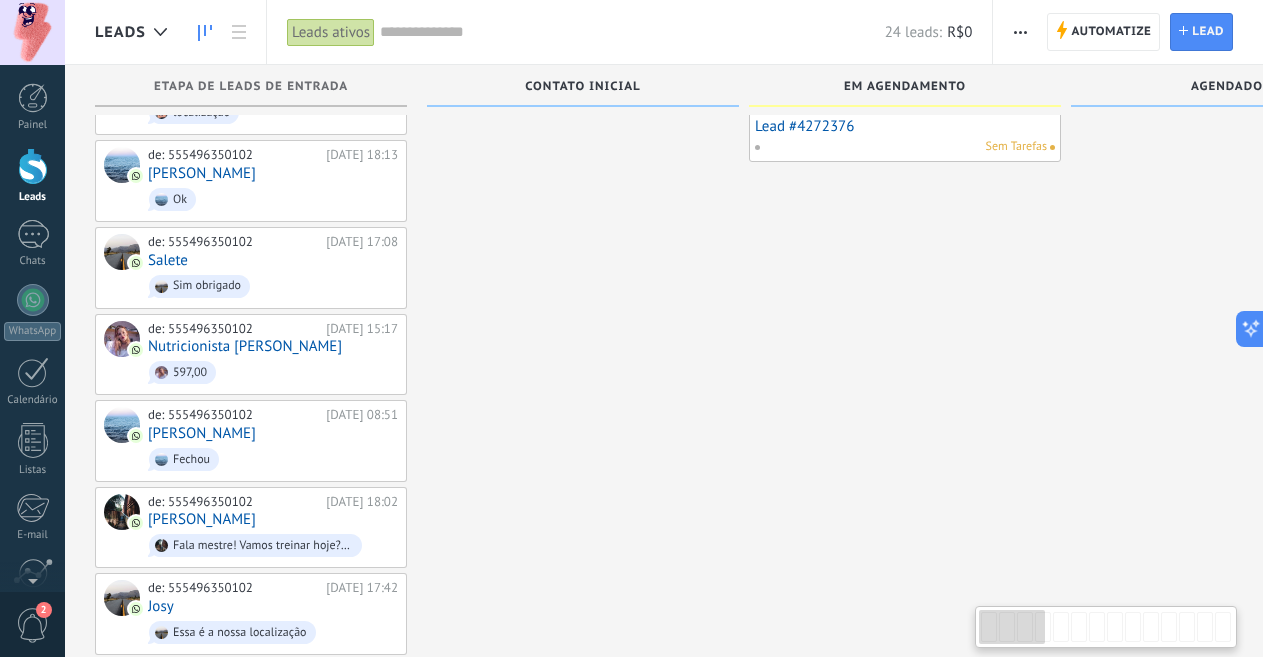 scroll, scrollTop: 393, scrollLeft: 0, axis: vertical 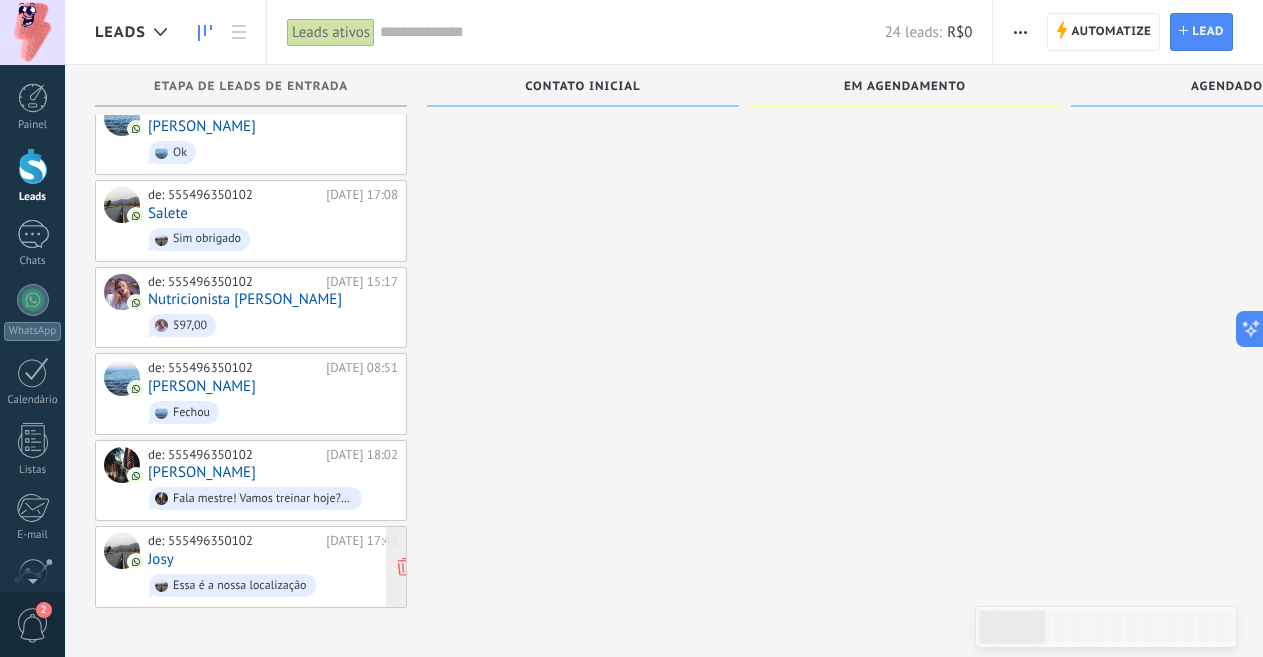 click on "de: 555496350102 [DATE] 17:42 [PERSON_NAME] é a nossa localização" at bounding box center (273, 567) 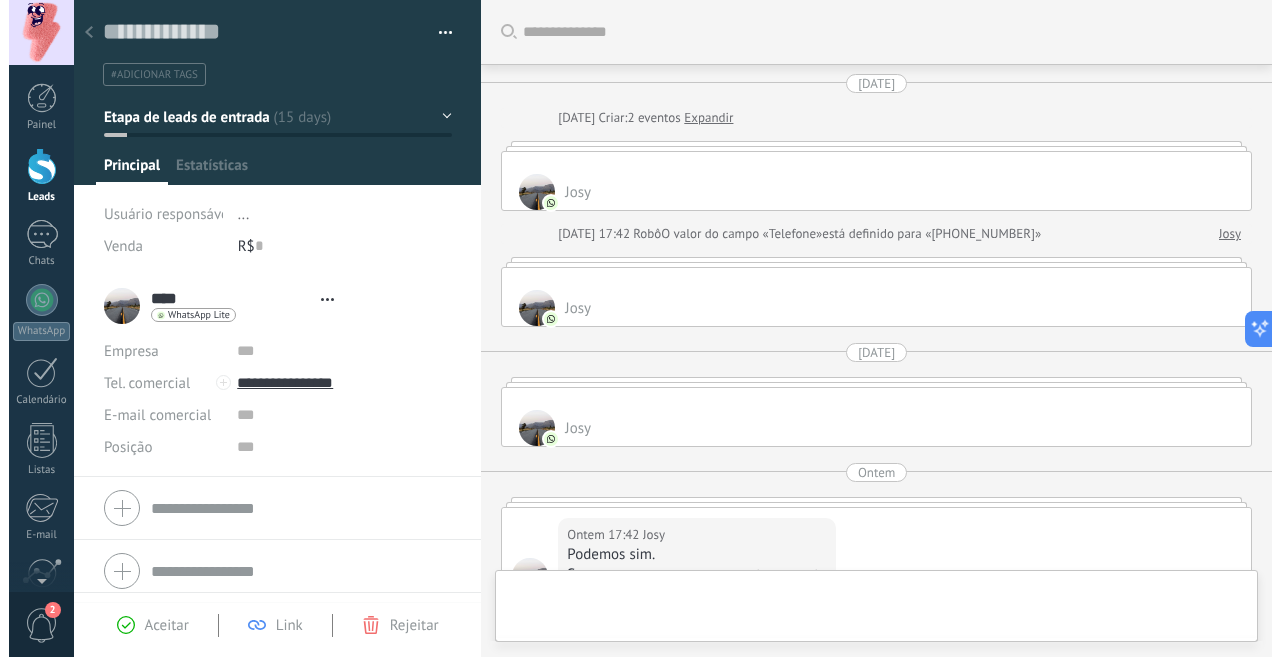 scroll, scrollTop: 0, scrollLeft: 0, axis: both 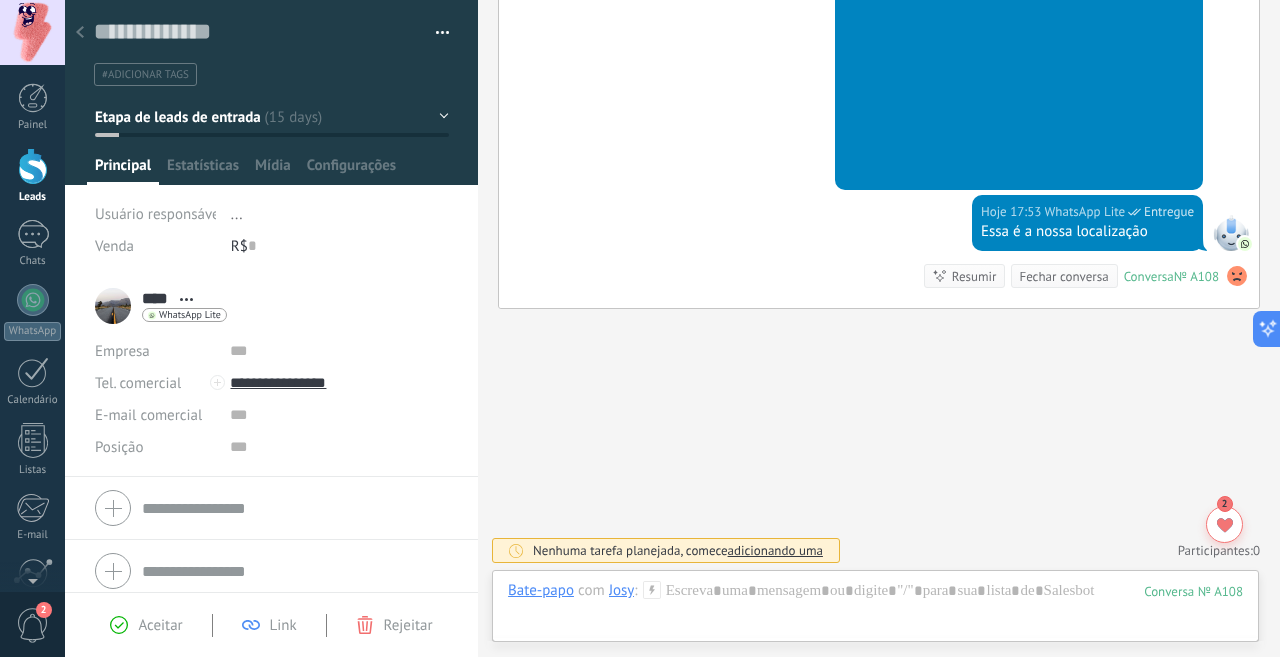 drag, startPoint x: 826, startPoint y: 328, endPoint x: 1206, endPoint y: 351, distance: 380.6954 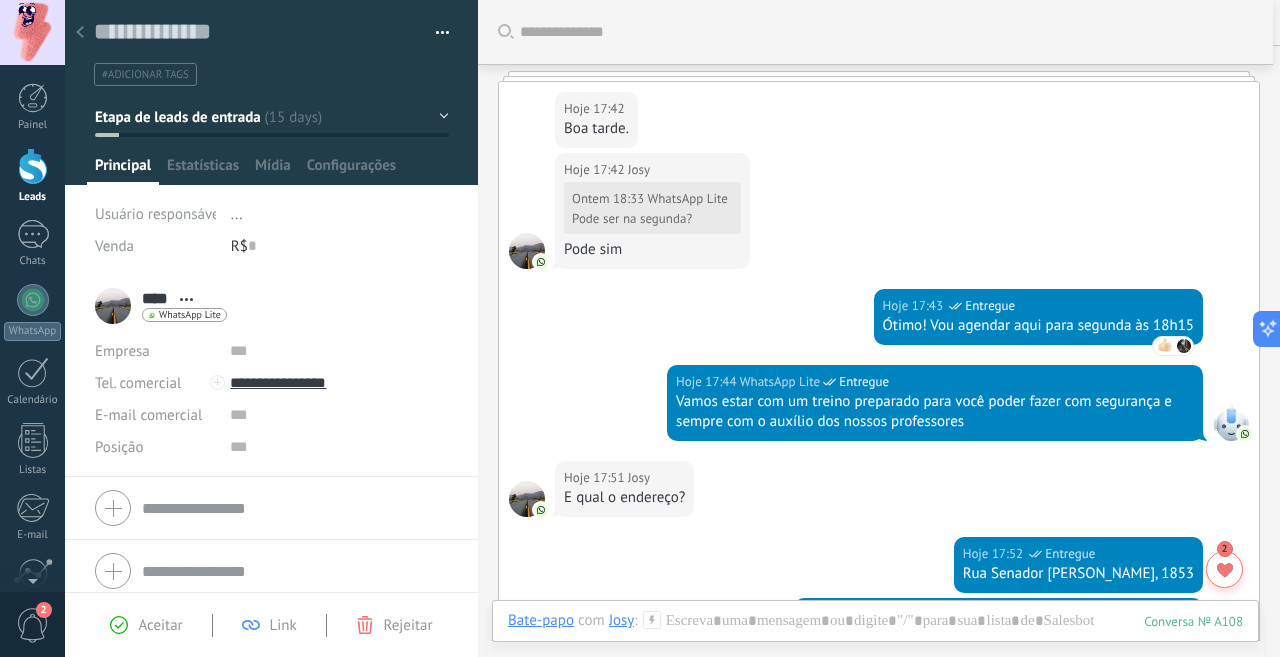 scroll, scrollTop: 1880, scrollLeft: 0, axis: vertical 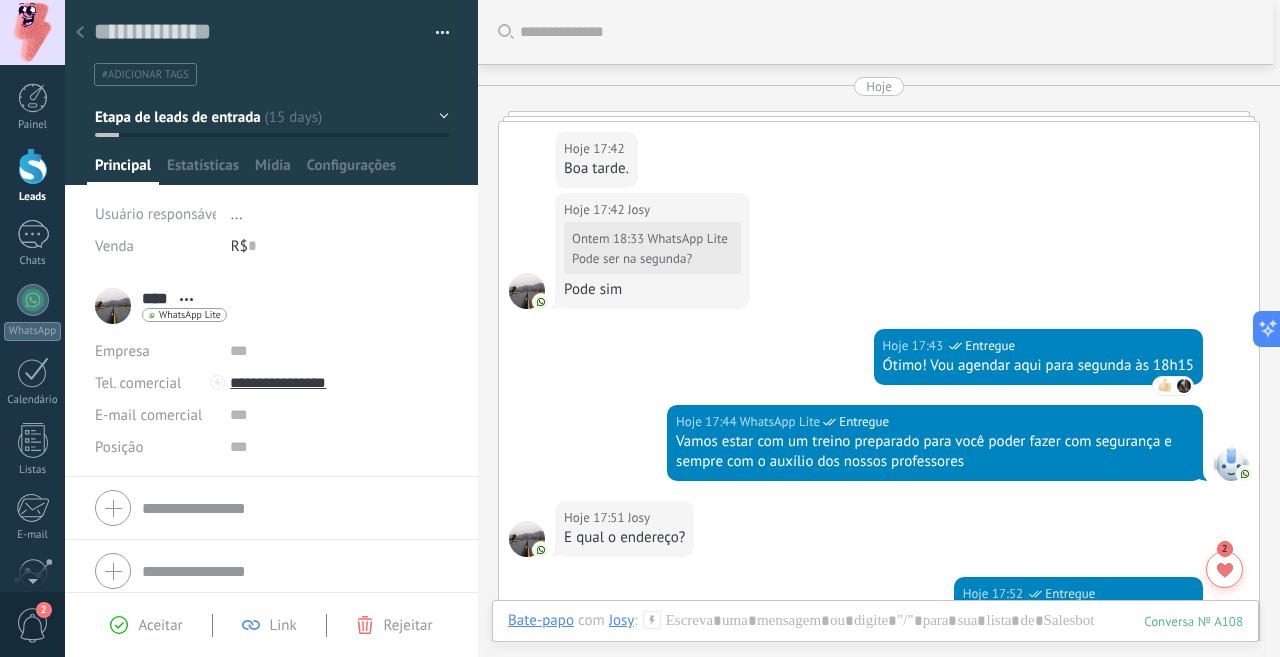 click 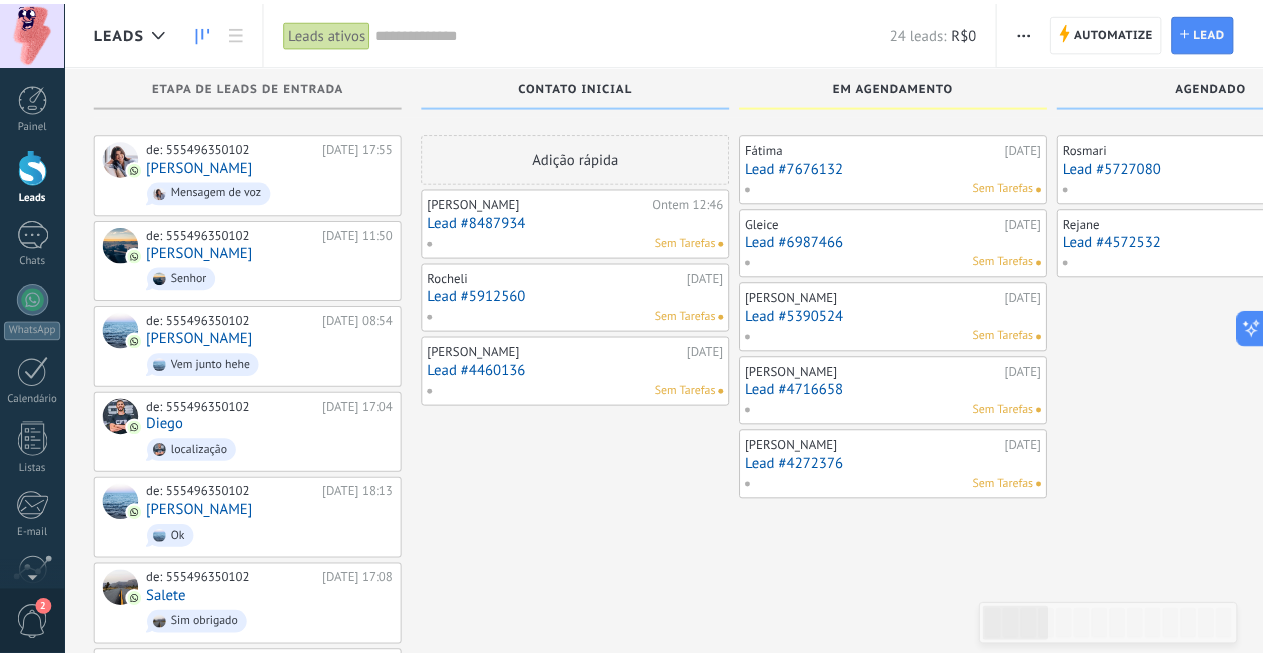 scroll, scrollTop: 393, scrollLeft: 0, axis: vertical 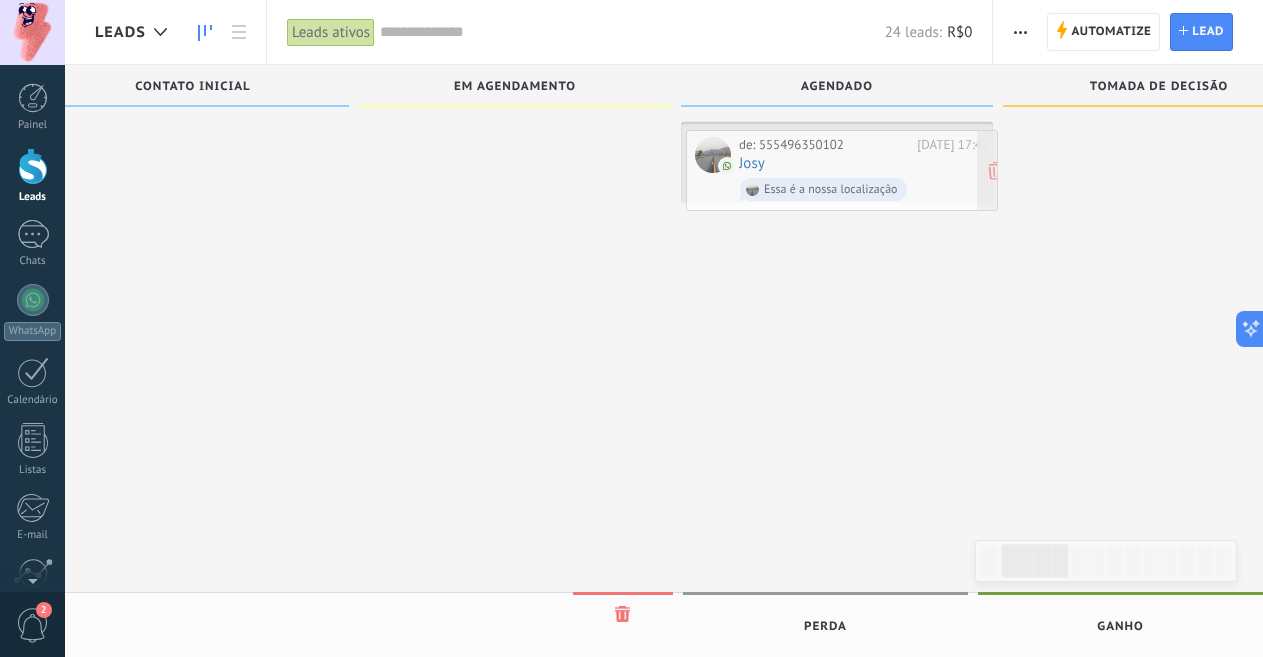 drag, startPoint x: 141, startPoint y: 553, endPoint x: 732, endPoint y: 166, distance: 706.4347 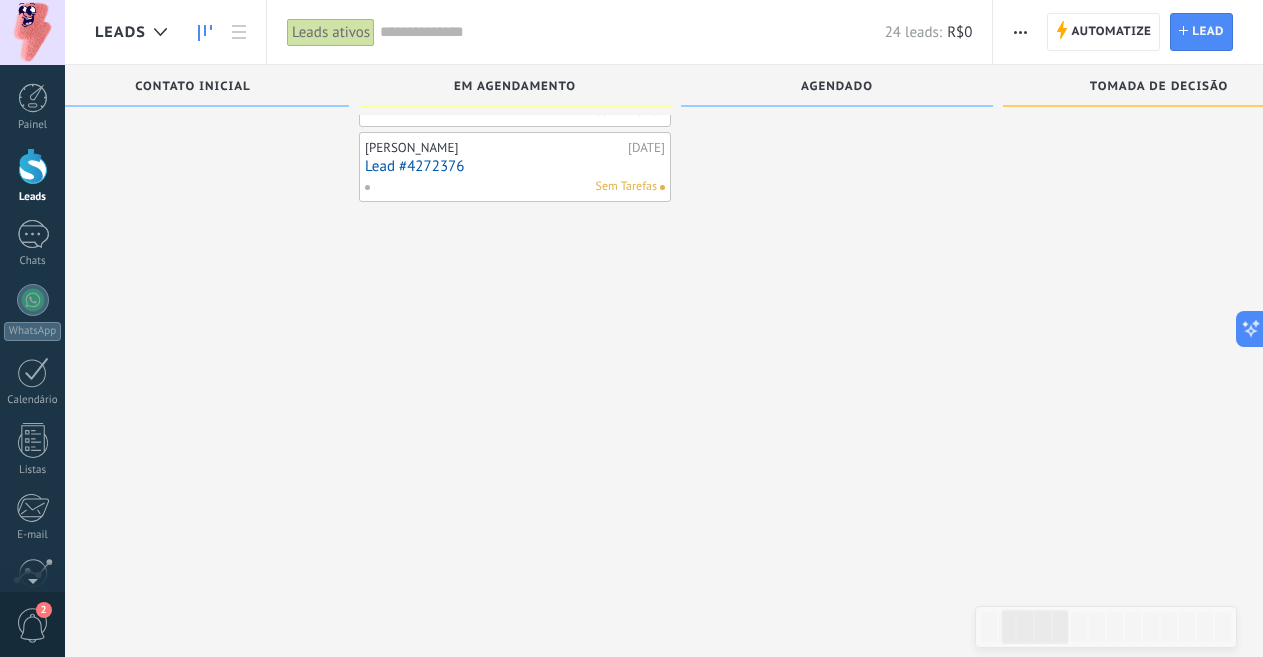 scroll, scrollTop: 307, scrollLeft: 0, axis: vertical 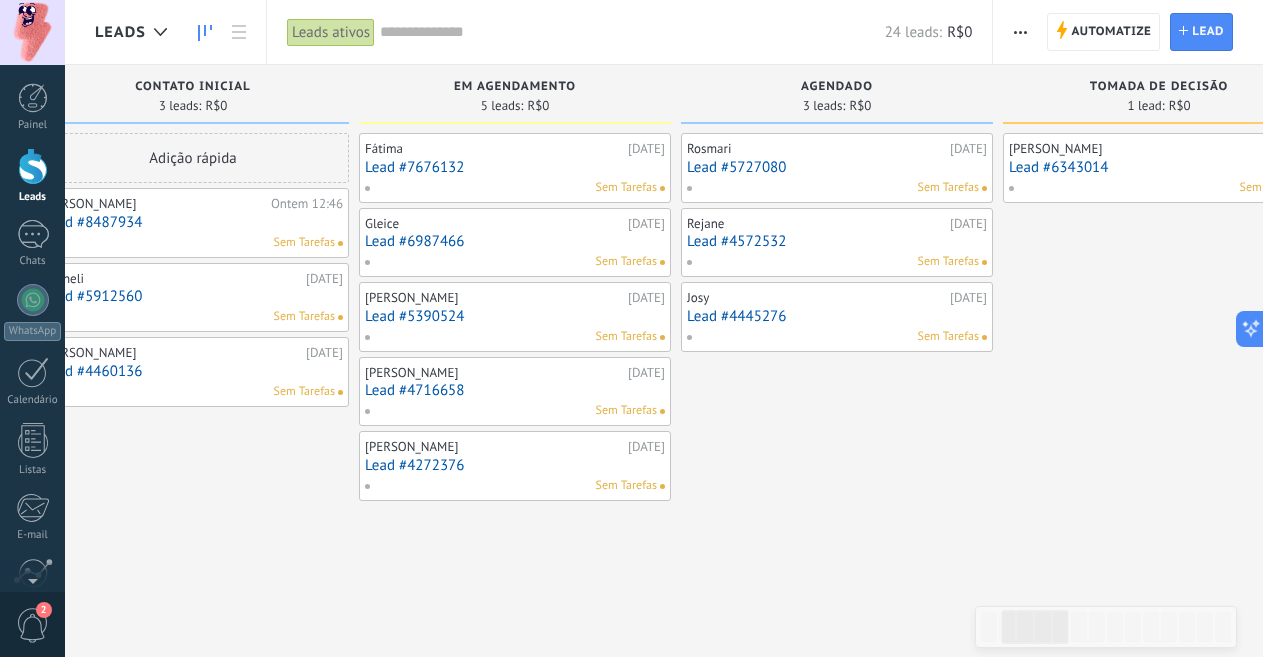 click on "Lead #4445276" at bounding box center (837, 316) 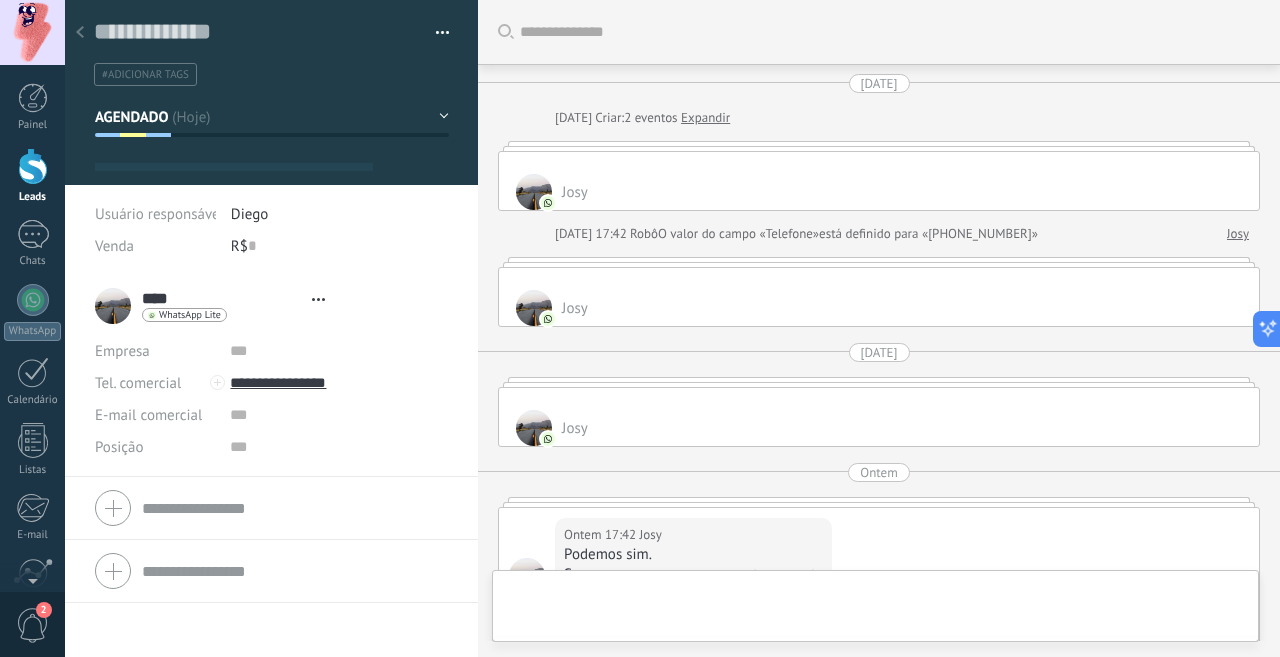 scroll, scrollTop: 2740, scrollLeft: 0, axis: vertical 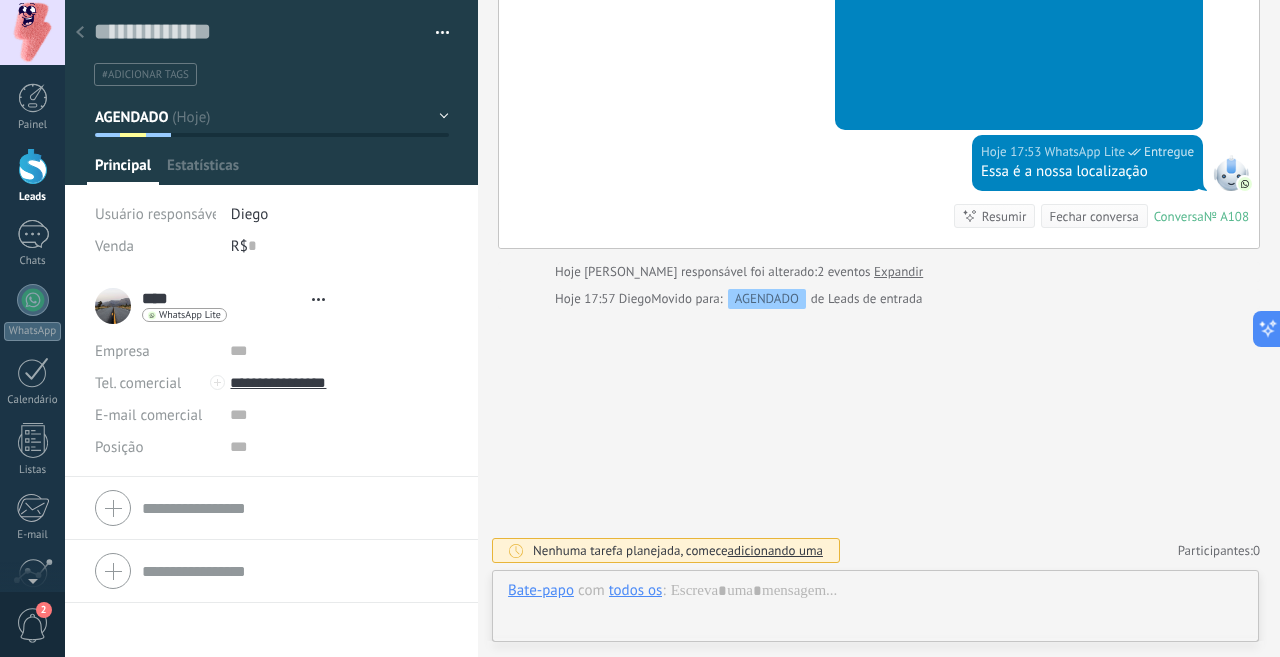 type on "**********" 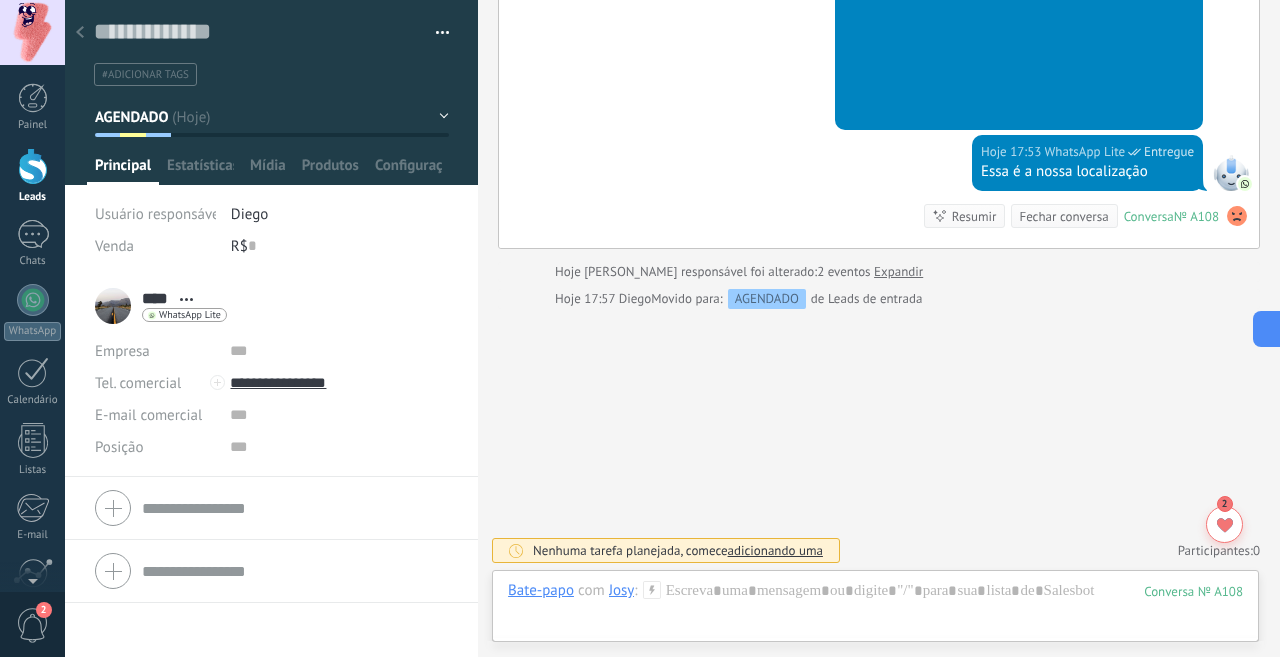 scroll, scrollTop: 30, scrollLeft: 0, axis: vertical 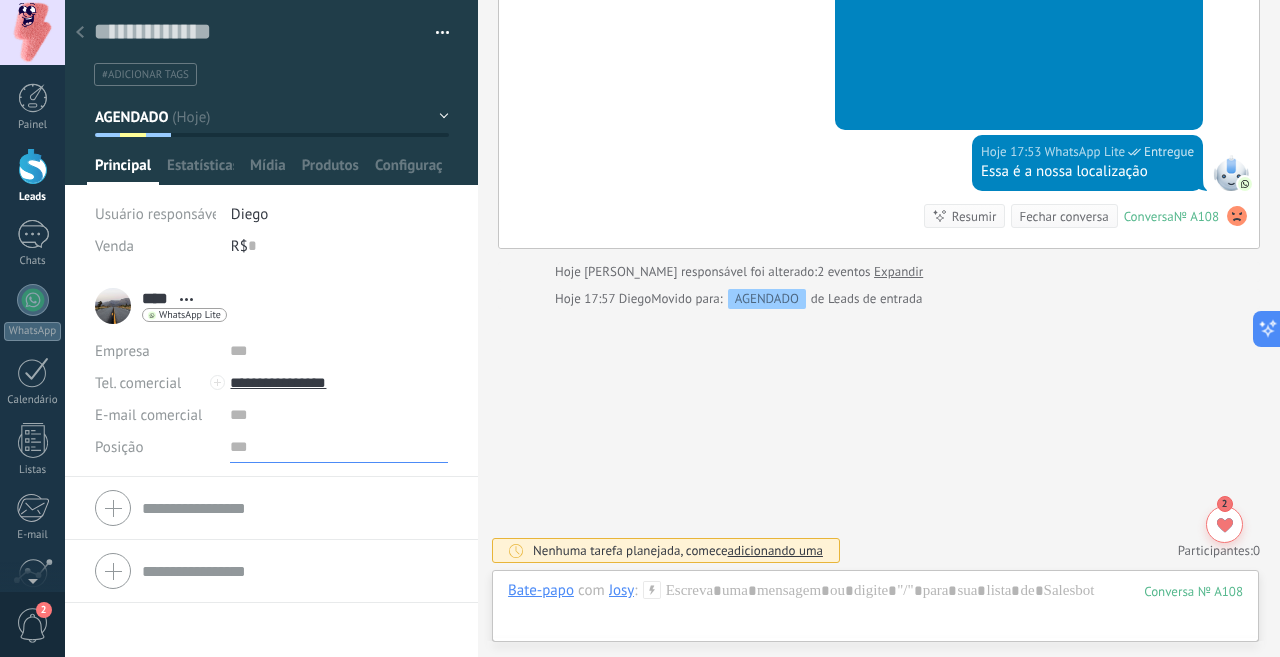 click at bounding box center (339, 447) 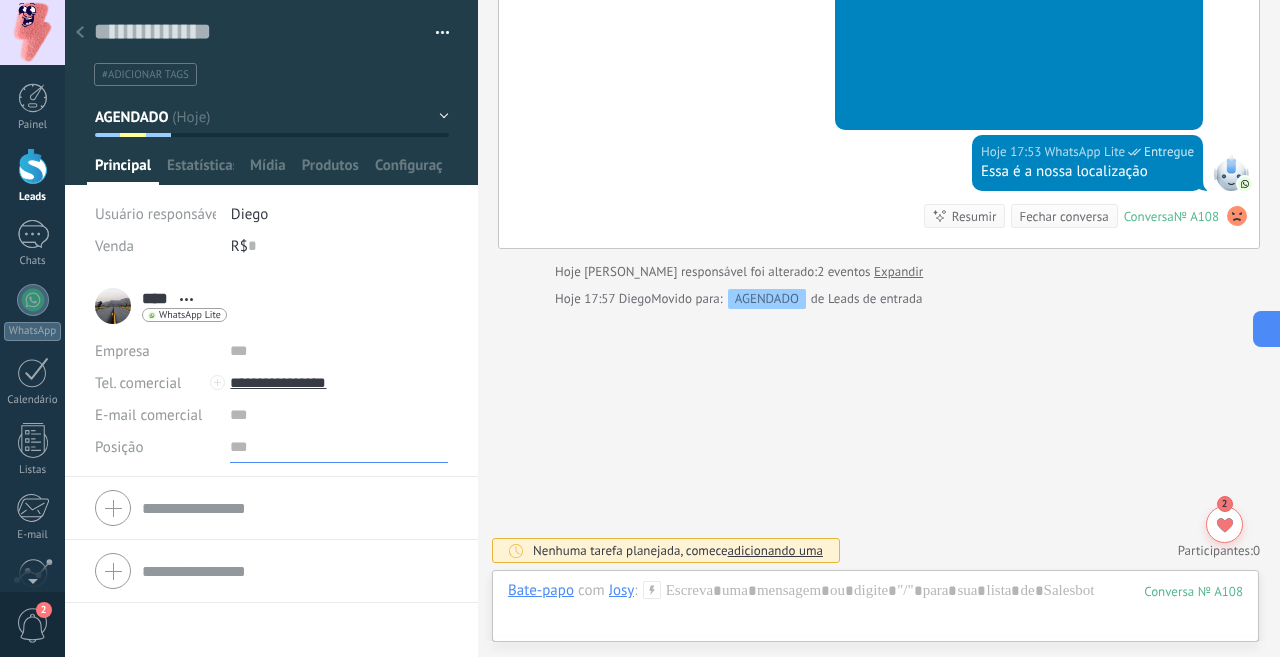 click at bounding box center (339, 447) 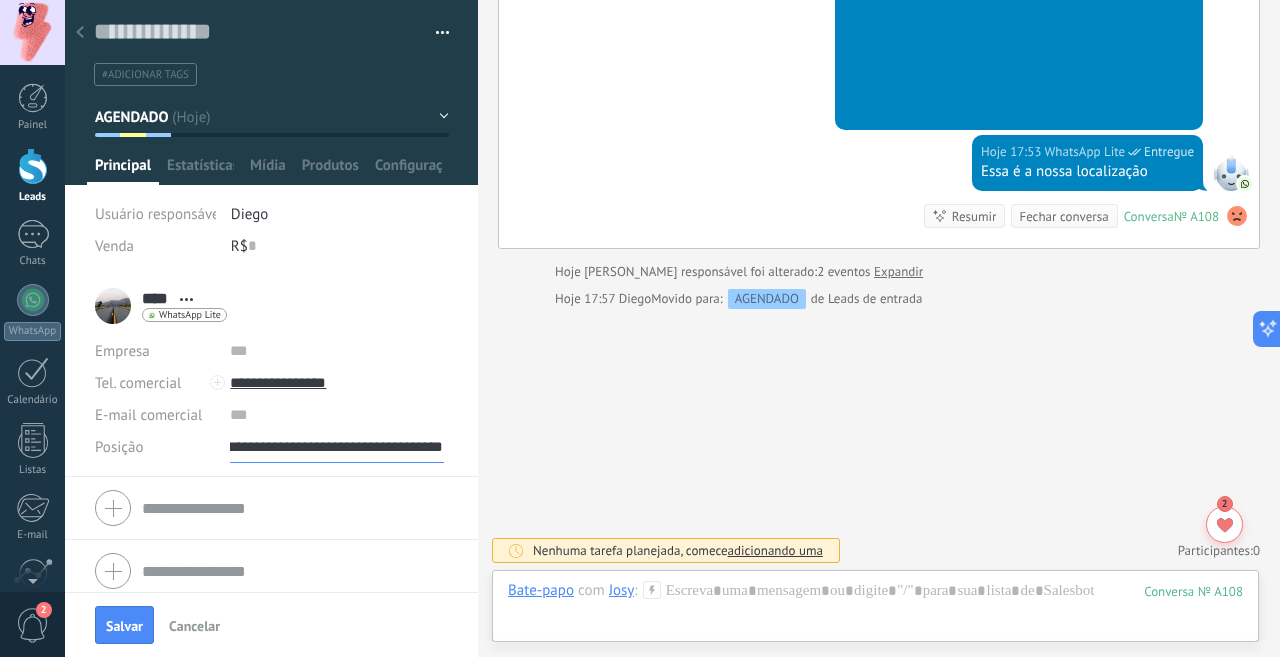 scroll, scrollTop: 0, scrollLeft: 72, axis: horizontal 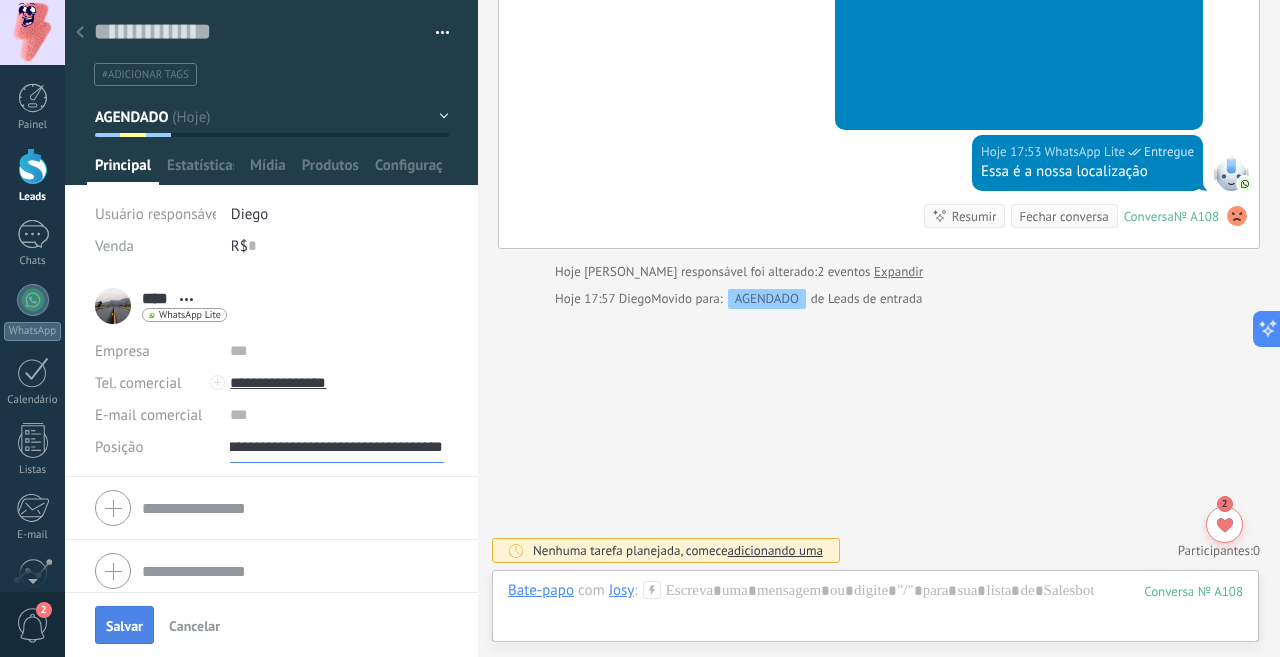 type on "**********" 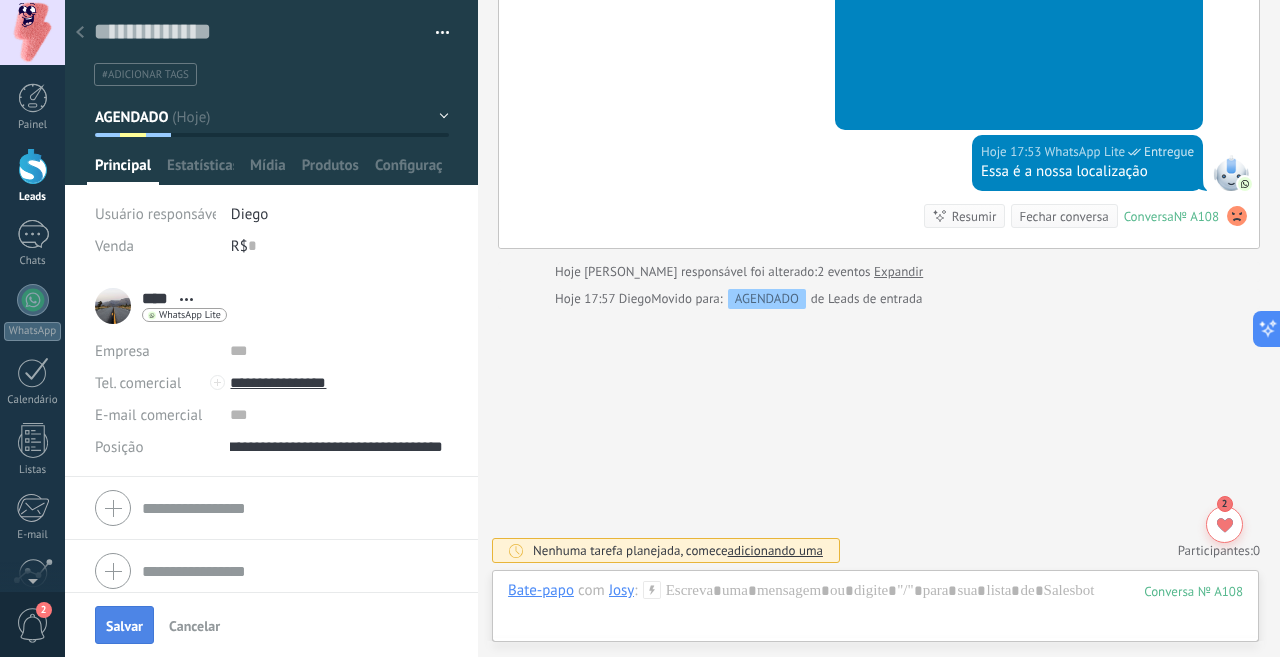click on "Salvar" at bounding box center [124, 625] 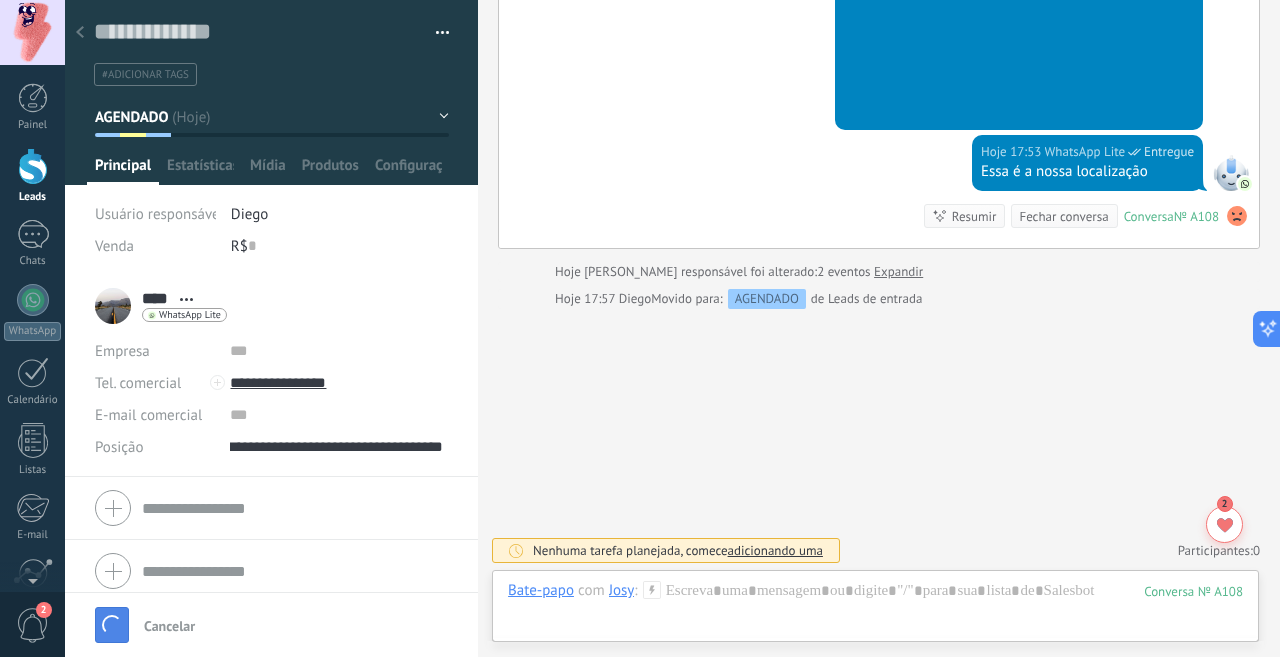 scroll, scrollTop: 0, scrollLeft: 0, axis: both 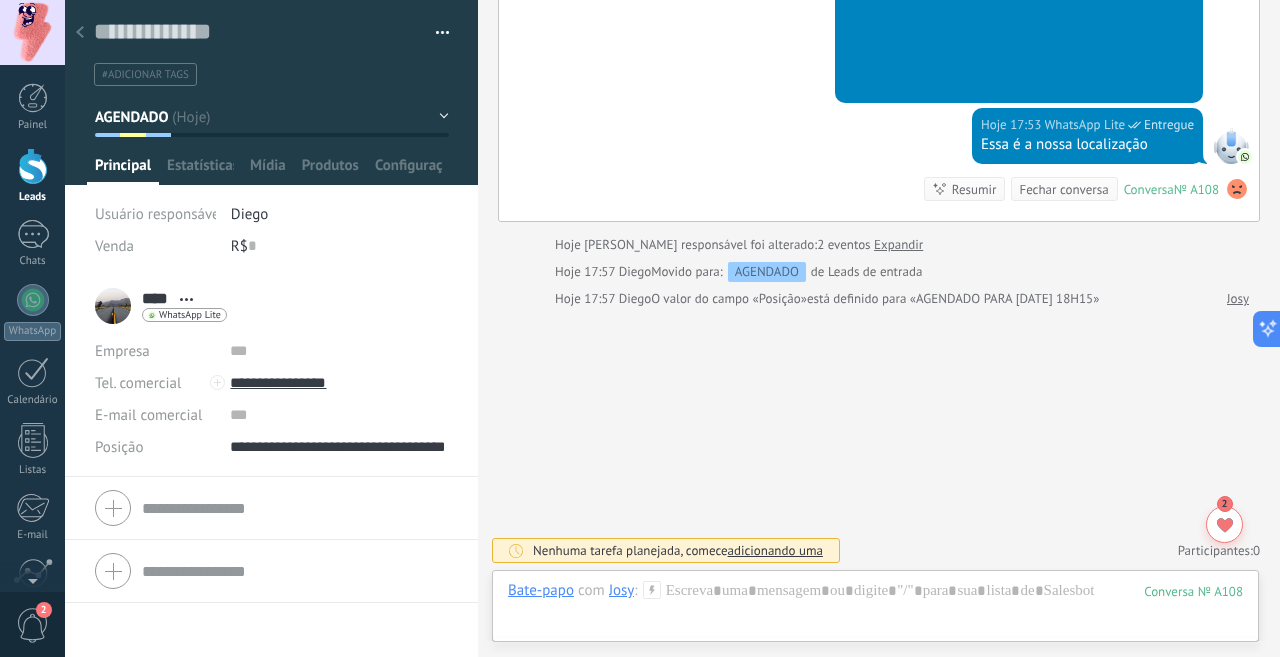 click 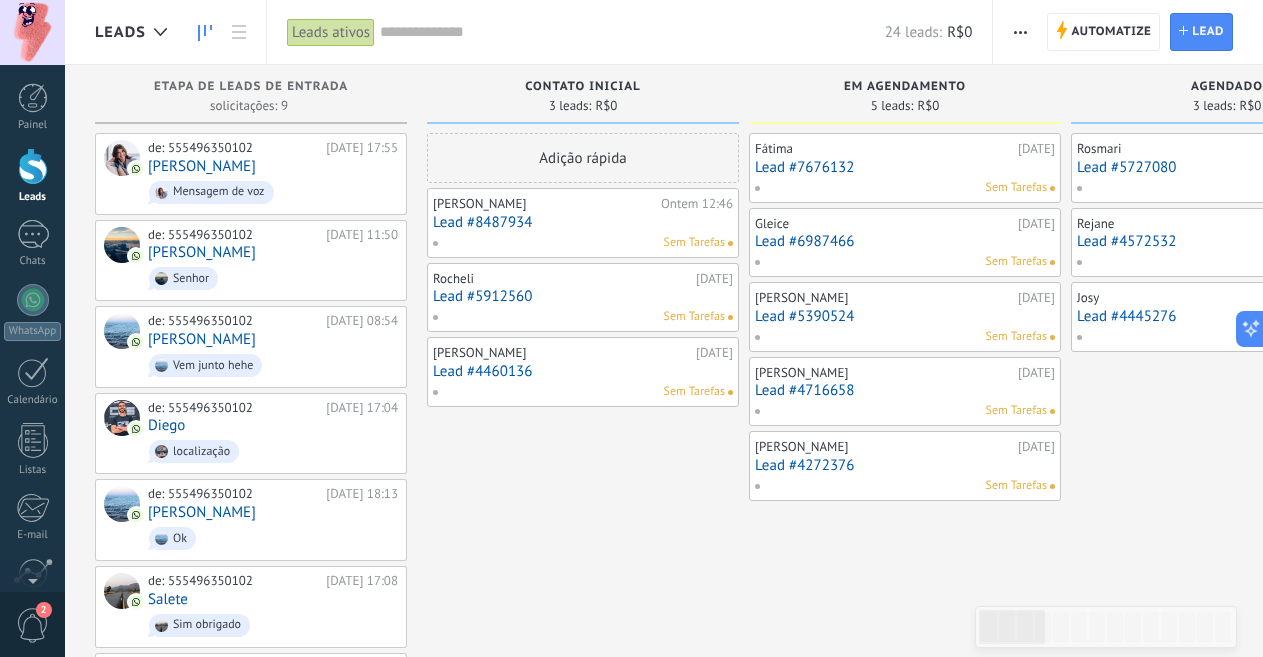 click on "Adição rápida [PERSON_NAME] Ontem 12:46 Lead #8487934 Sem Tarefas Rocheli [DATE] Lead #5912560 Sem Tarefas [PERSON_NAME] [DATE] Lead #4460136 Sem Tarefas" at bounding box center (583, 520) 